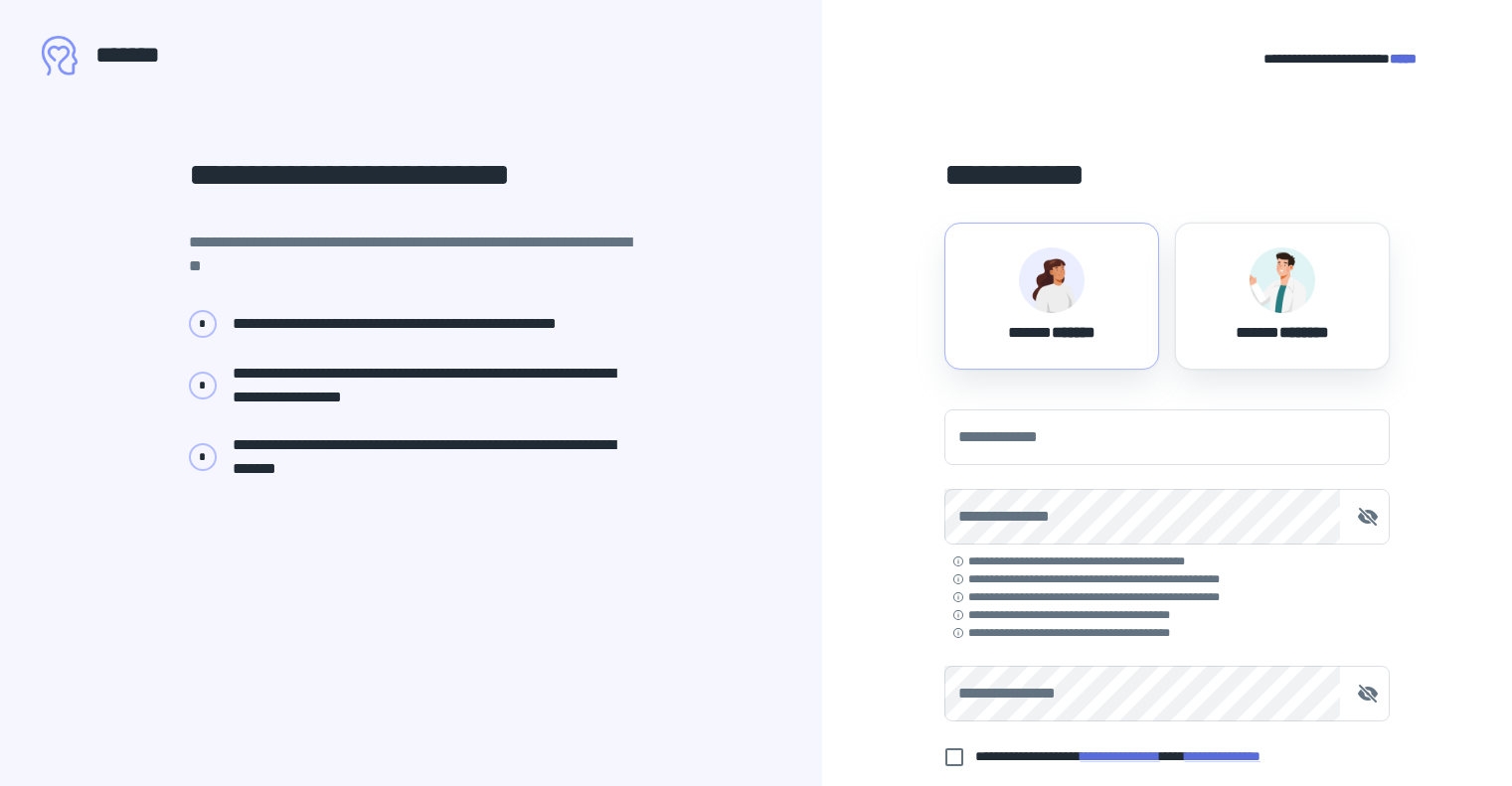 scroll, scrollTop: 0, scrollLeft: 0, axis: both 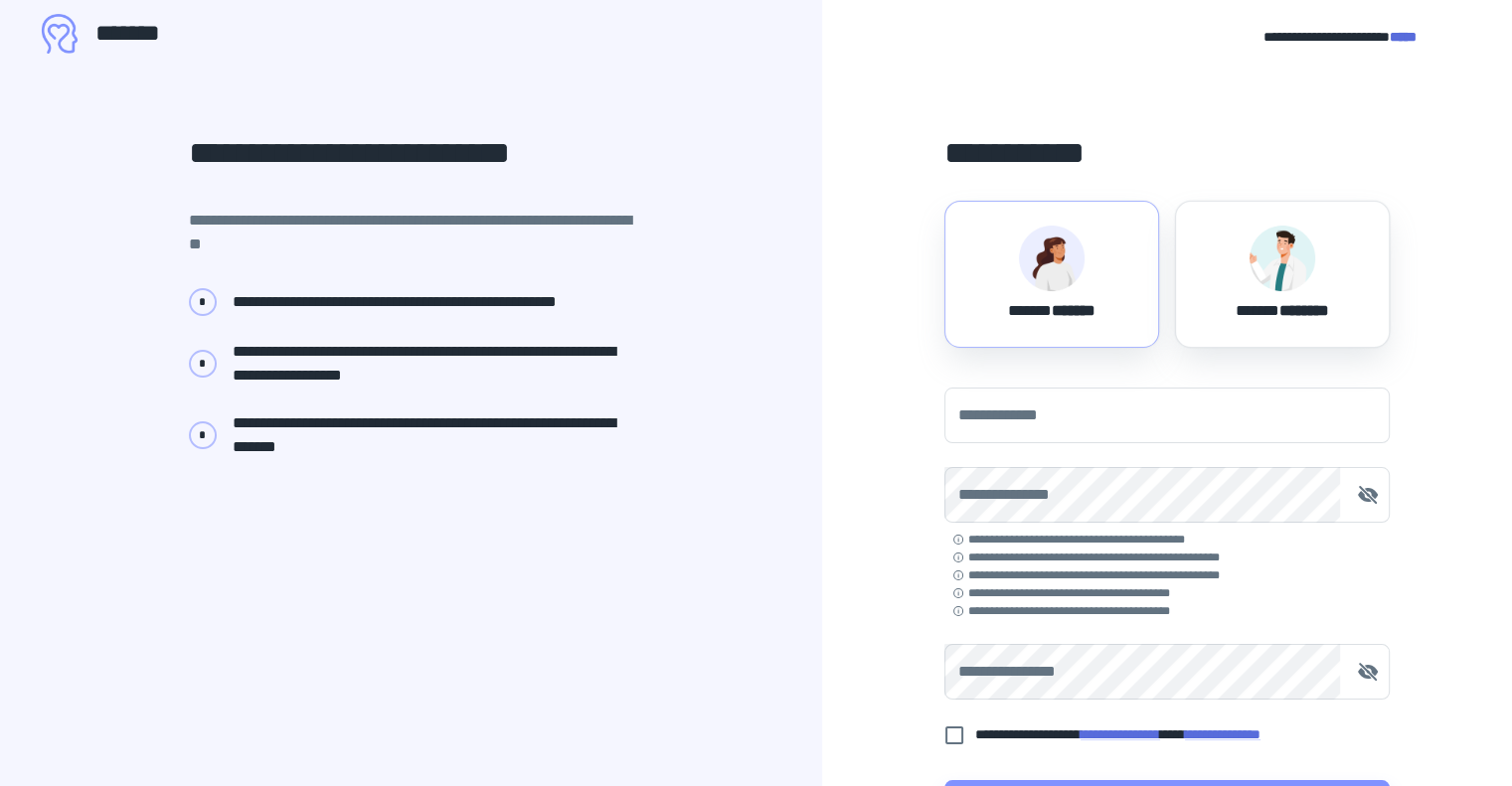 click at bounding box center (1052, 258) 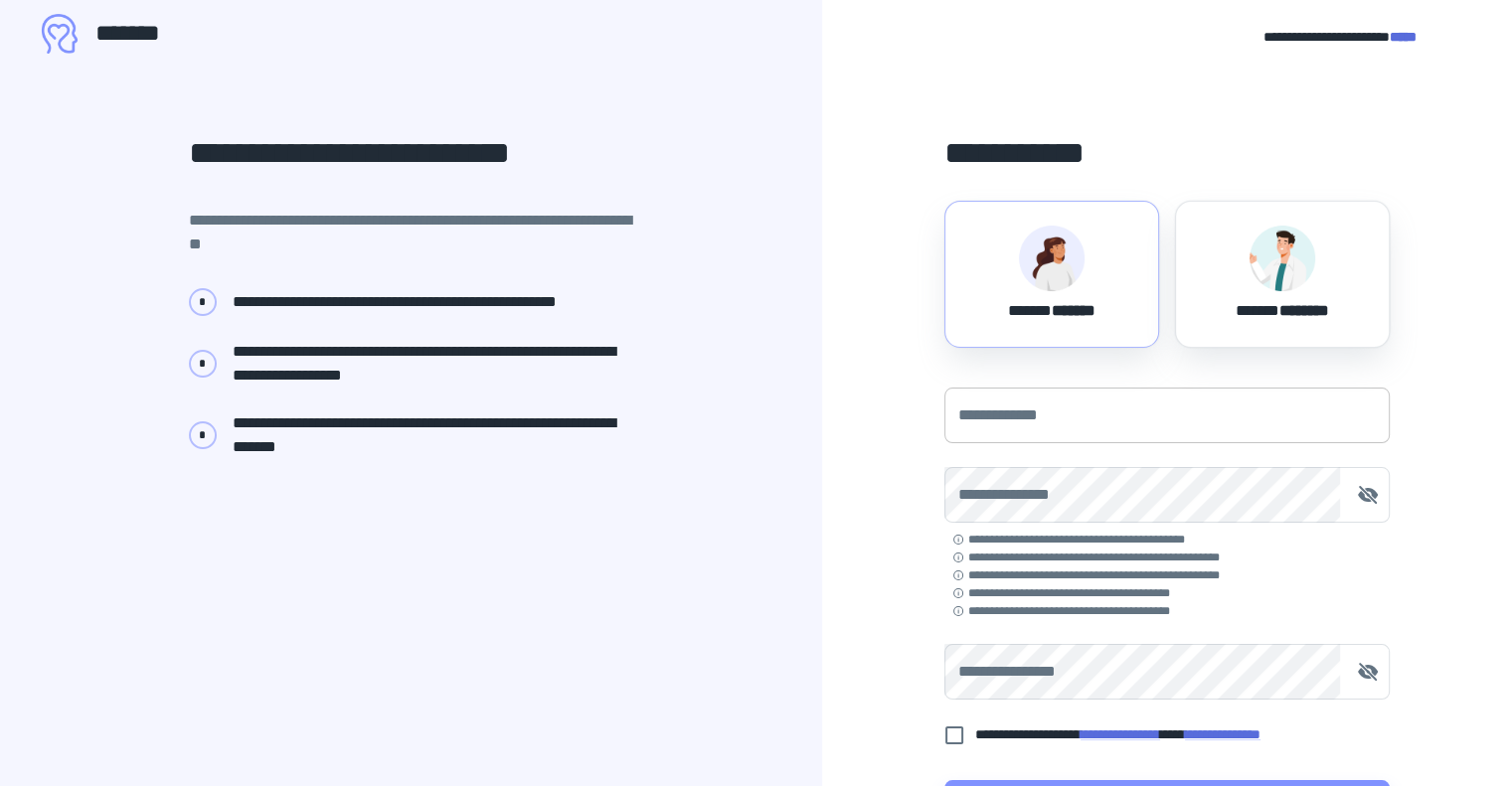 click on "**********" at bounding box center [1167, 415] 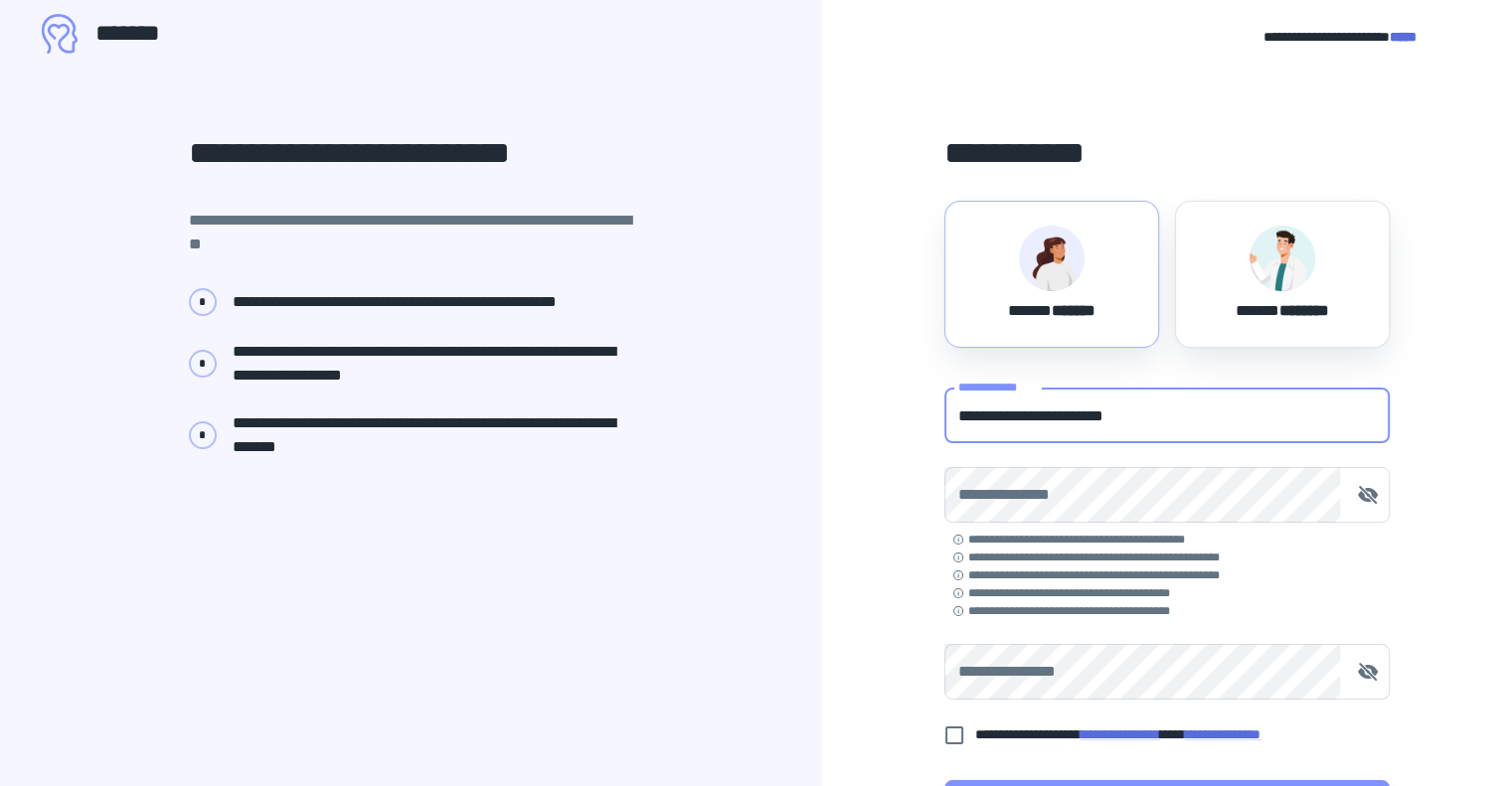 type on "**********" 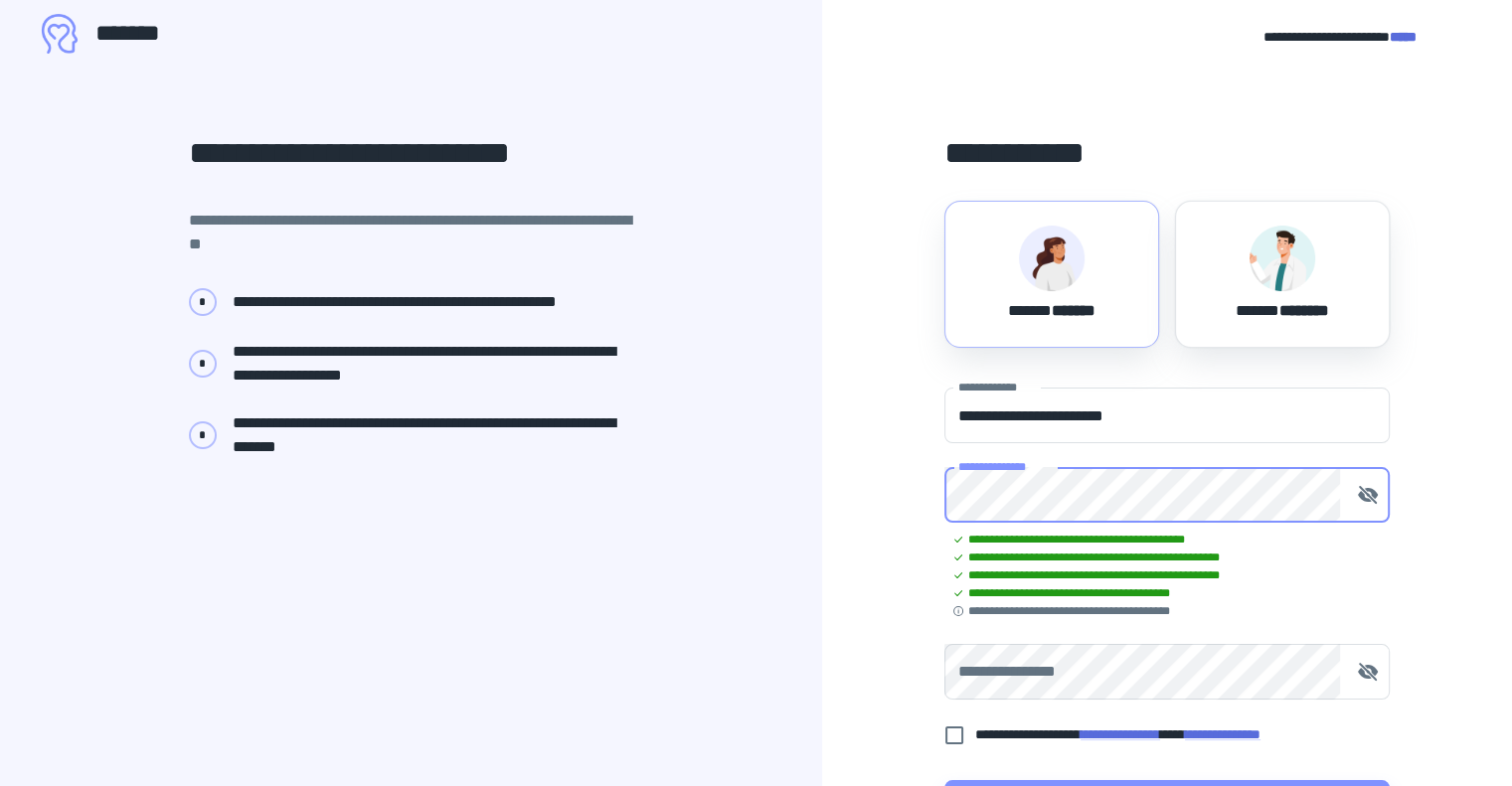 click on "**********" at bounding box center (1167, 466) 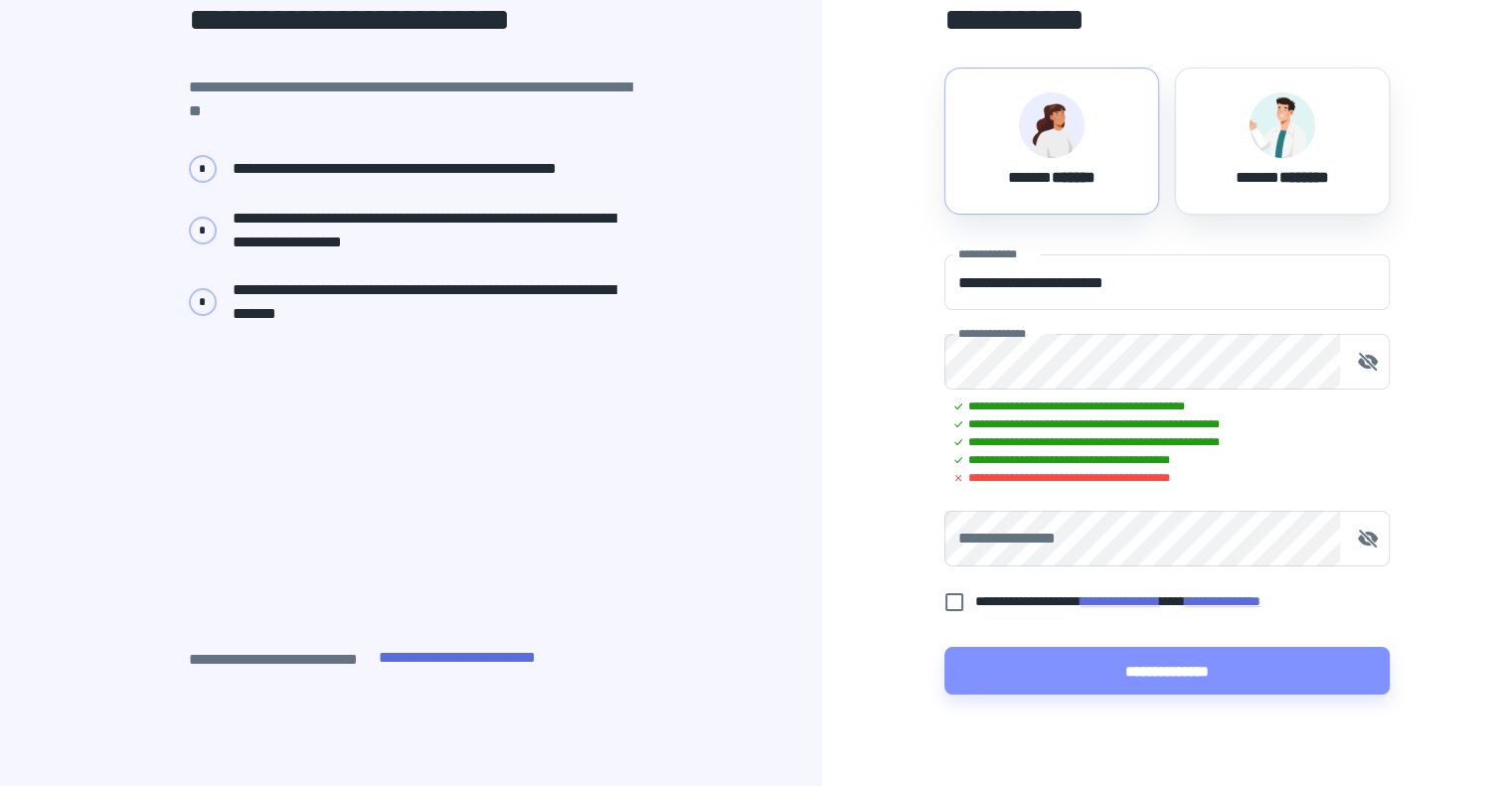scroll, scrollTop: 157, scrollLeft: 0, axis: vertical 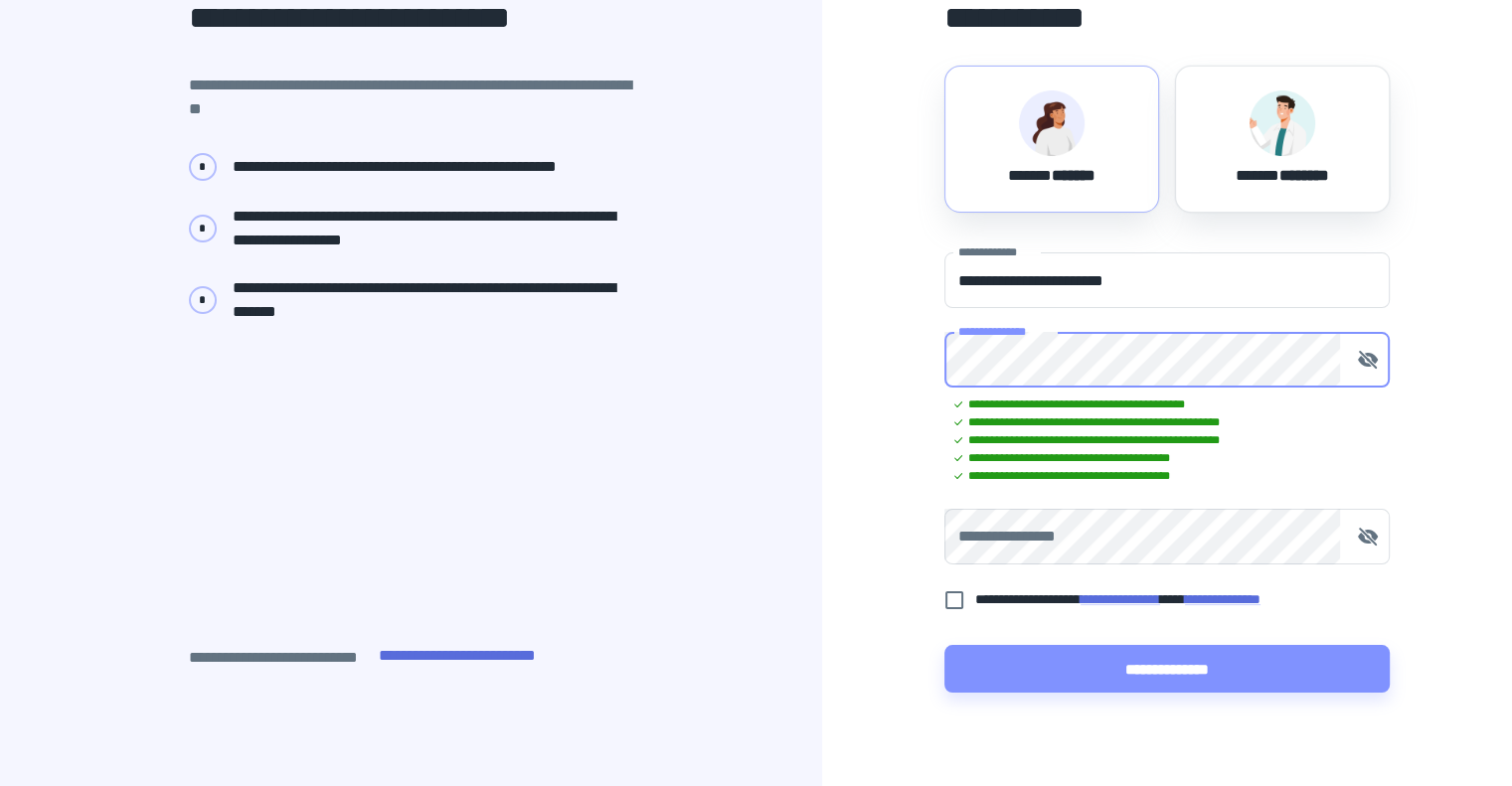 click on "**********" at bounding box center (1167, 331) 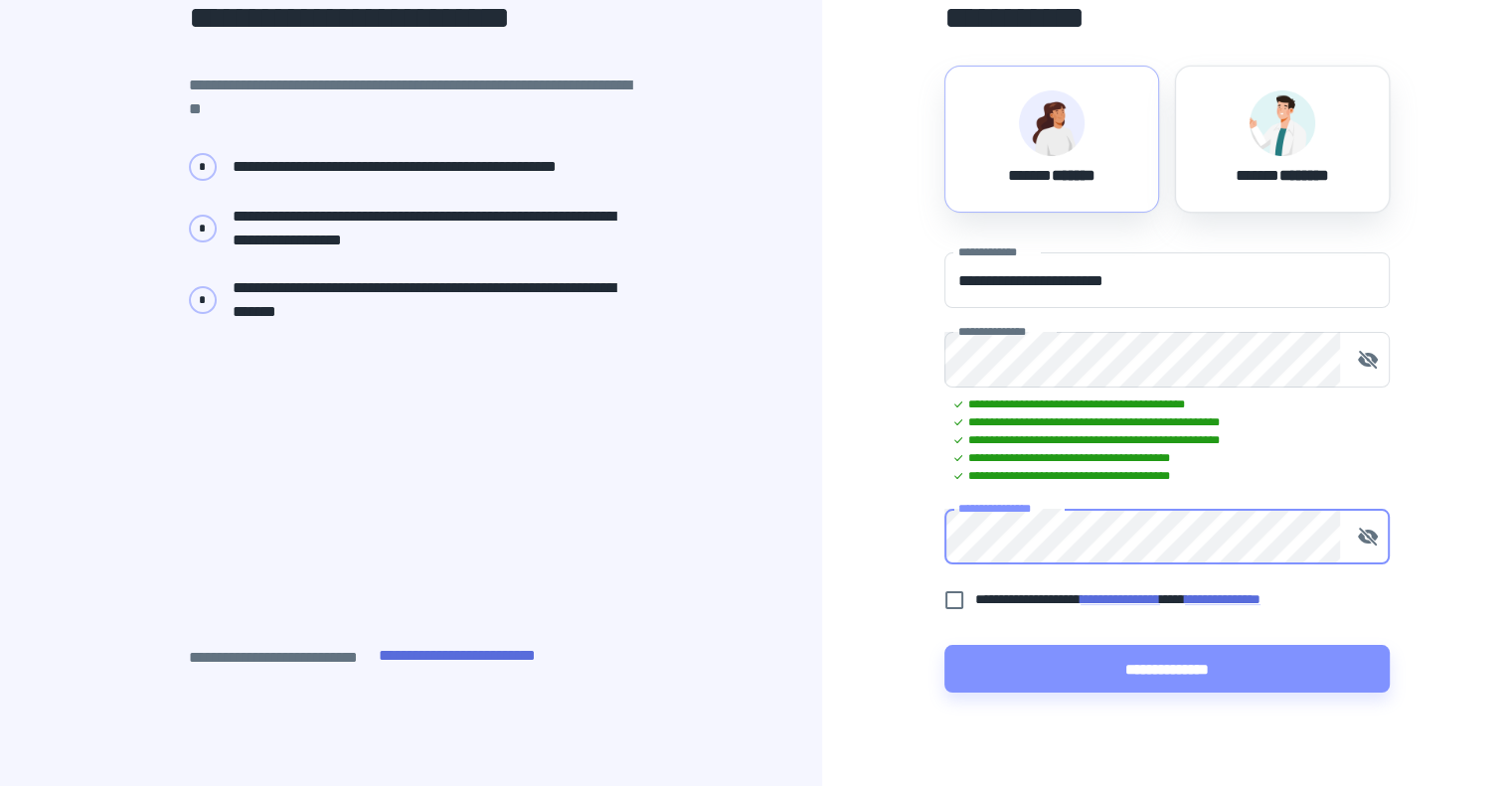 click on "**********" at bounding box center (1167, 331) 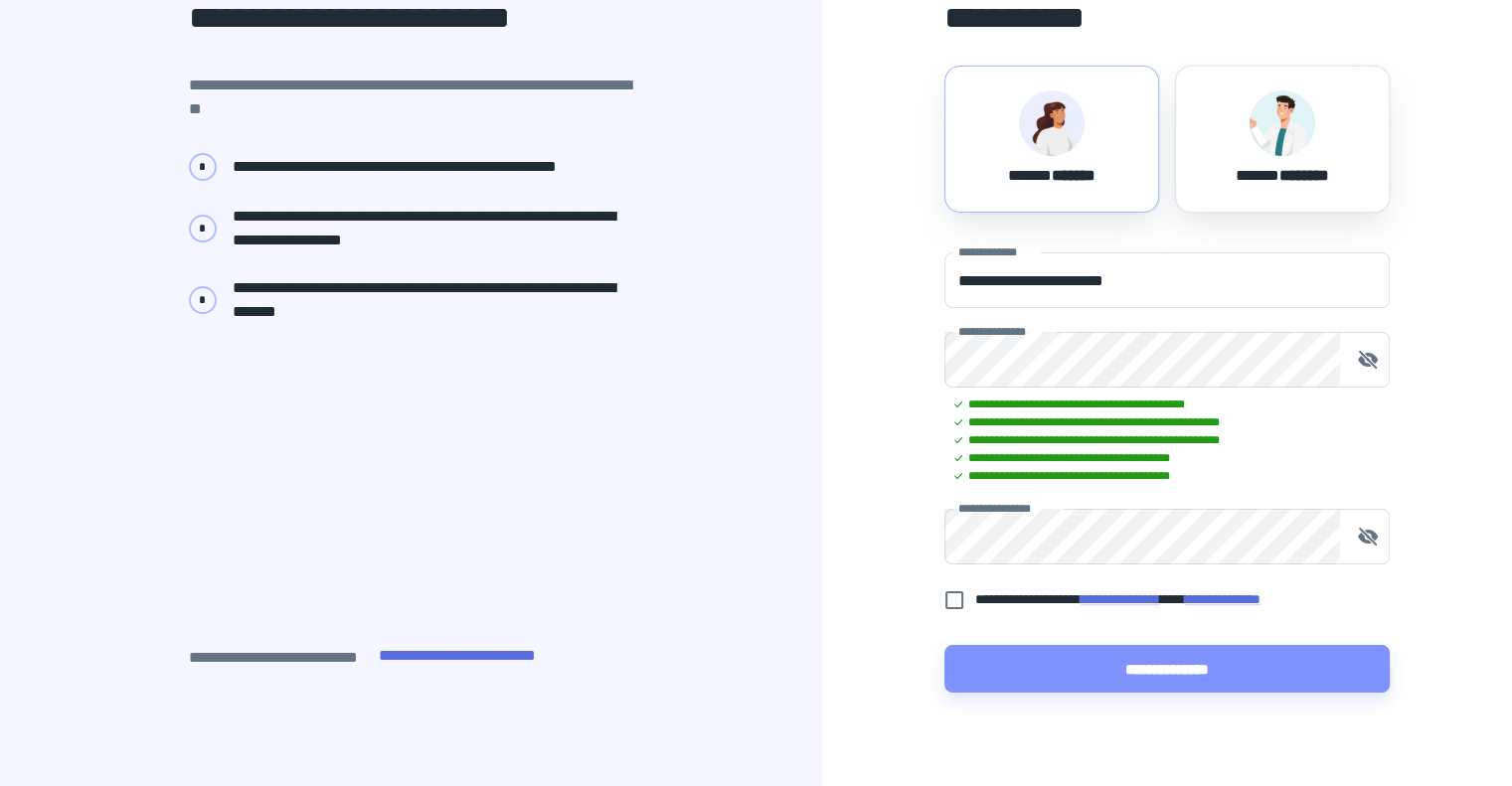 click on "**********" at bounding box center [1161, 604] 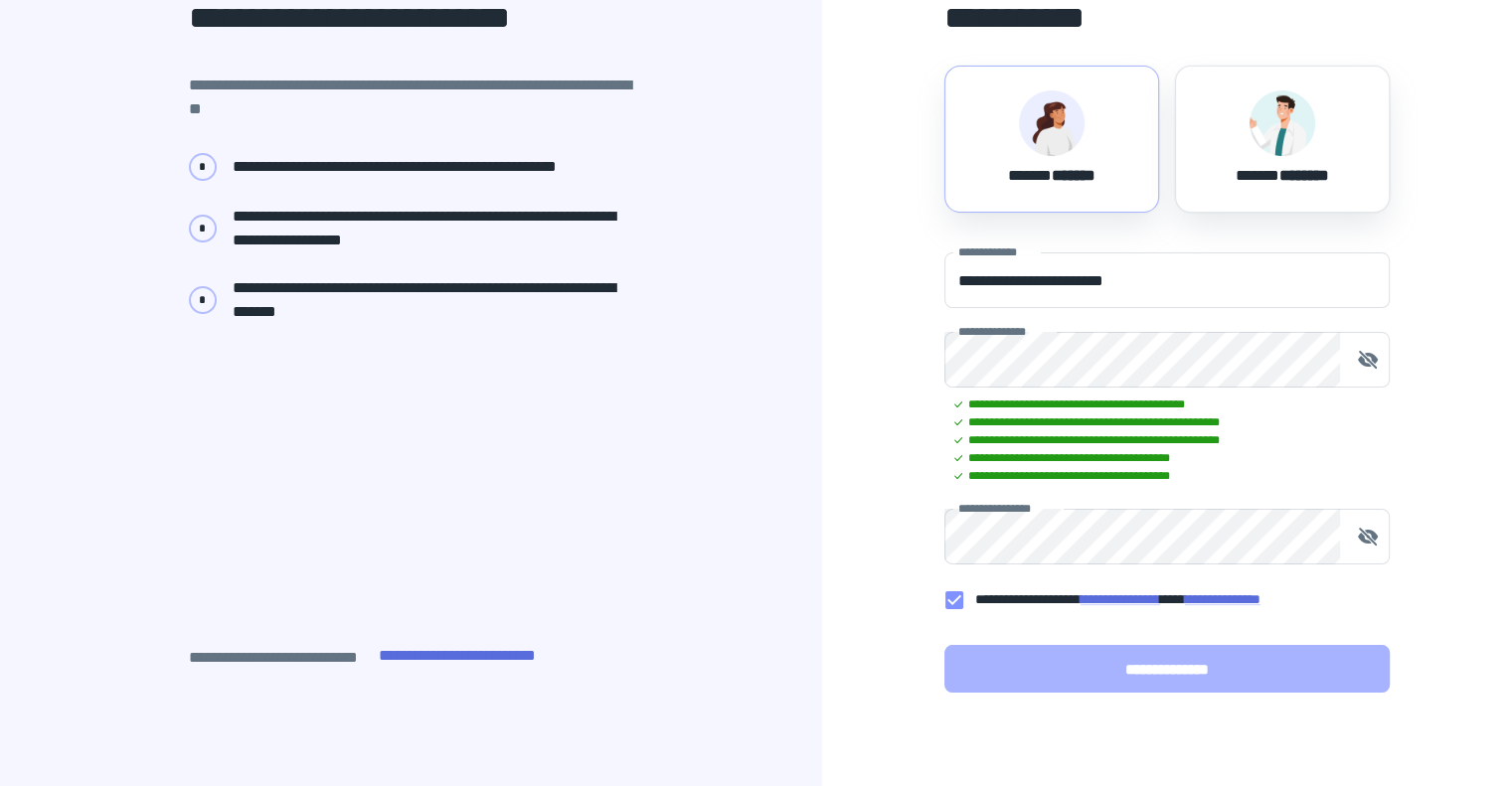 click on "**********" at bounding box center [1167, 669] 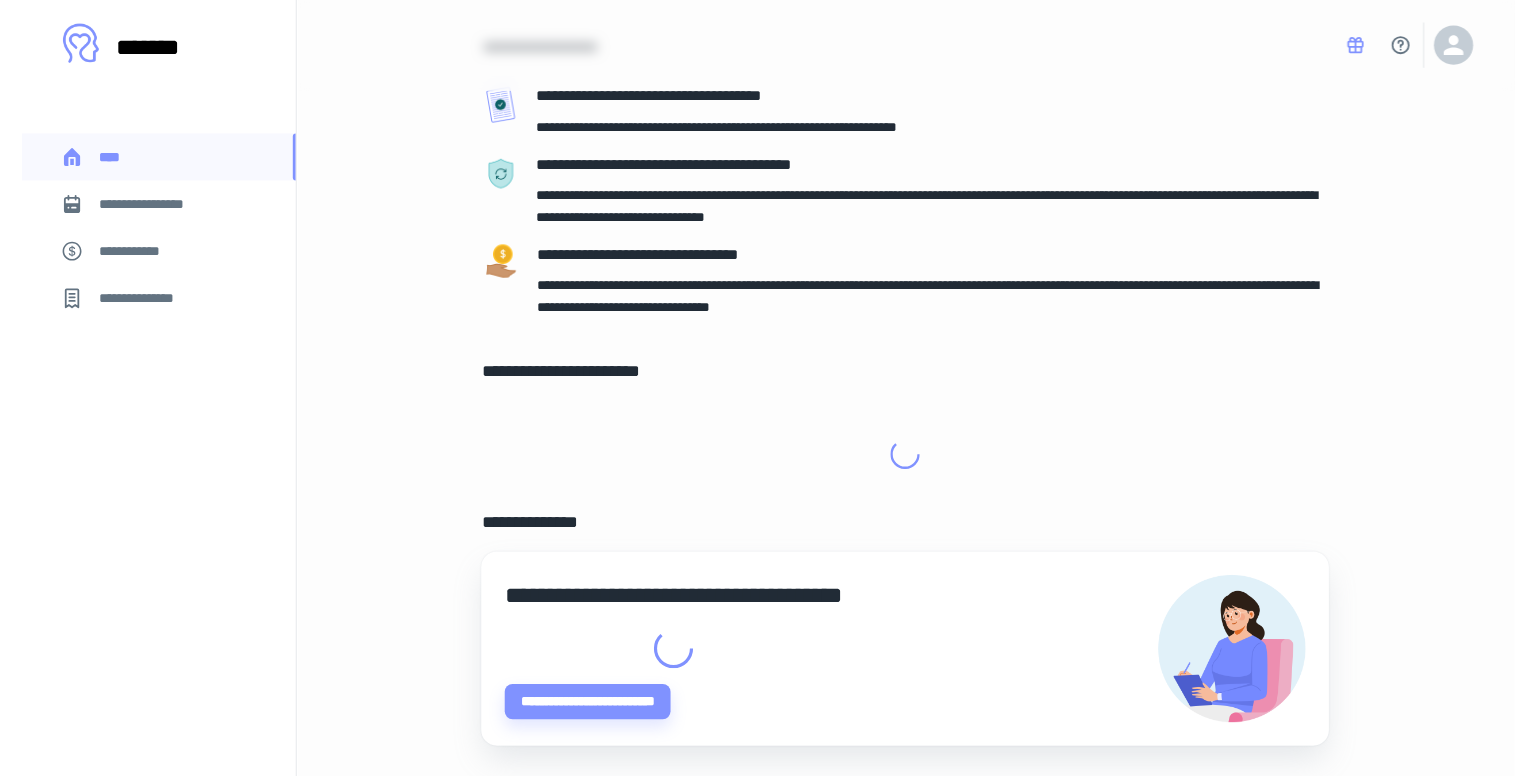 scroll, scrollTop: 0, scrollLeft: 0, axis: both 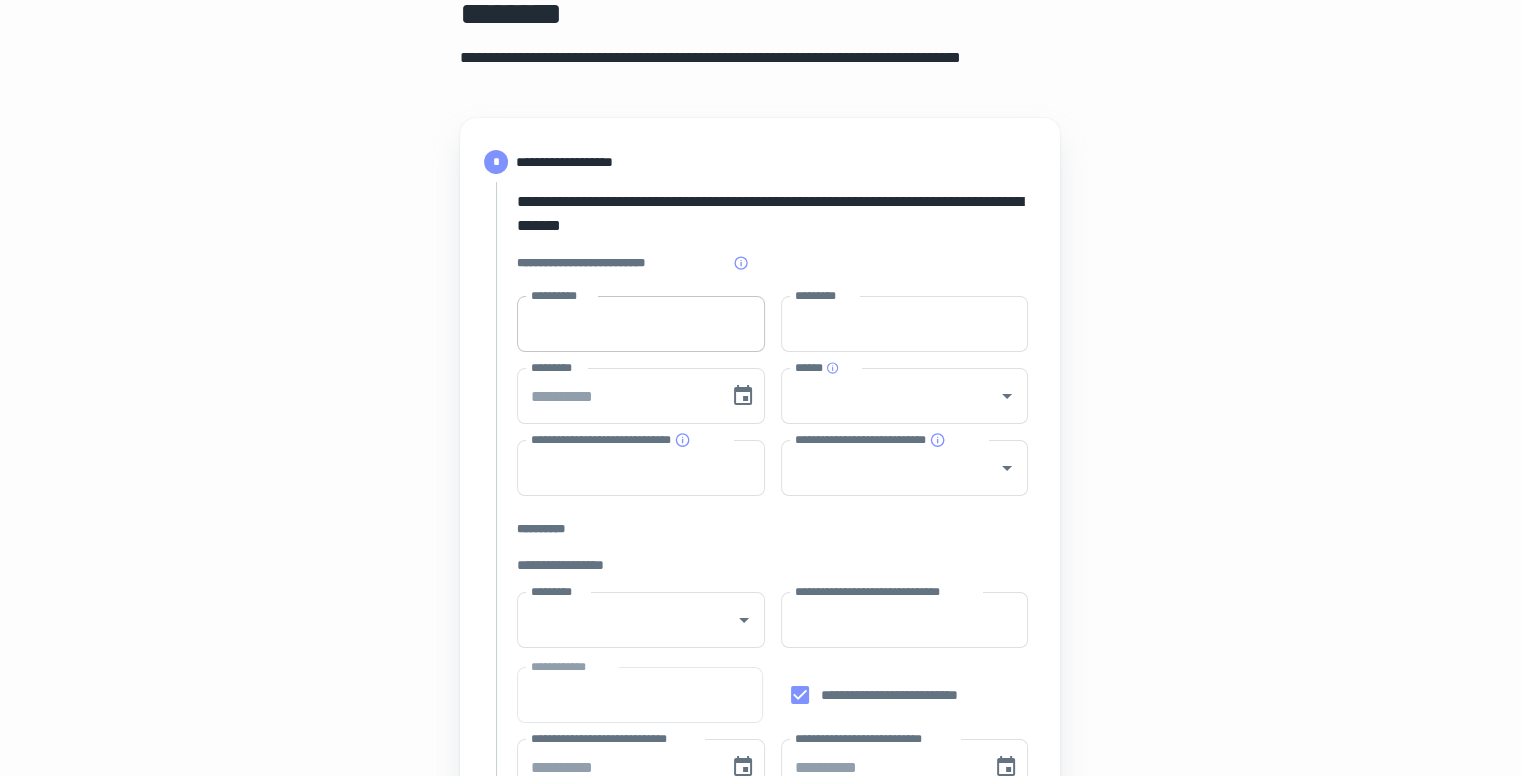 click on "**********" at bounding box center (641, 324) 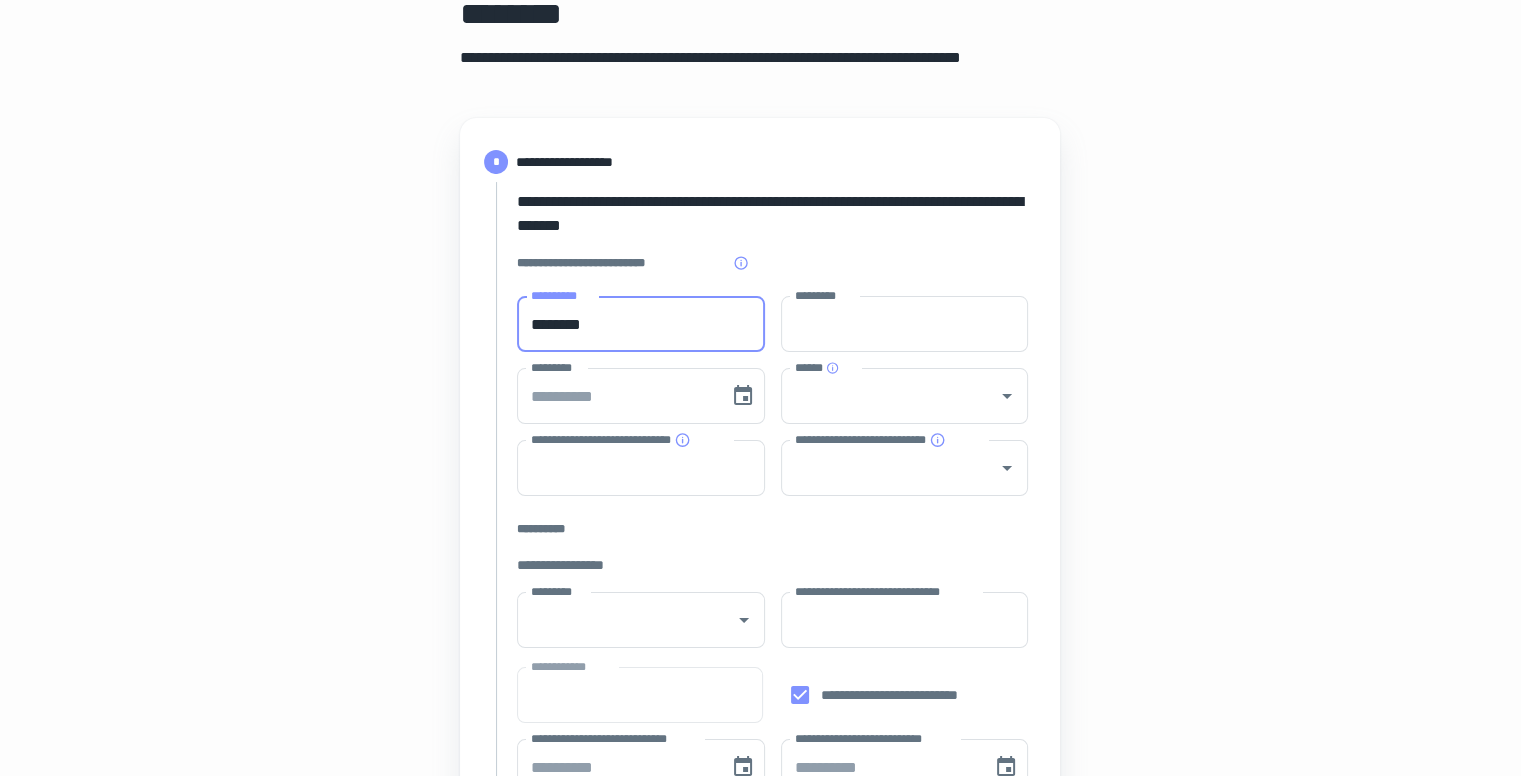 type on "********" 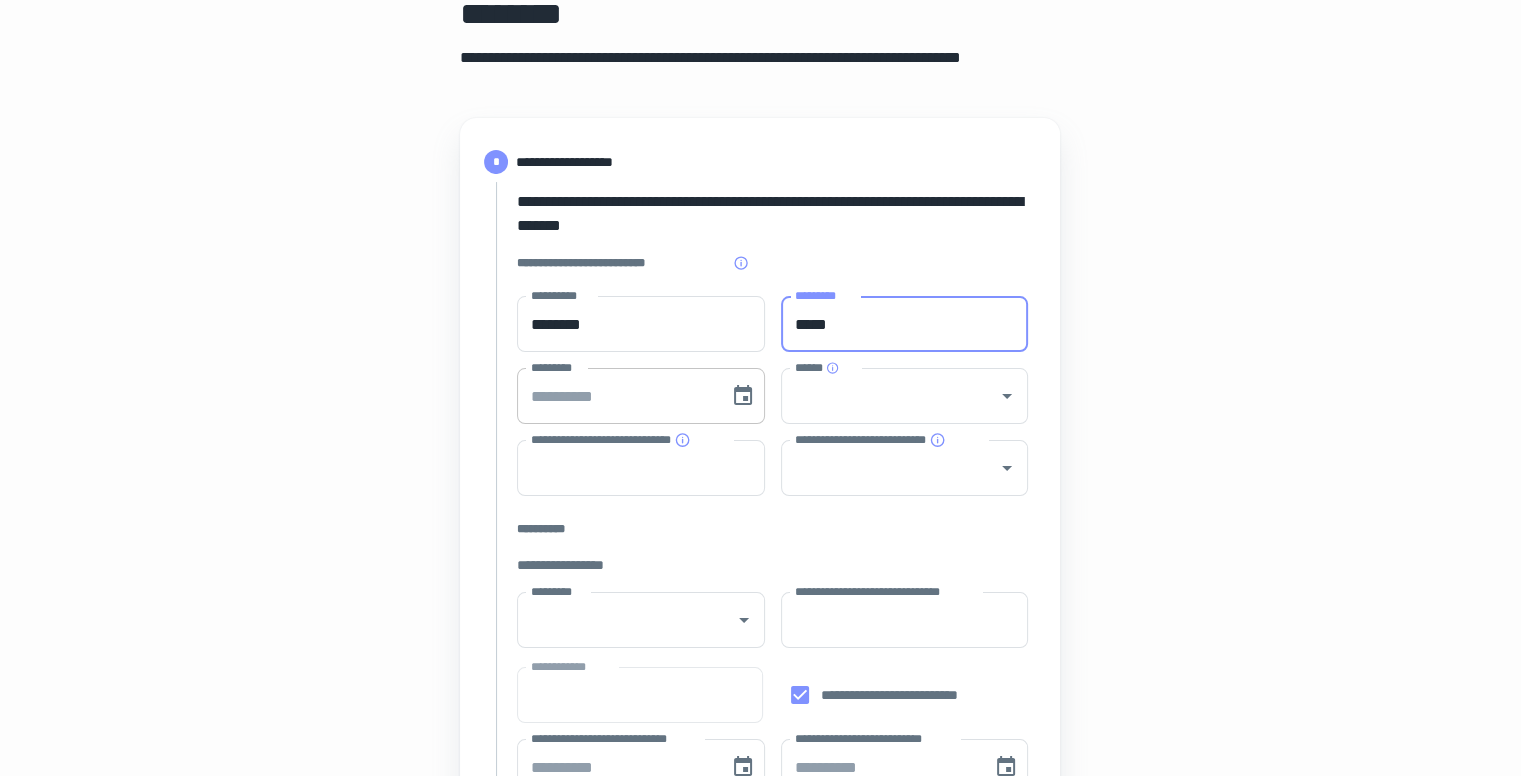 type on "*****" 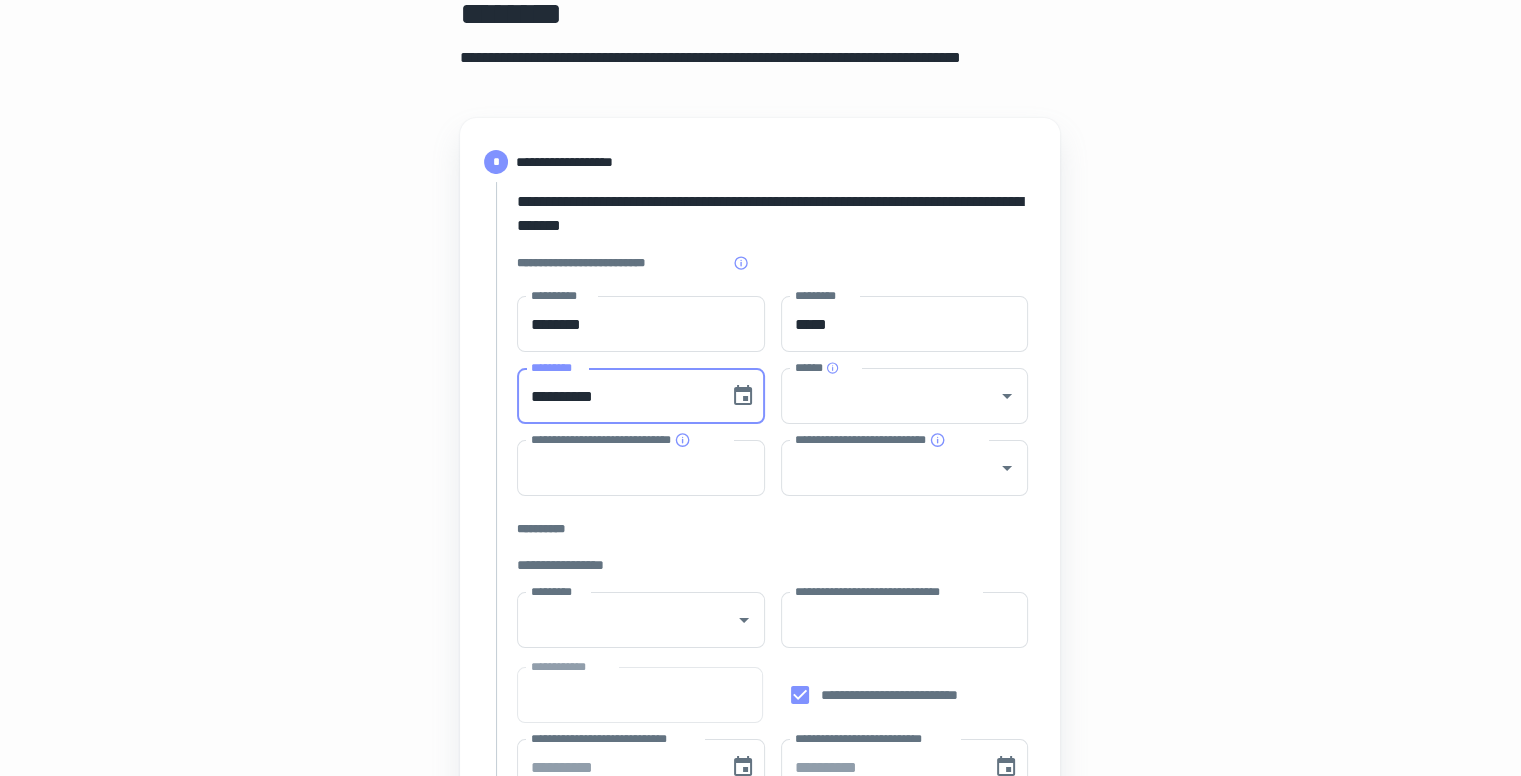 type on "**********" 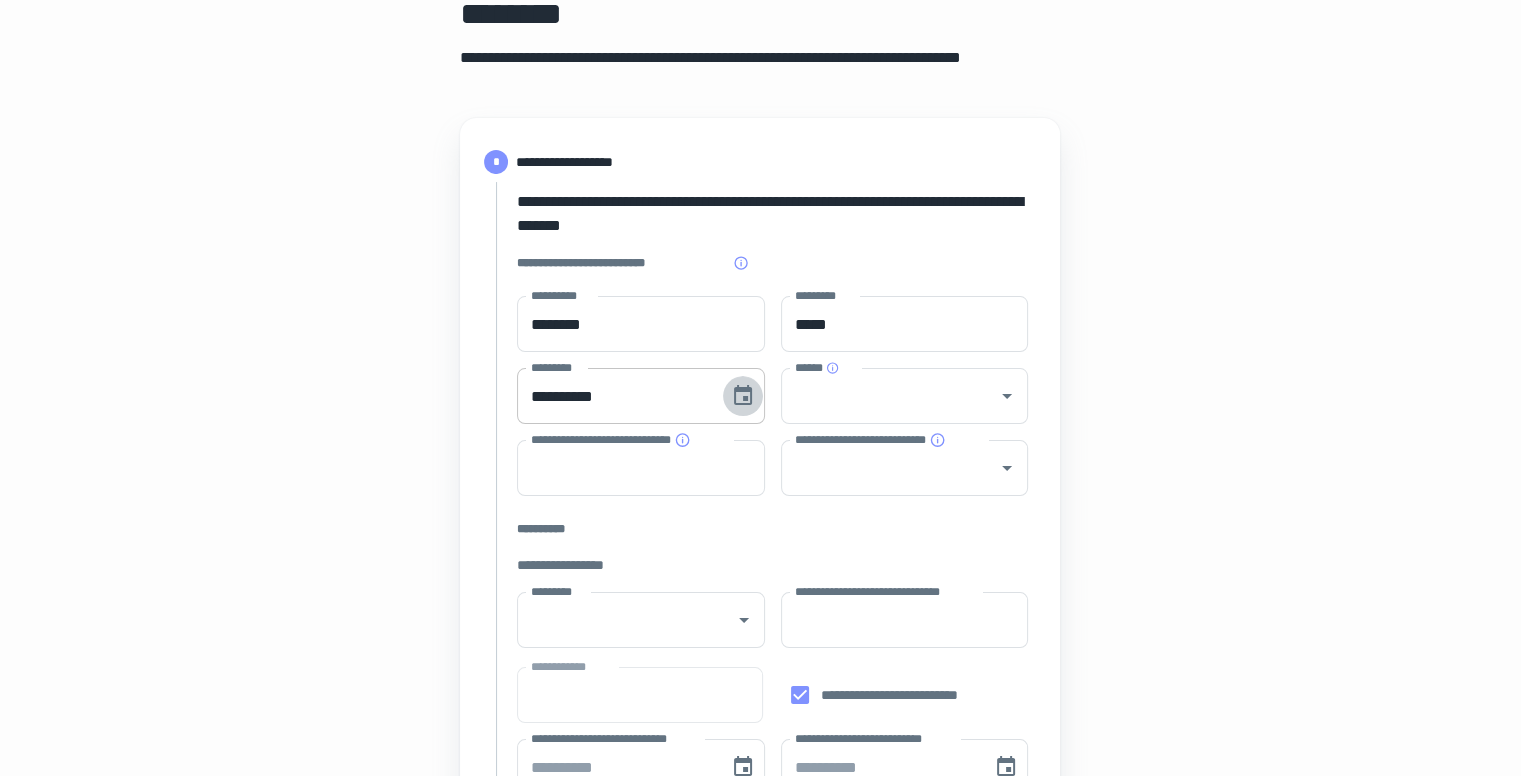 type 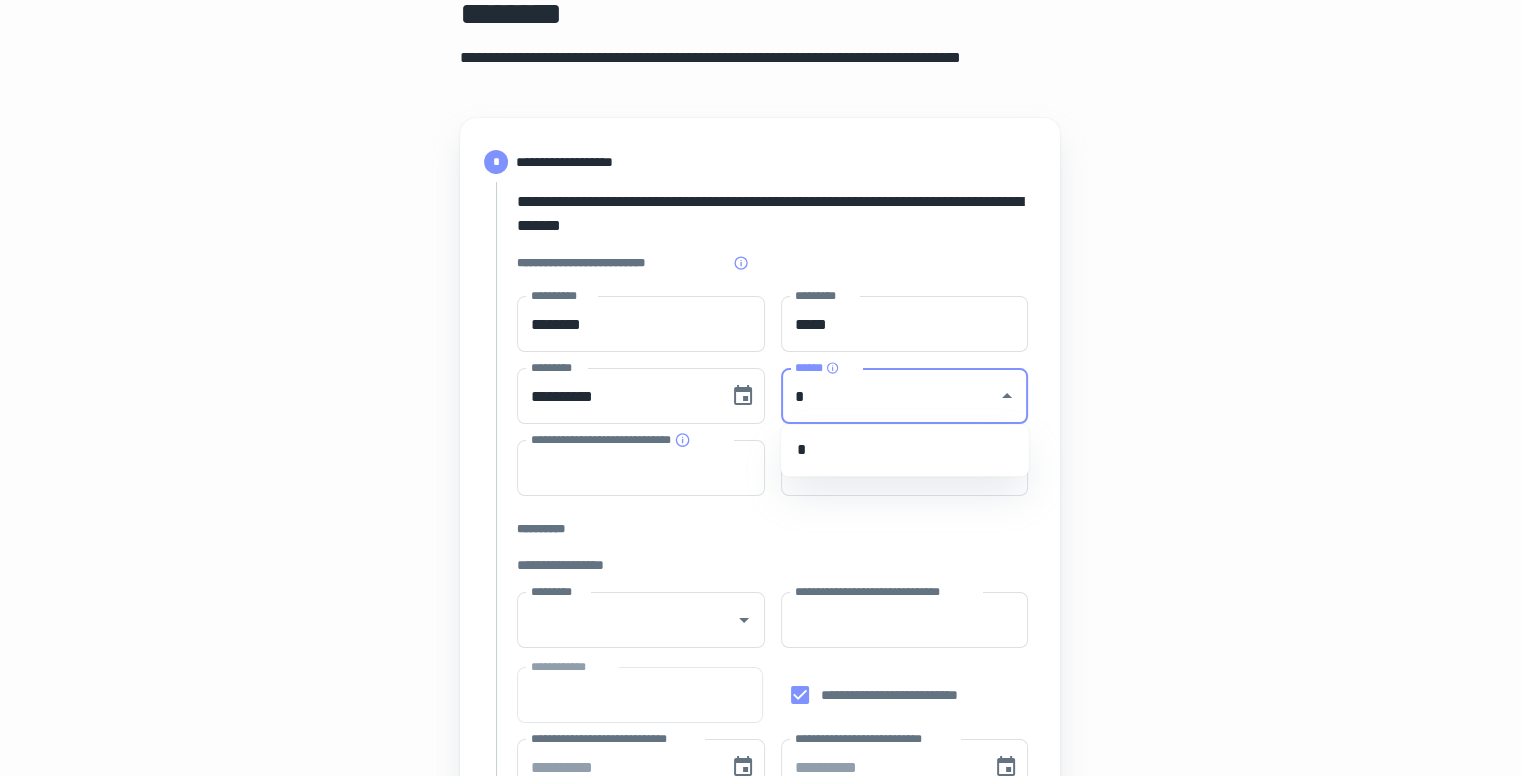 click on "*" at bounding box center (905, 450) 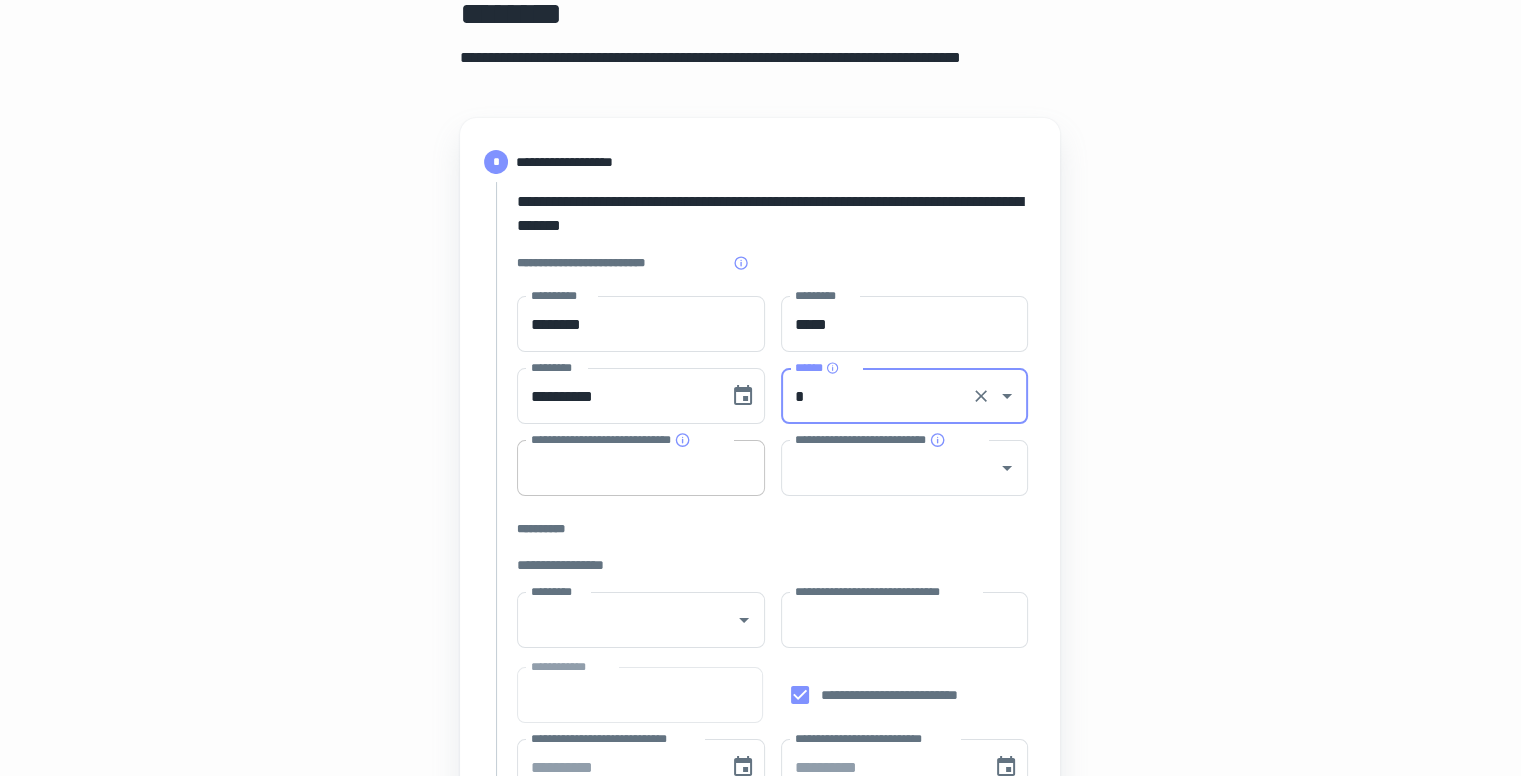 type on "*" 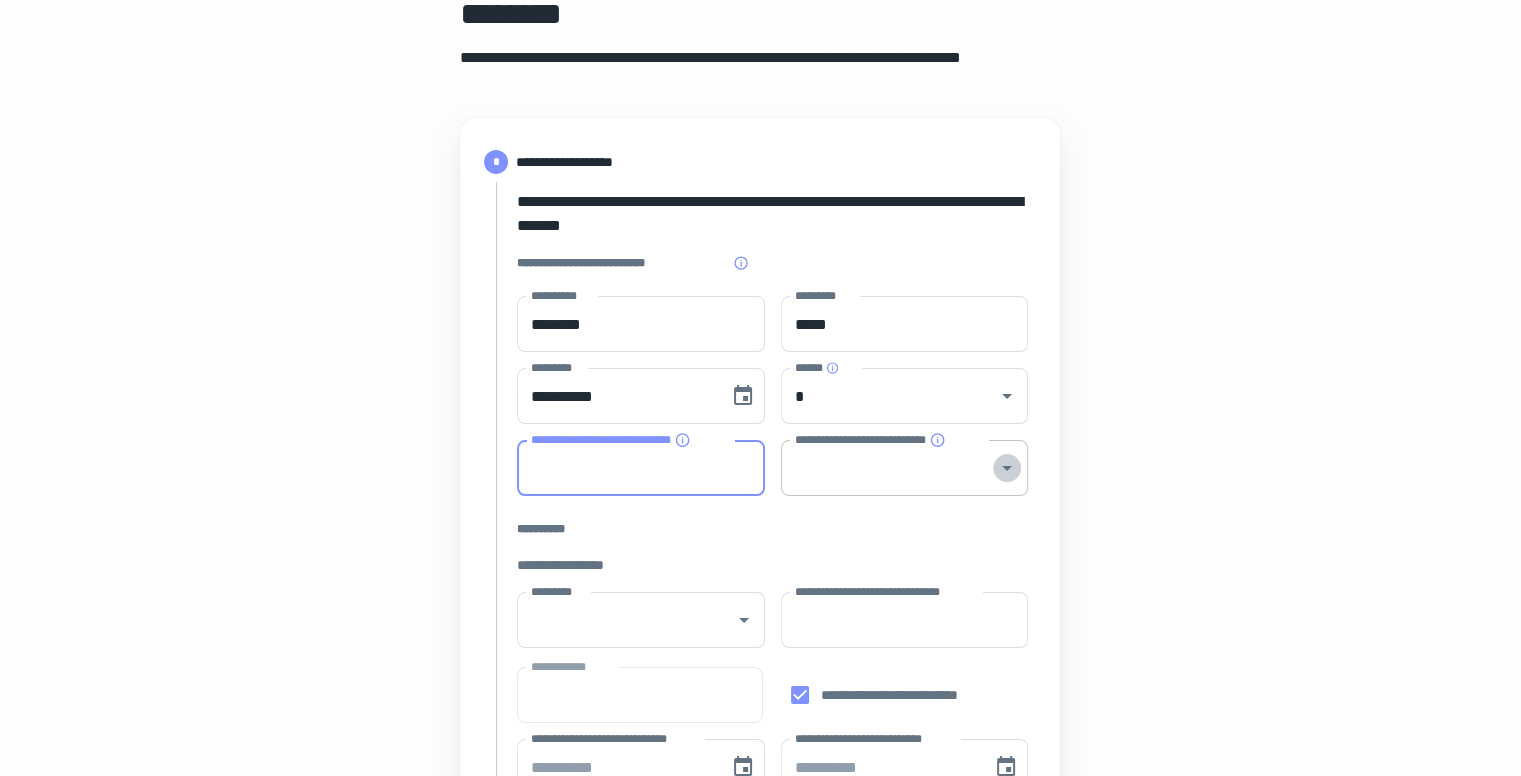 click 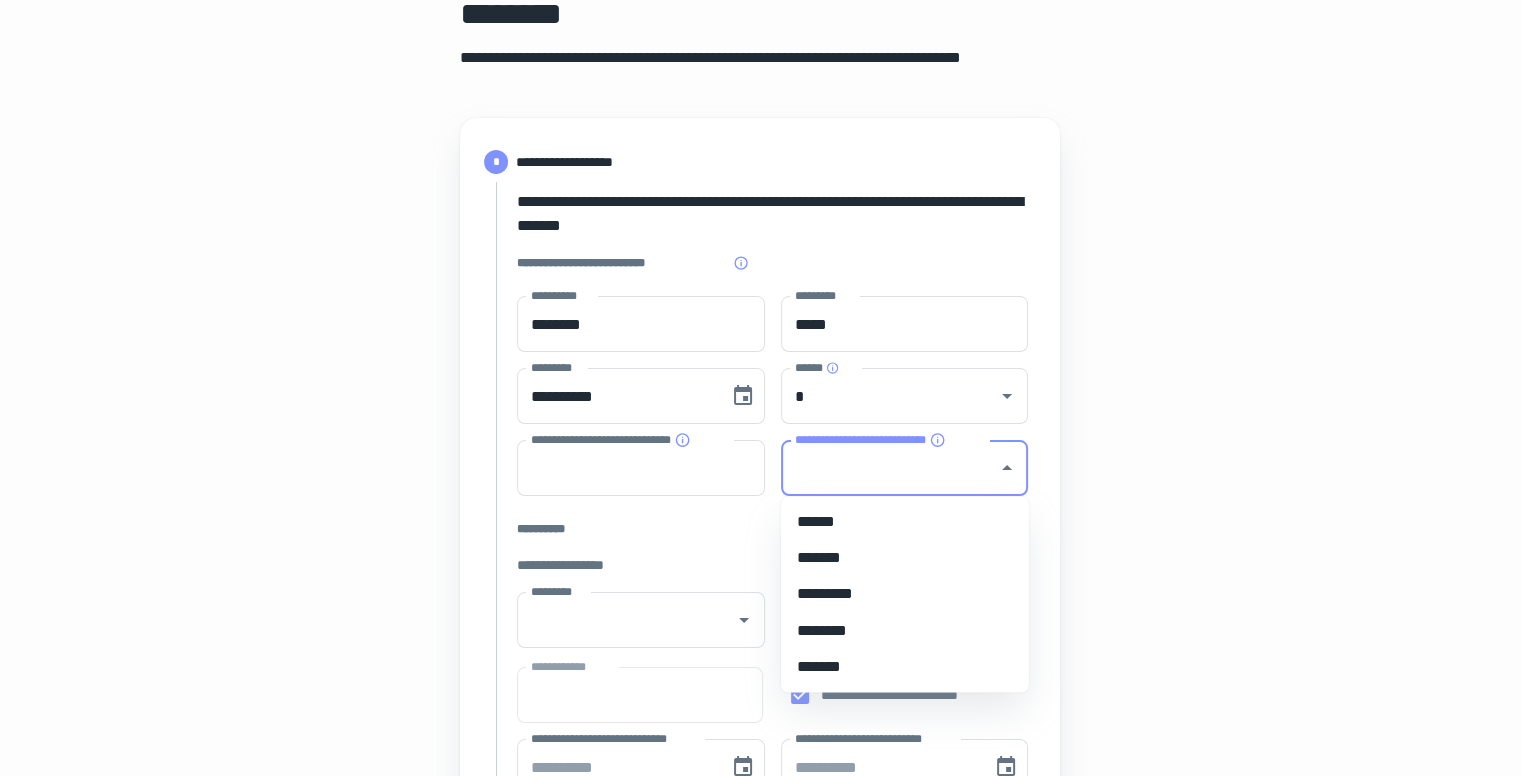 click on "[FIRST] [LAST] [STREET] [CITY] [STATE] [POSTAL_CODE] [COUNTRY] [PHONE] [EMAIL]" at bounding box center [760, 764] 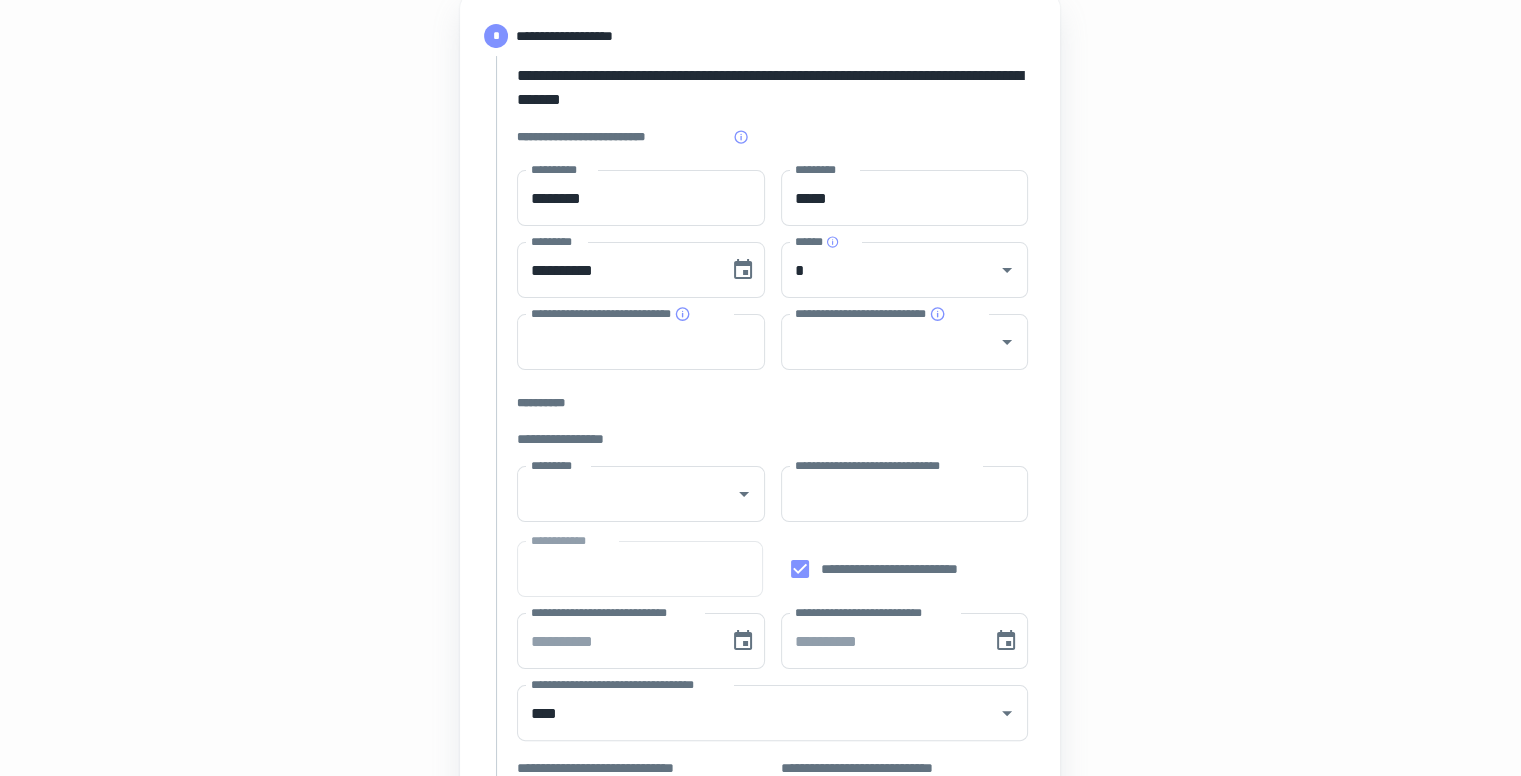 scroll, scrollTop: 254, scrollLeft: 0, axis: vertical 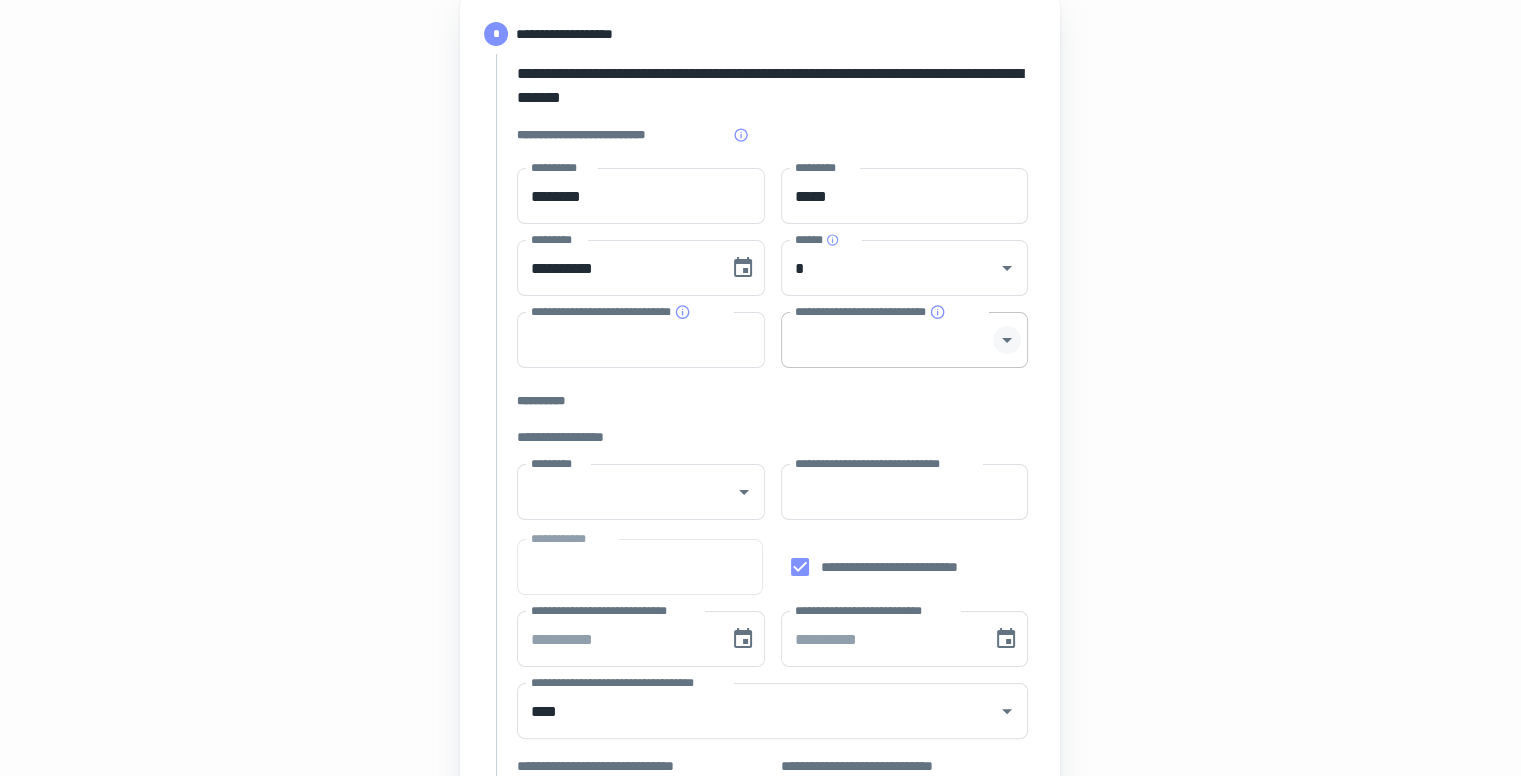 click 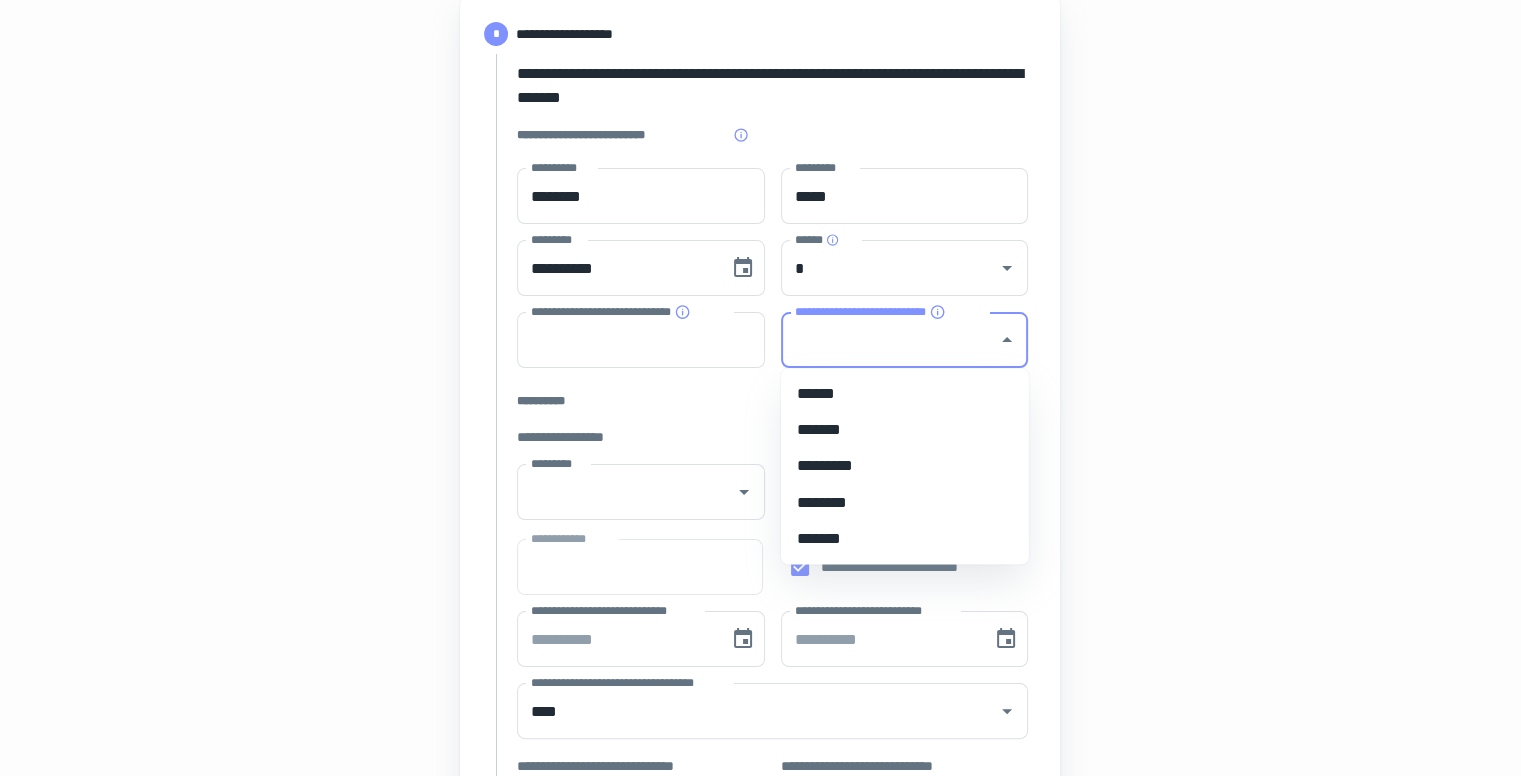 click on "*******" at bounding box center [905, 430] 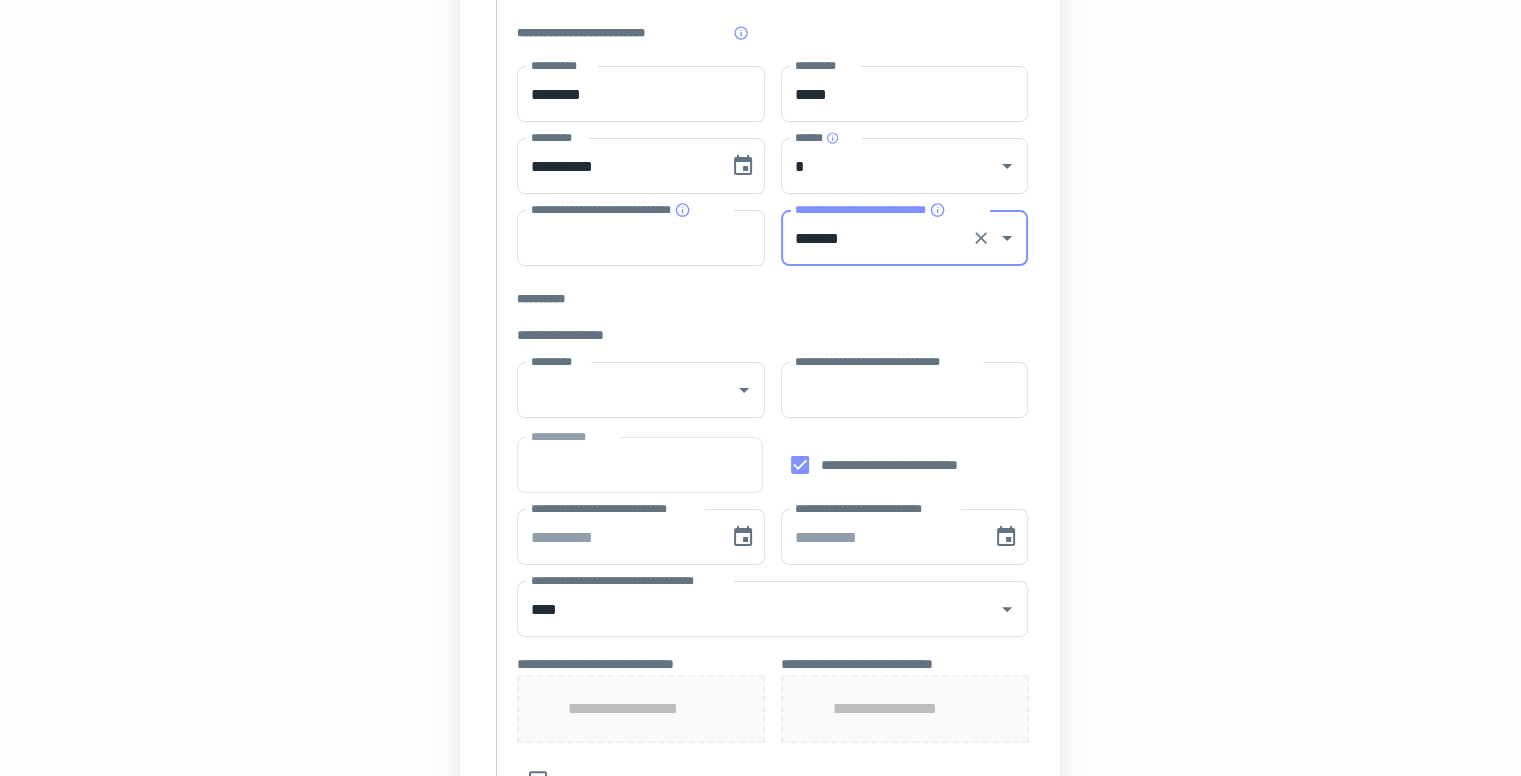 scroll, scrollTop: 364, scrollLeft: 0, axis: vertical 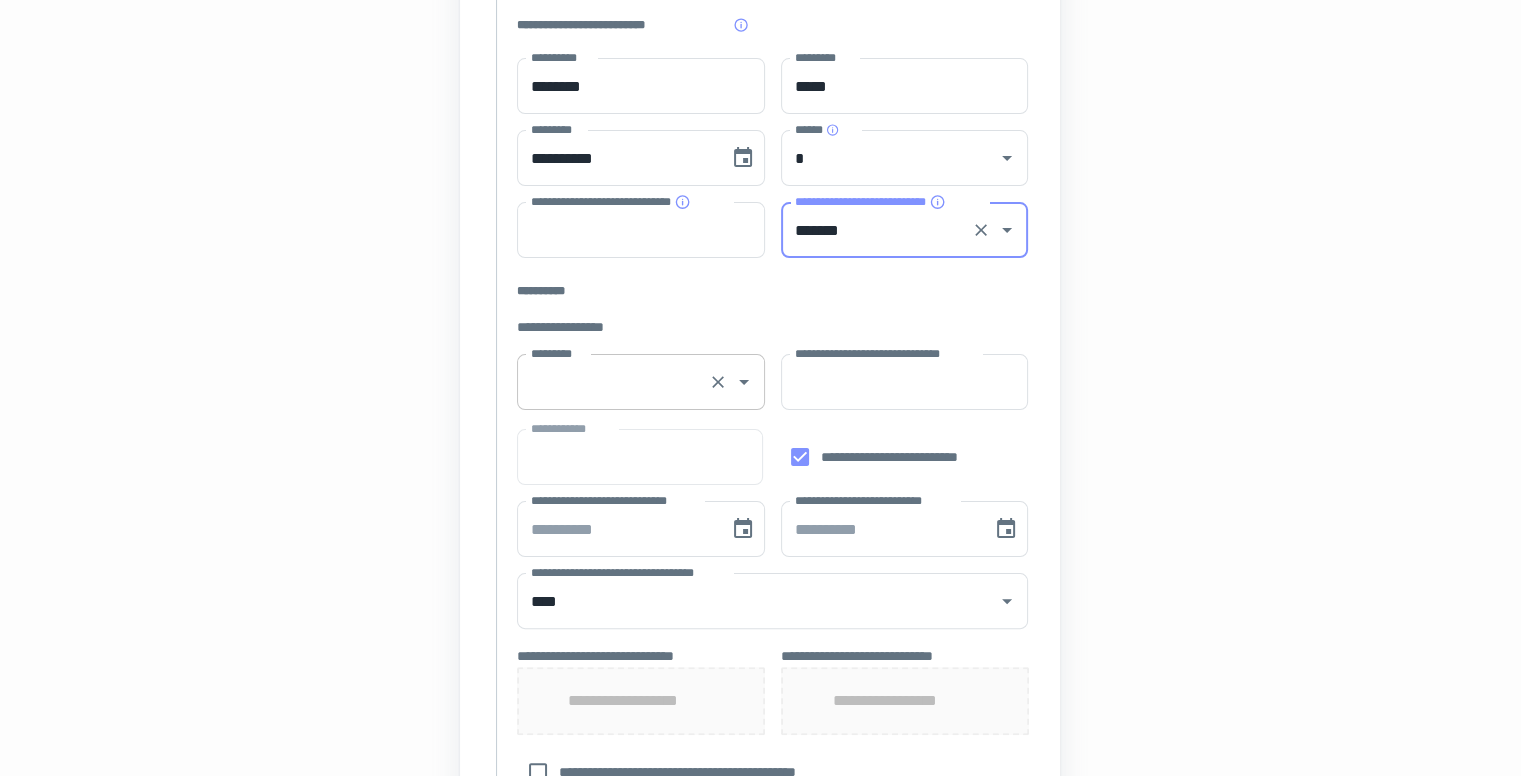 click on "*********" at bounding box center (613, 382) 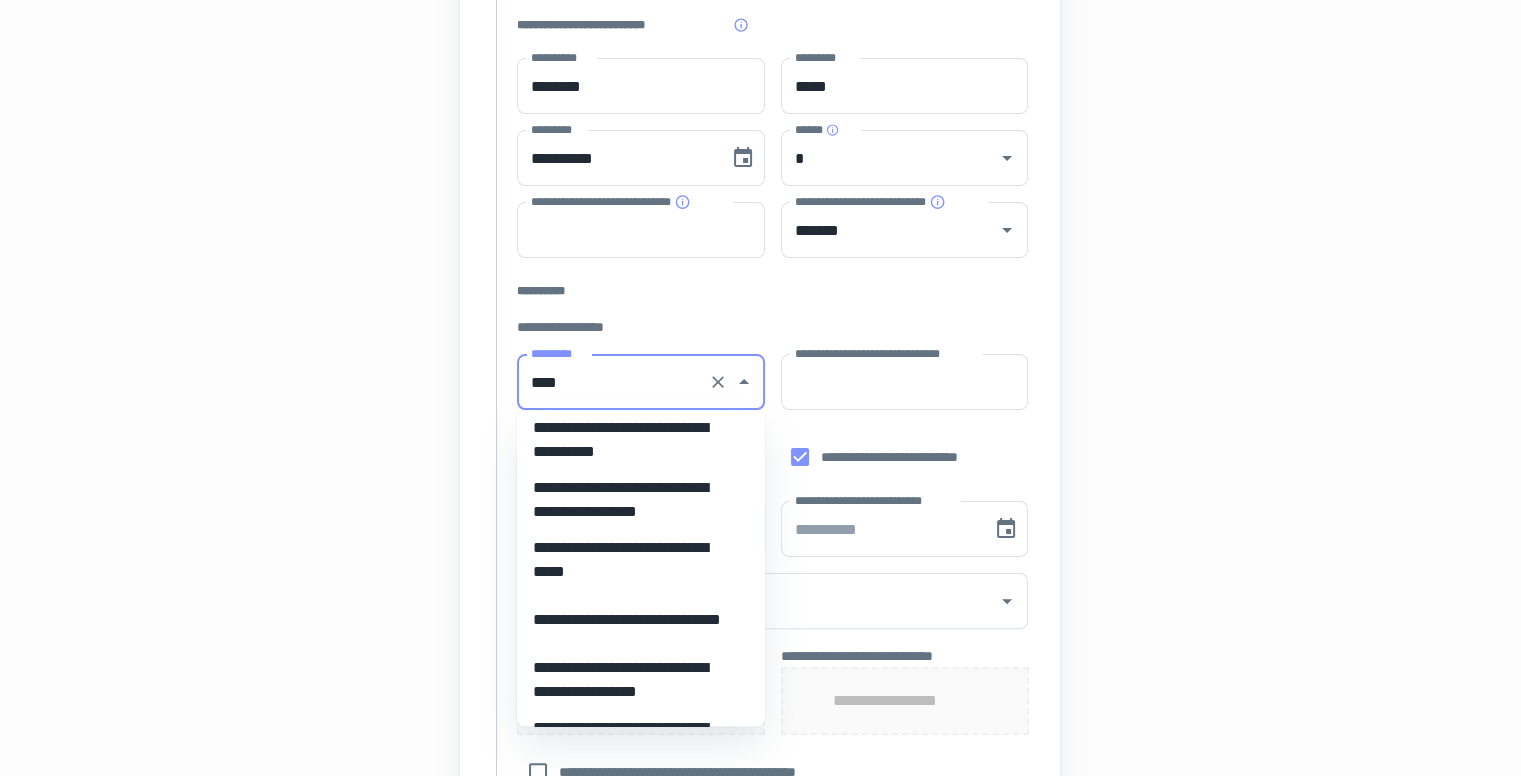 scroll, scrollTop: 3171, scrollLeft: 0, axis: vertical 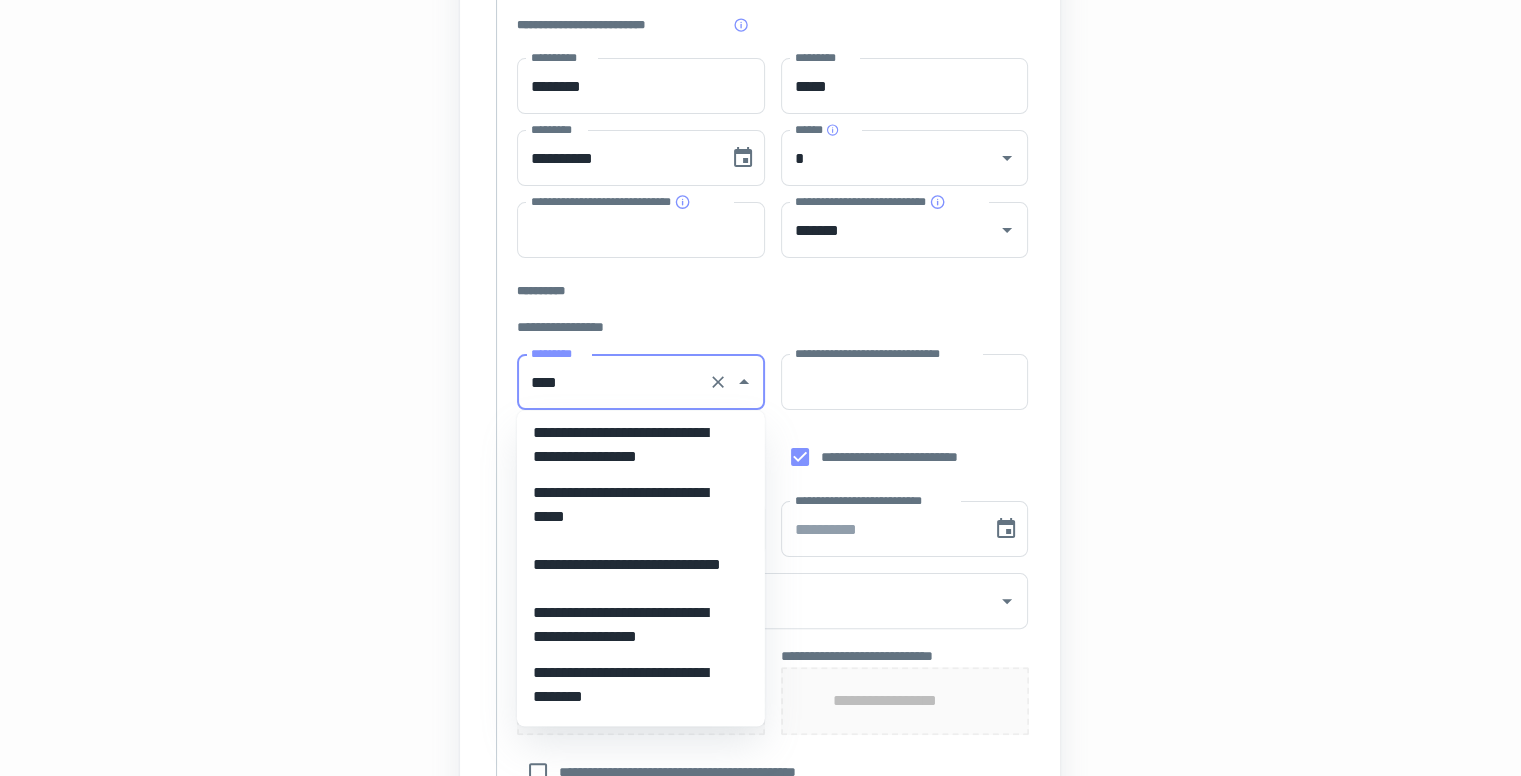 click on "**********" at bounding box center (633, 565) 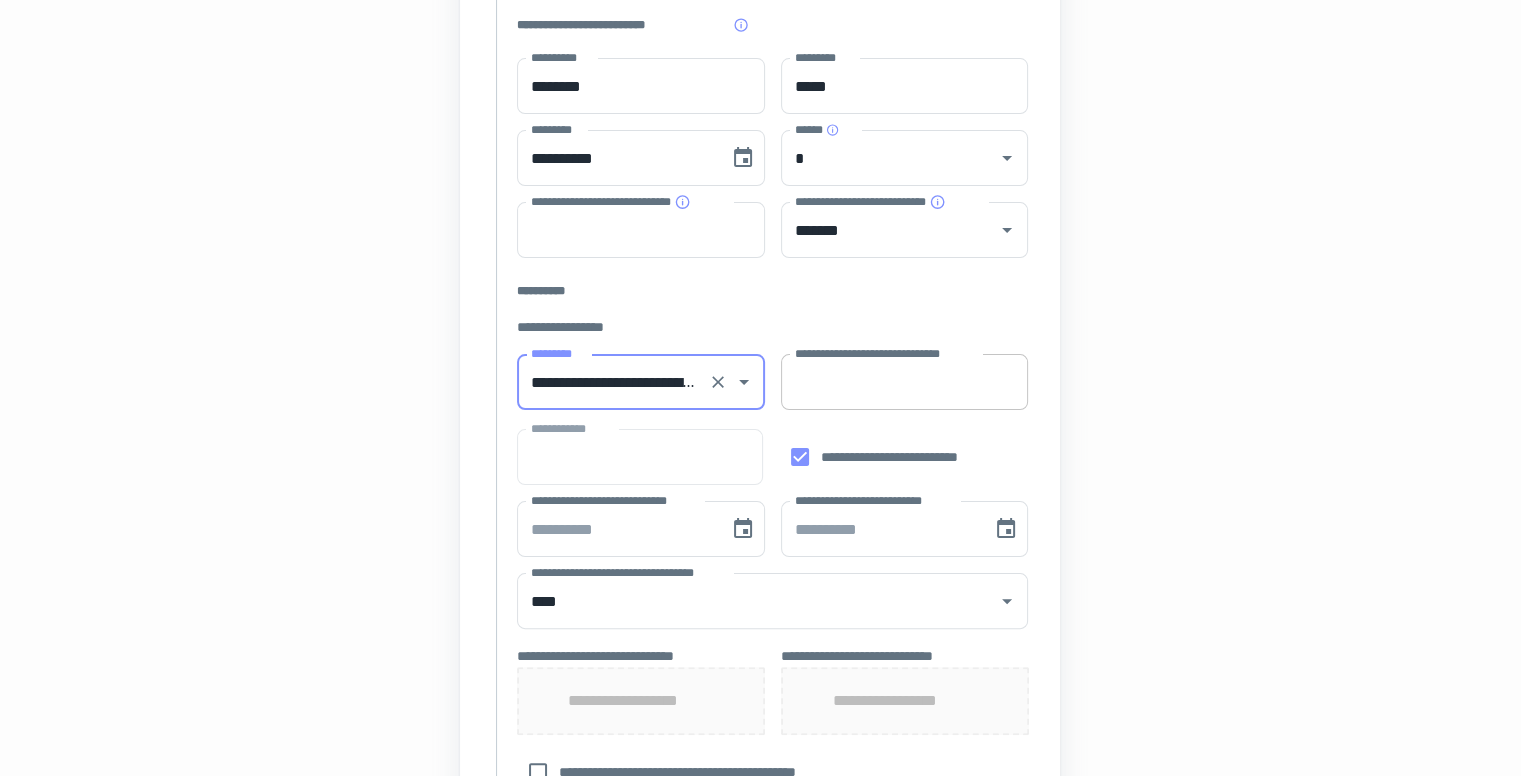 type on "**********" 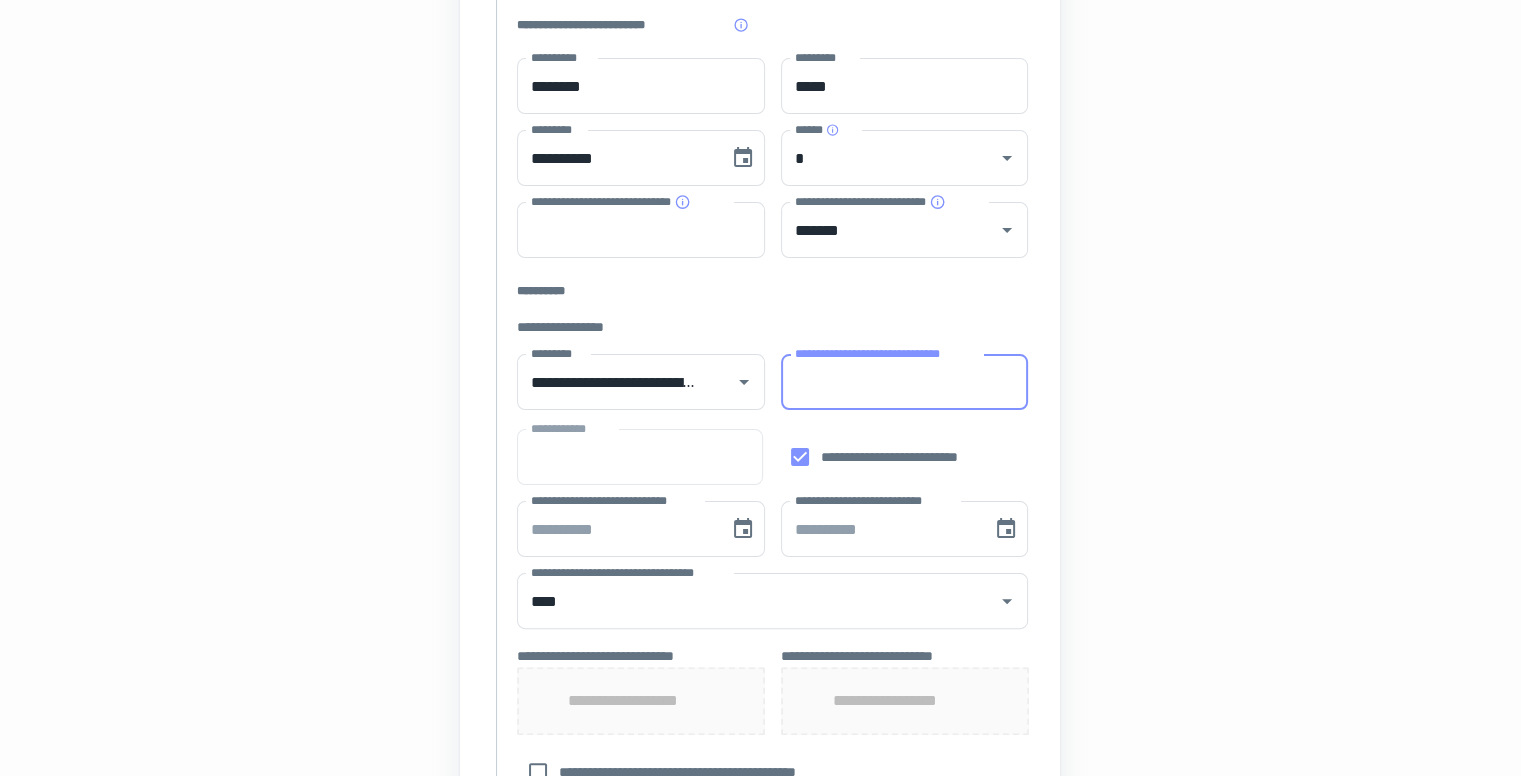 click on "**********" at bounding box center (905, 382) 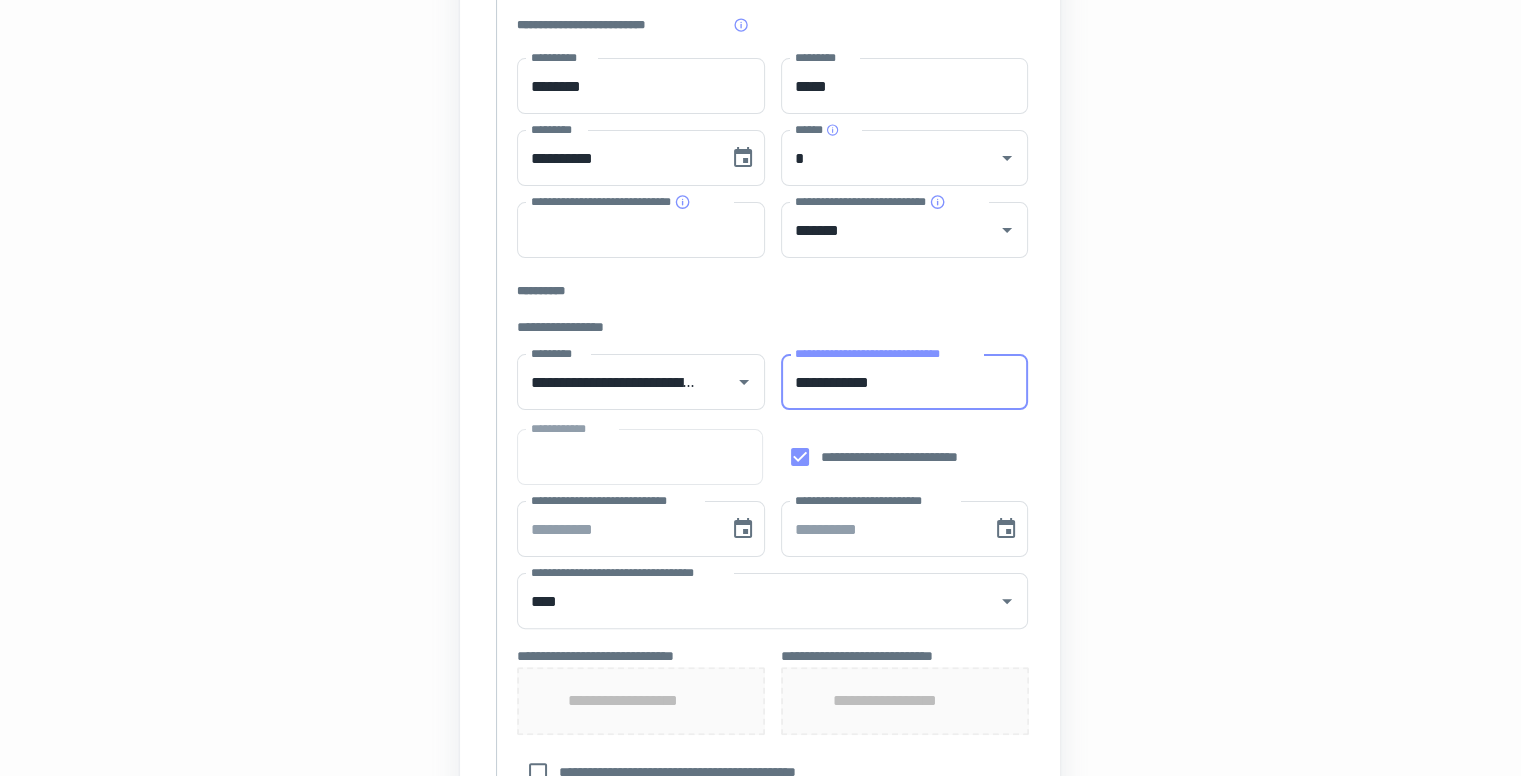 type on "**********" 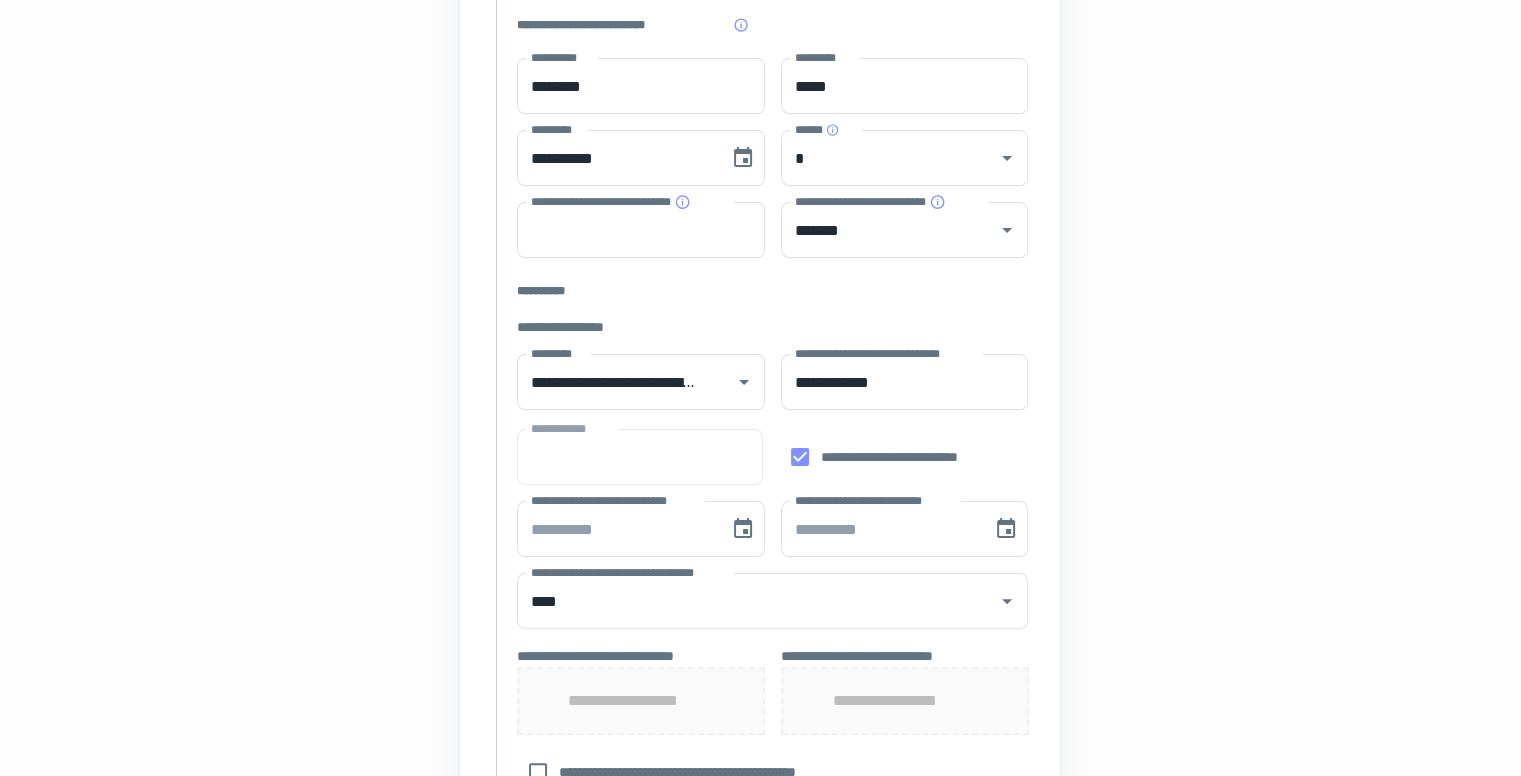 click on "**********" at bounding box center (911, 457) 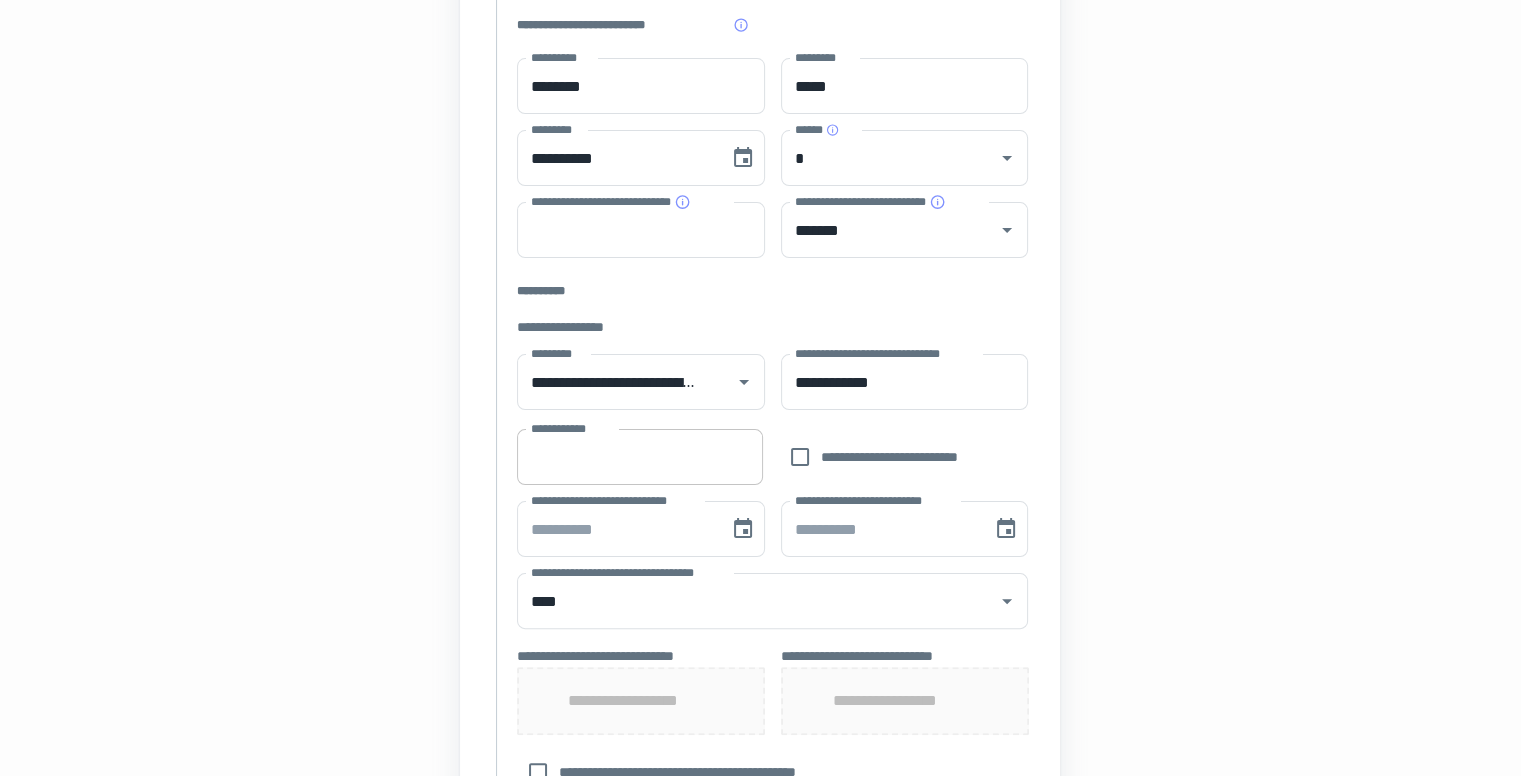 click on "**********" at bounding box center (639, 457) 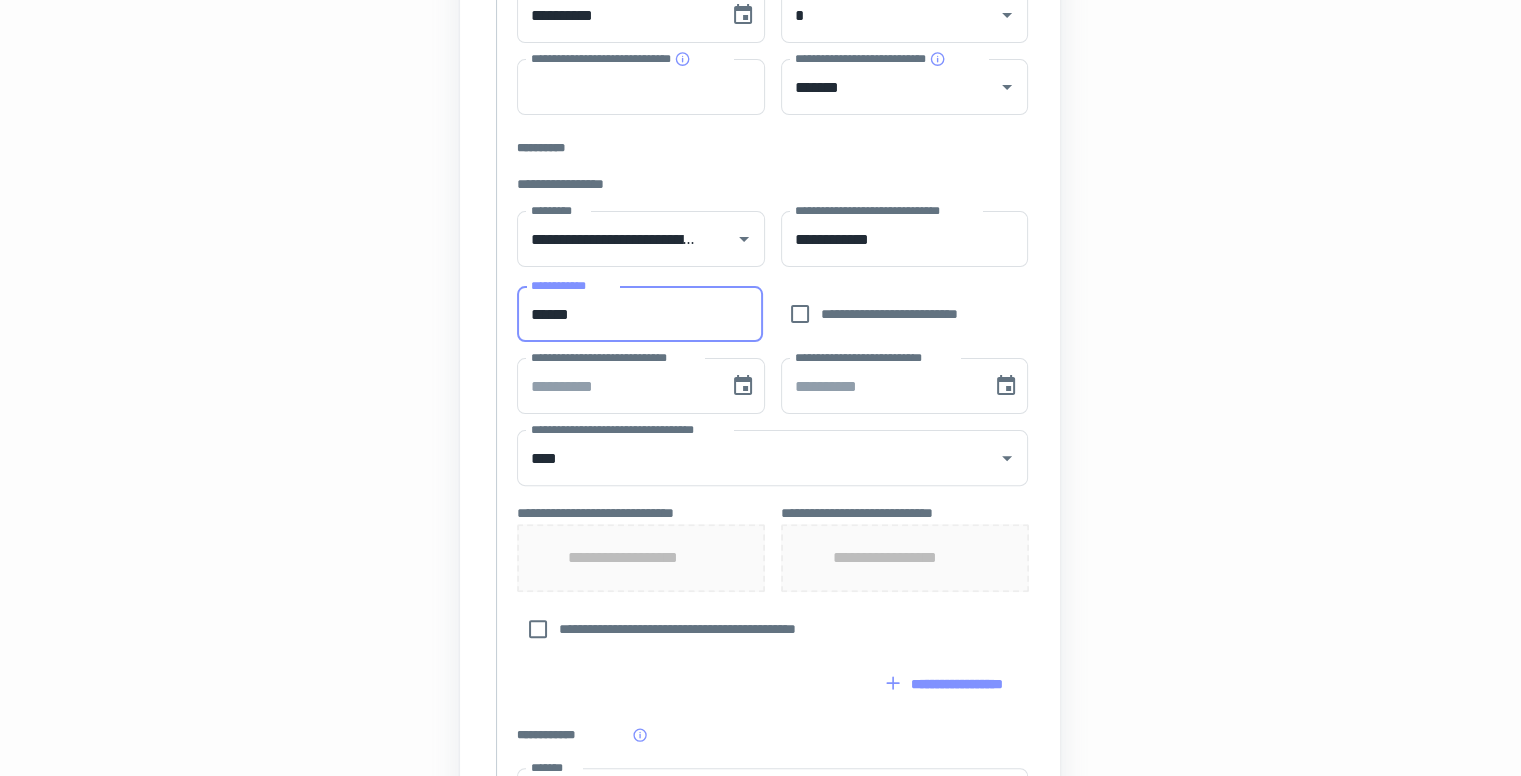 scroll, scrollTop: 596, scrollLeft: 0, axis: vertical 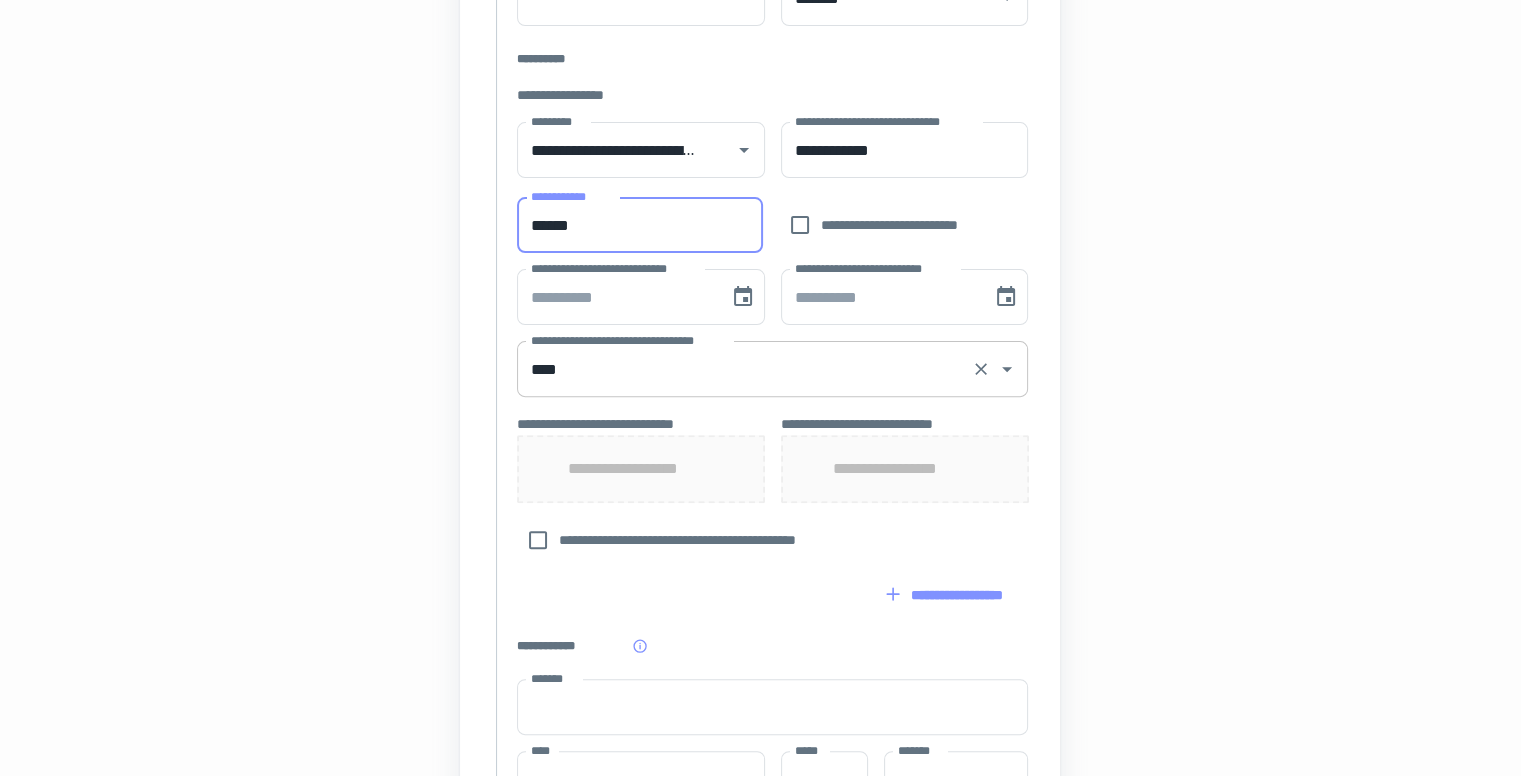 type on "******" 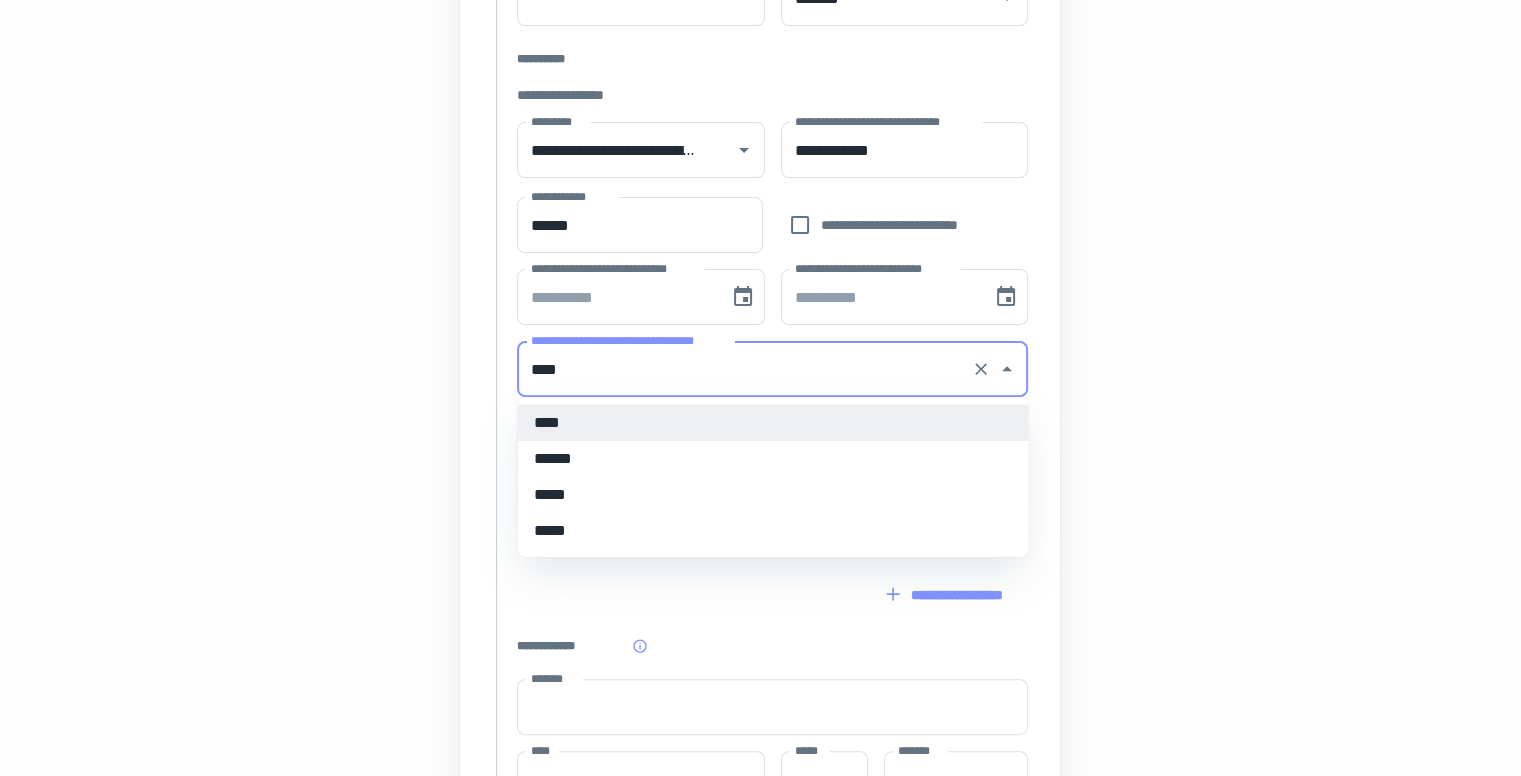 click on "****" at bounding box center (744, 369) 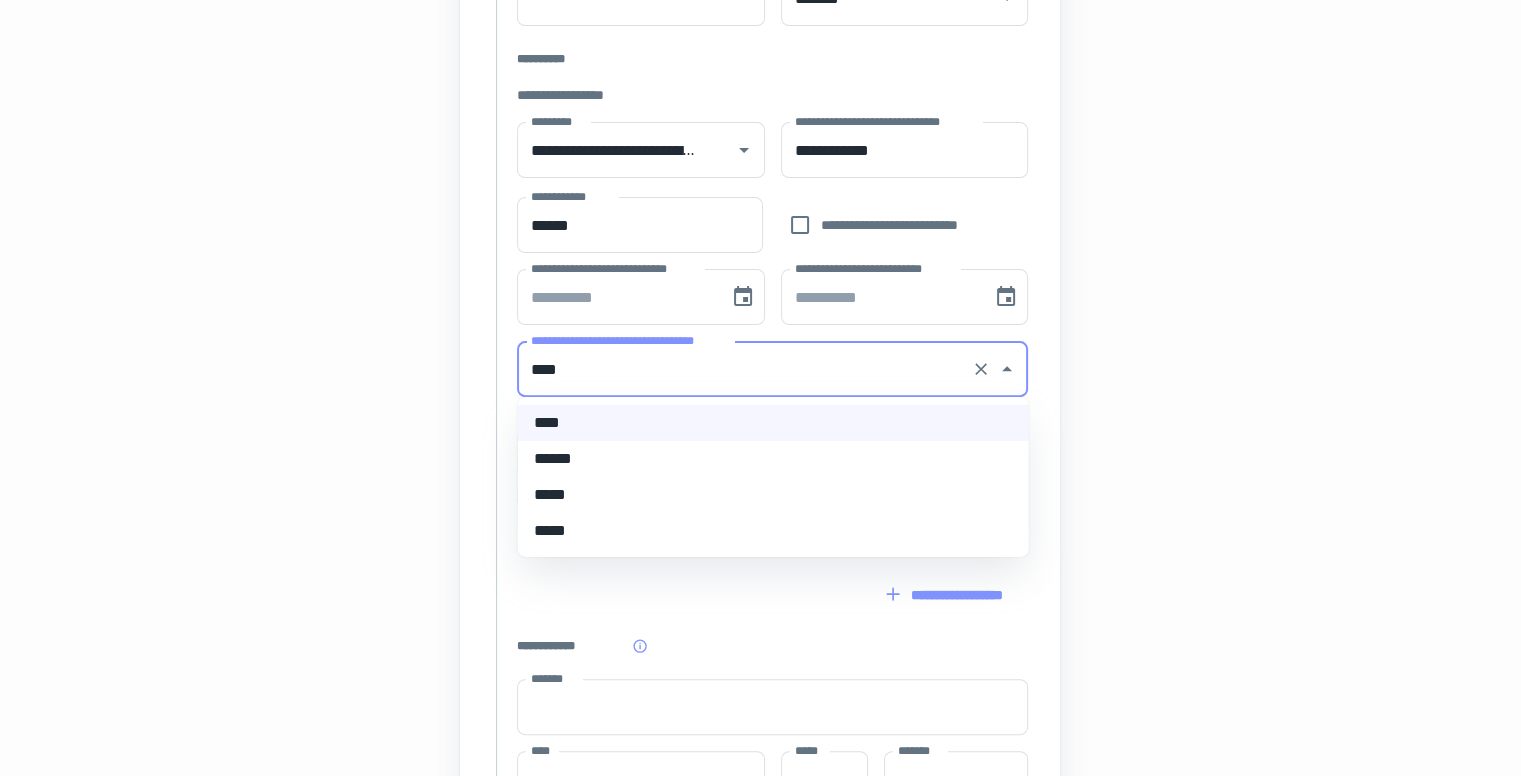 click on "******" at bounding box center [773, 459] 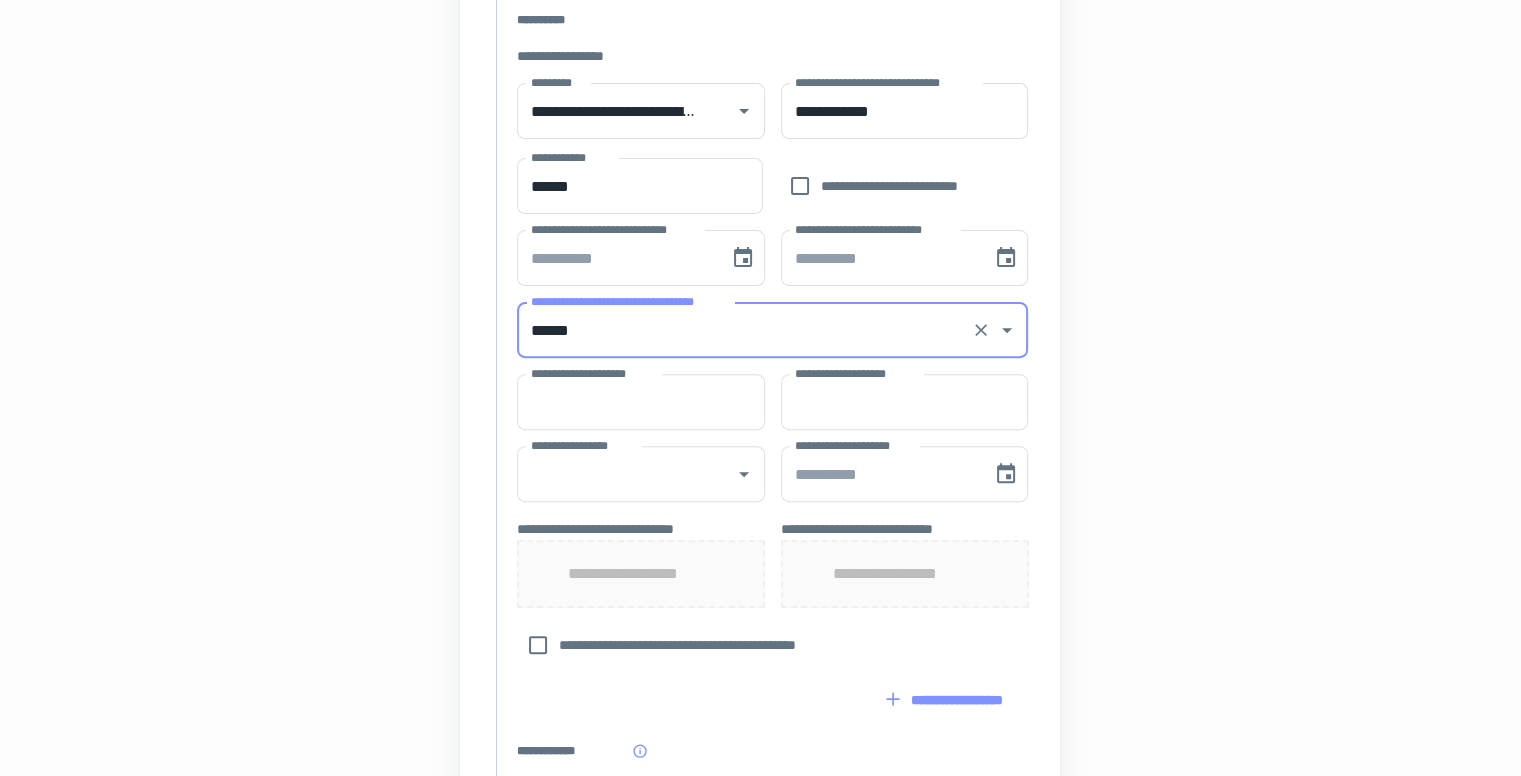scroll, scrollTop: 636, scrollLeft: 0, axis: vertical 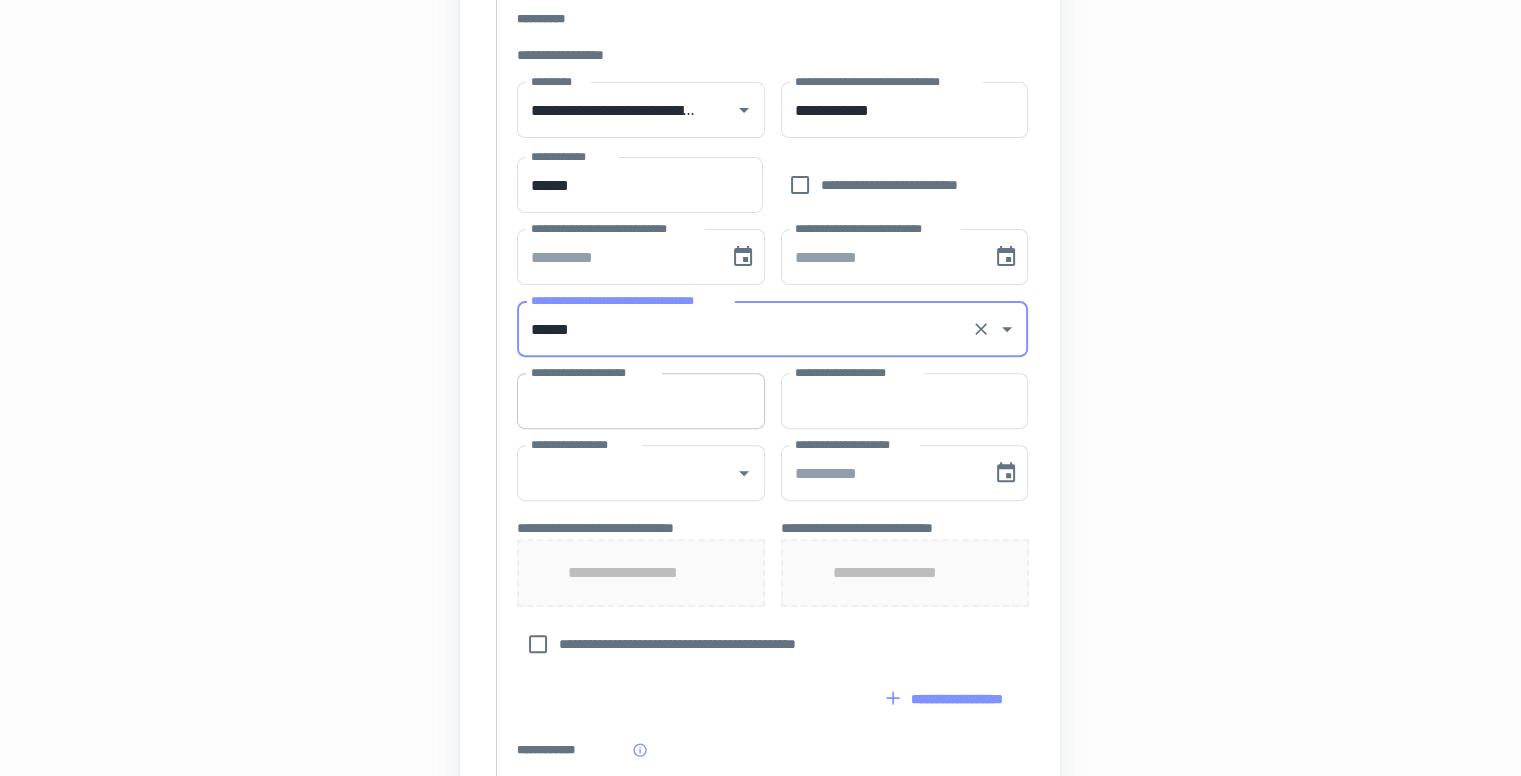 click on "**********" at bounding box center [641, 401] 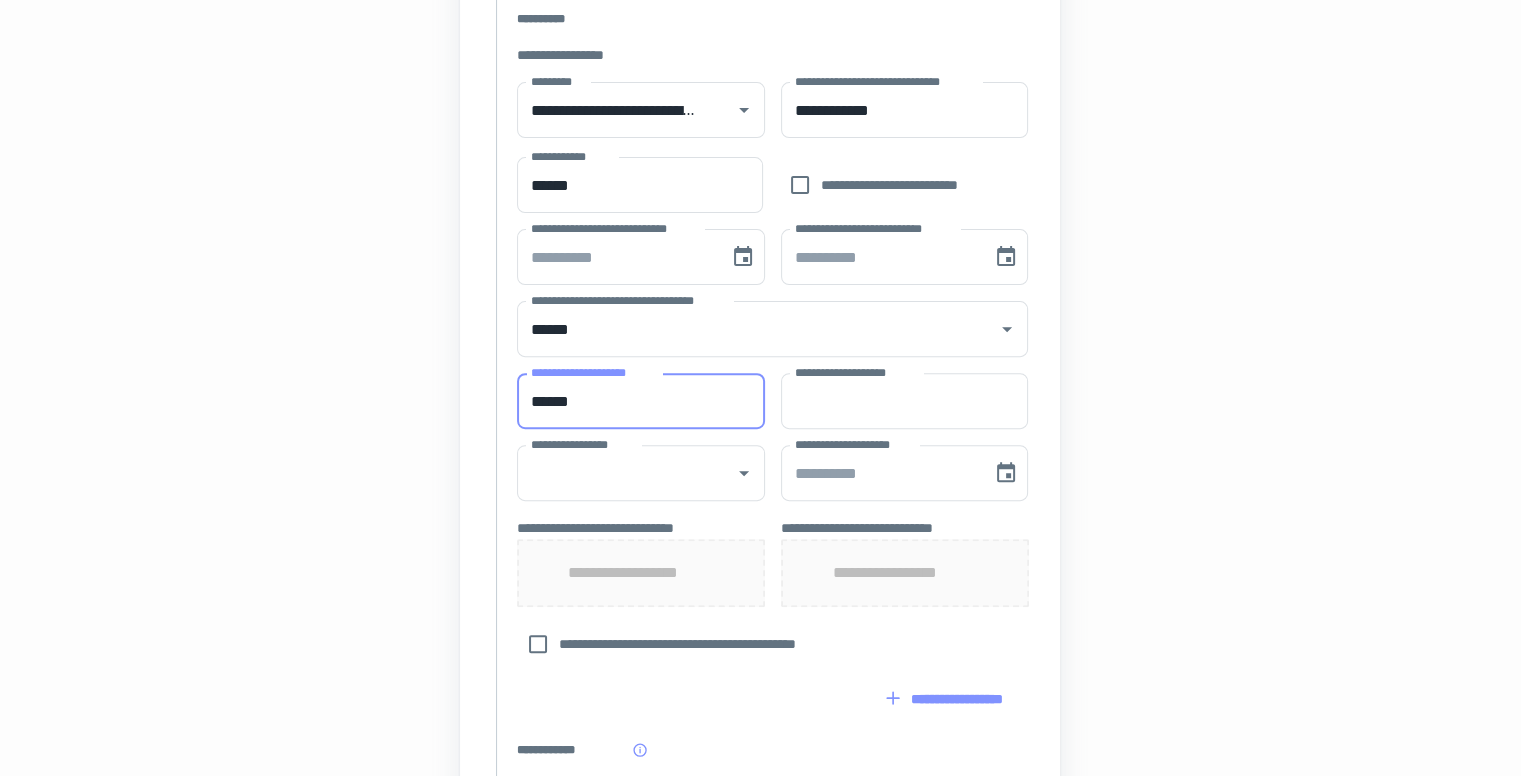 type on "******" 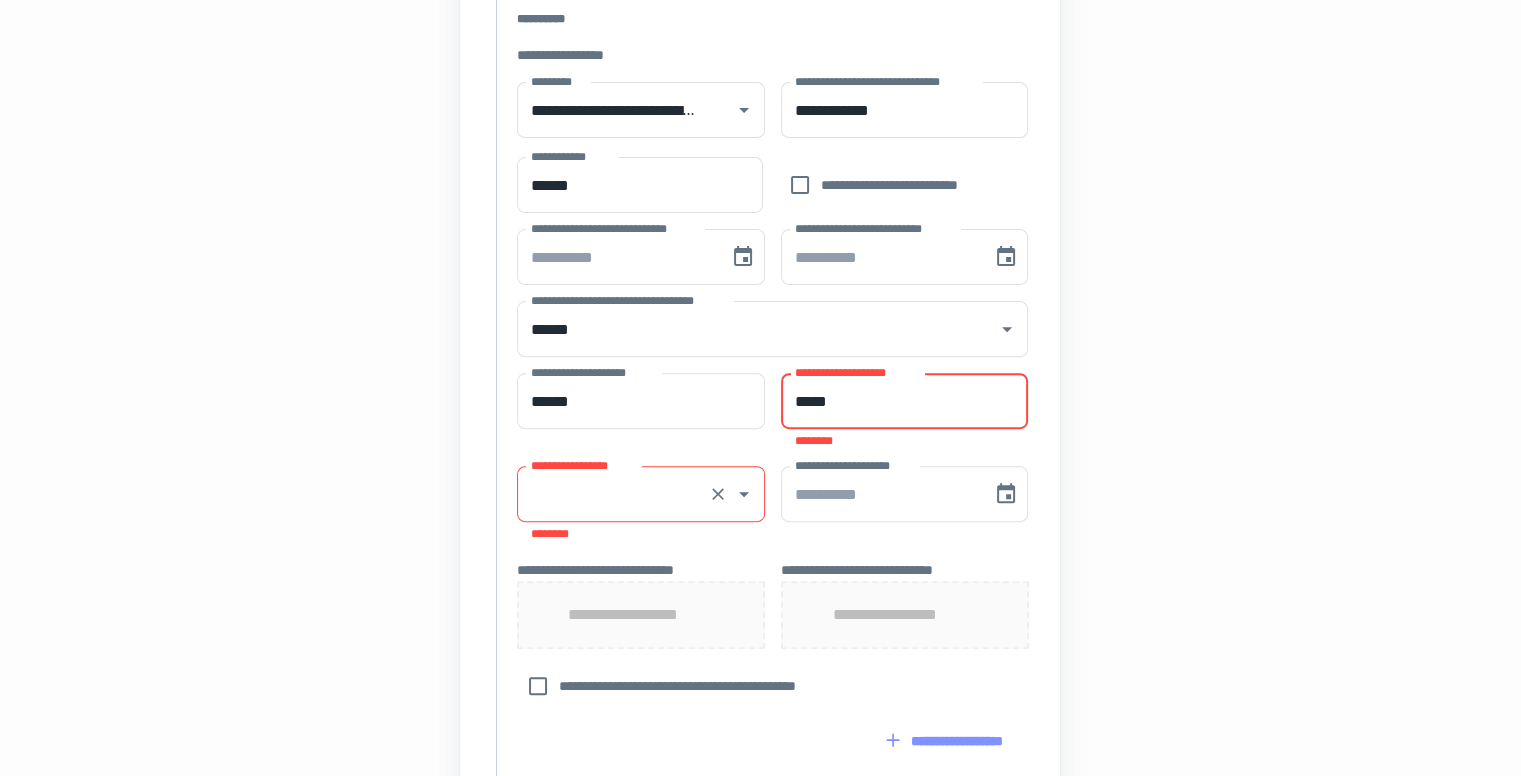 type on "*****" 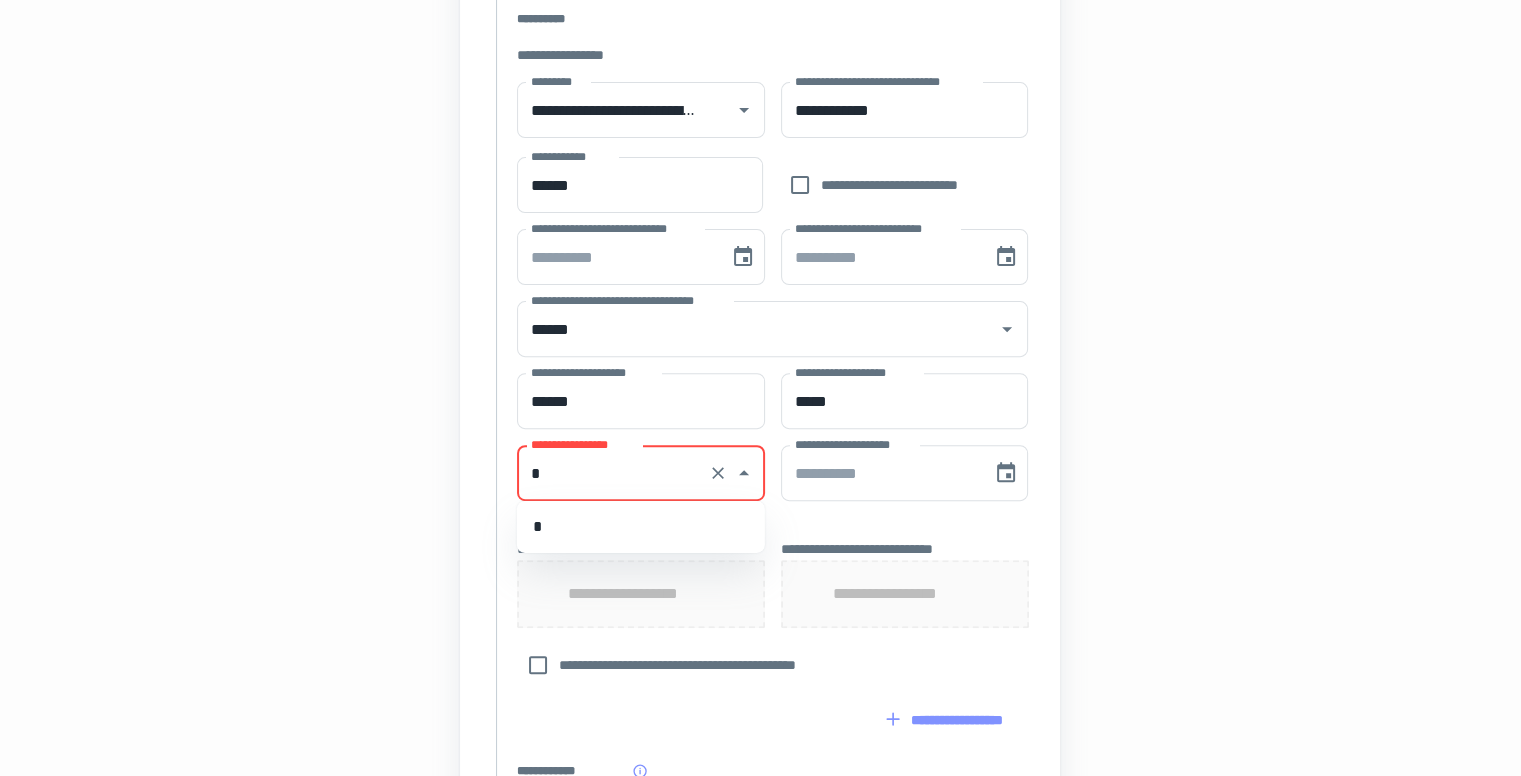 click on "*" at bounding box center (641, 527) 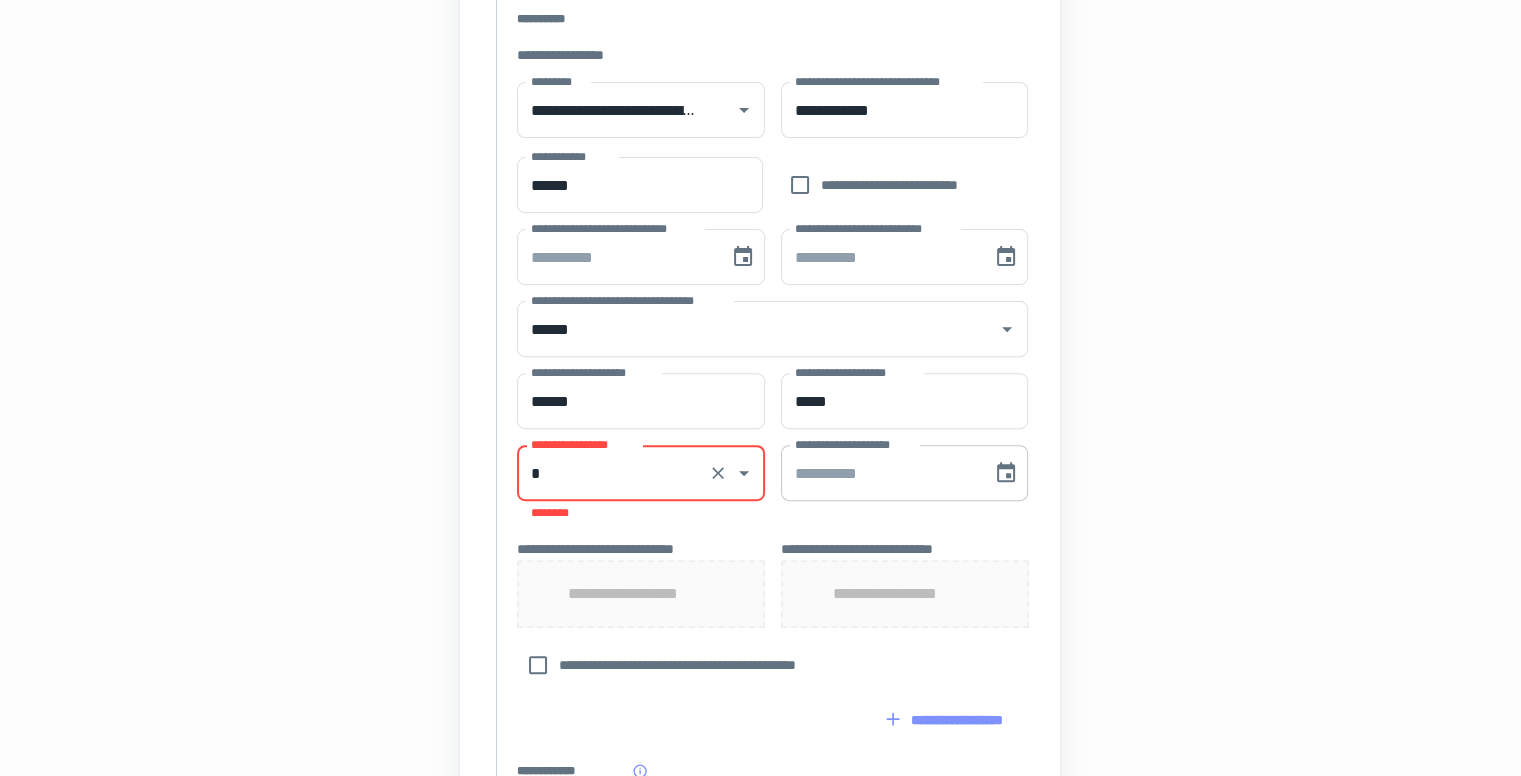 type on "*" 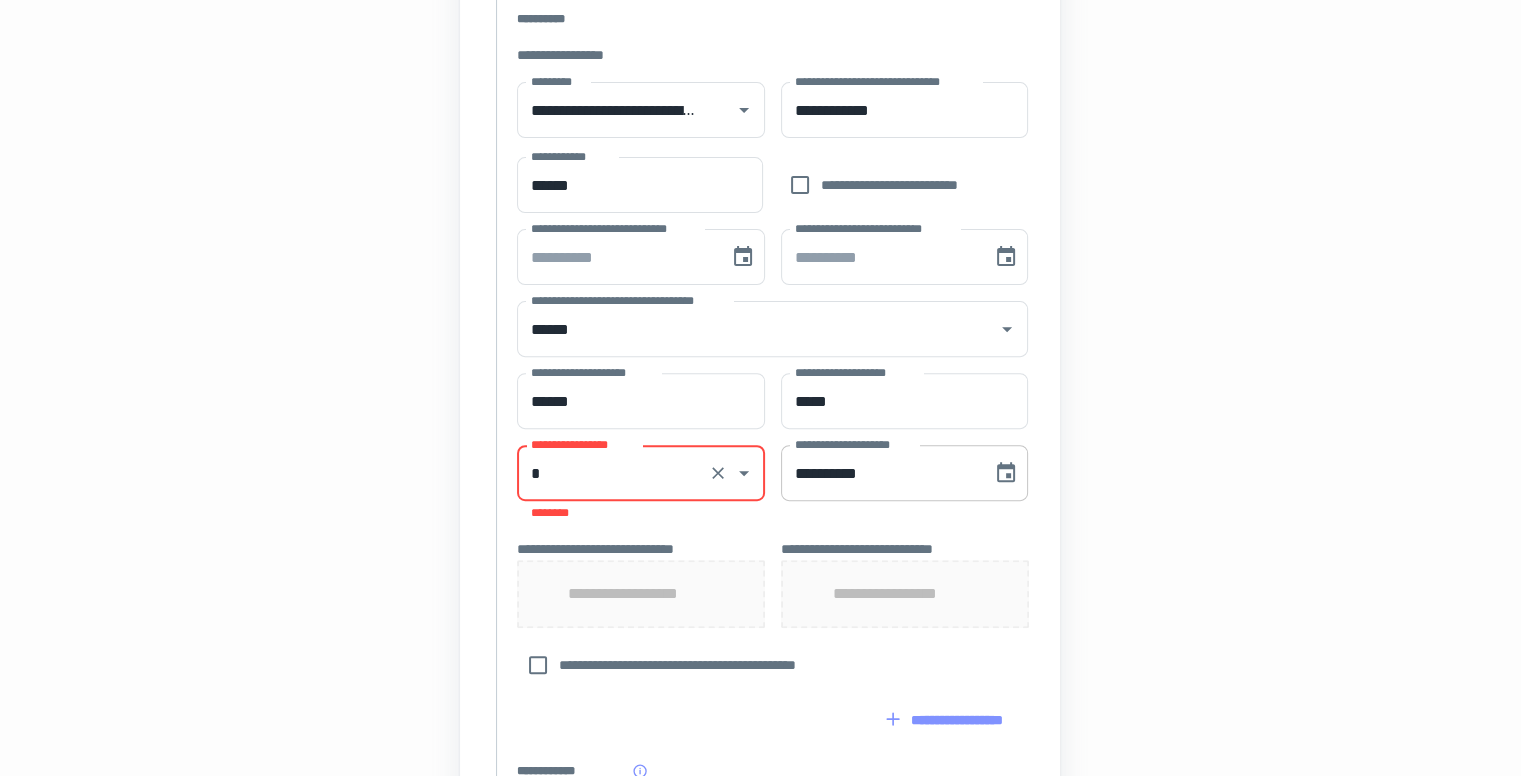 click on "[FIRST] [LAST]" at bounding box center [904, 473] 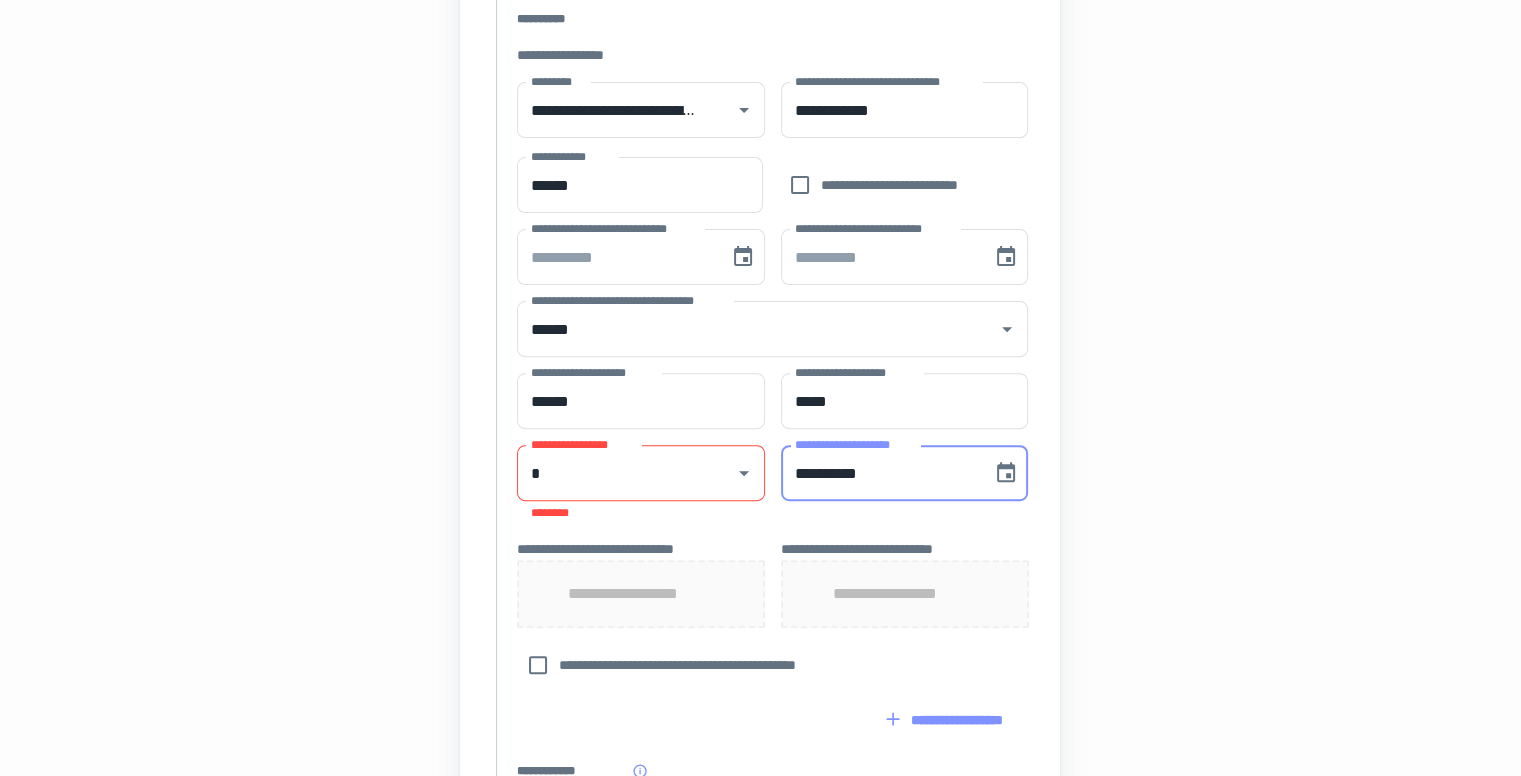 type on "**********" 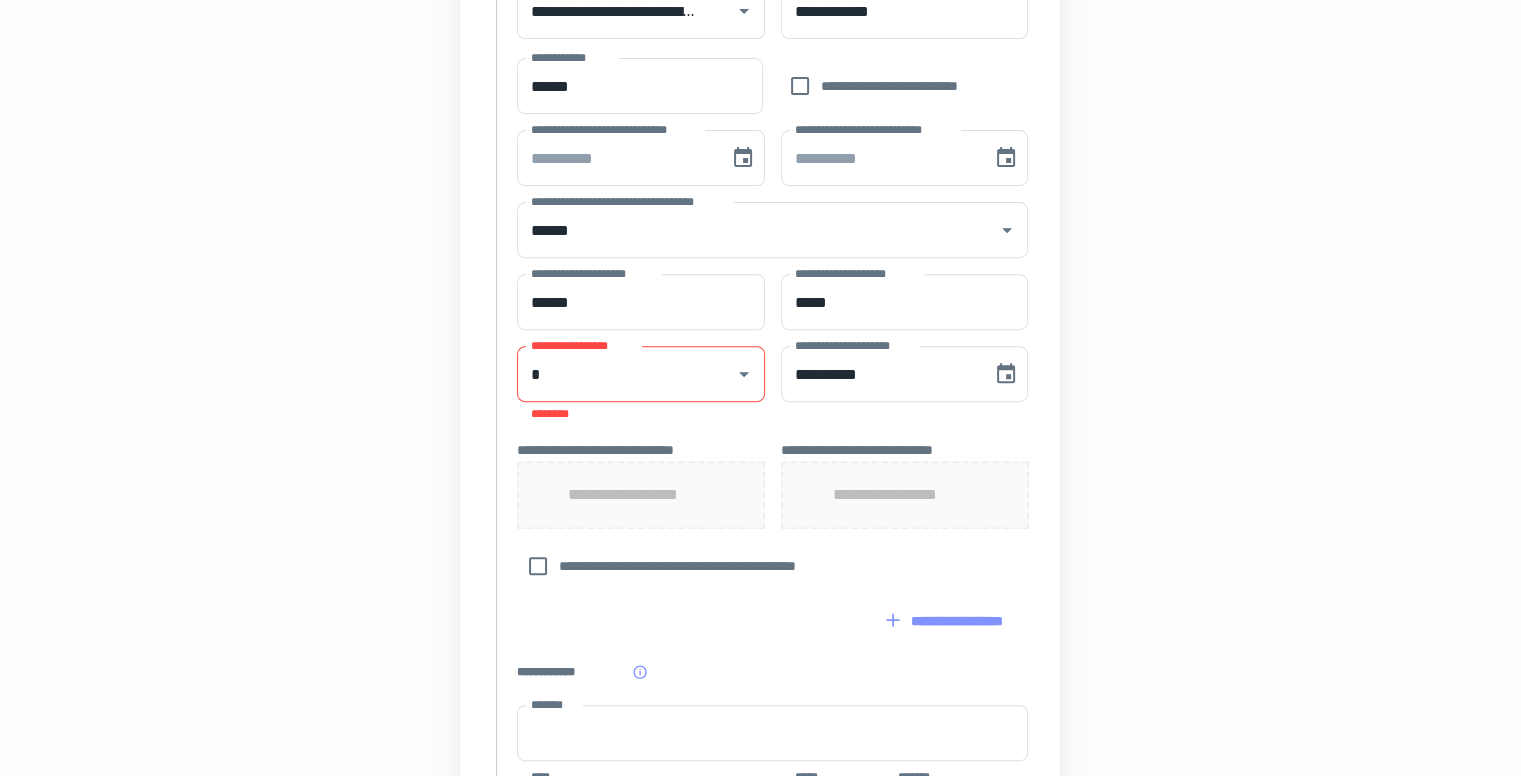 scroll, scrollTop: 734, scrollLeft: 0, axis: vertical 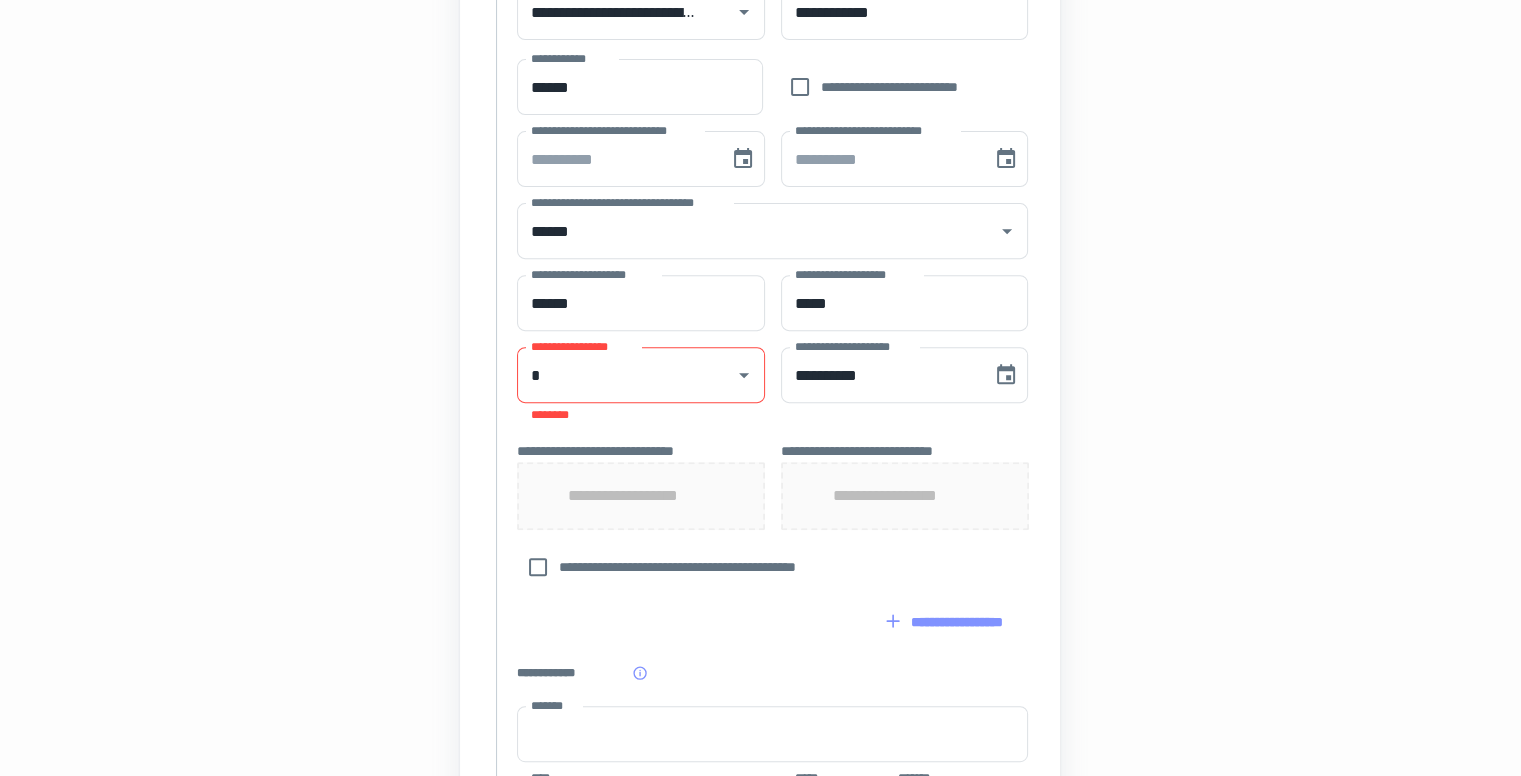 click on "**********" at bounding box center [641, 496] 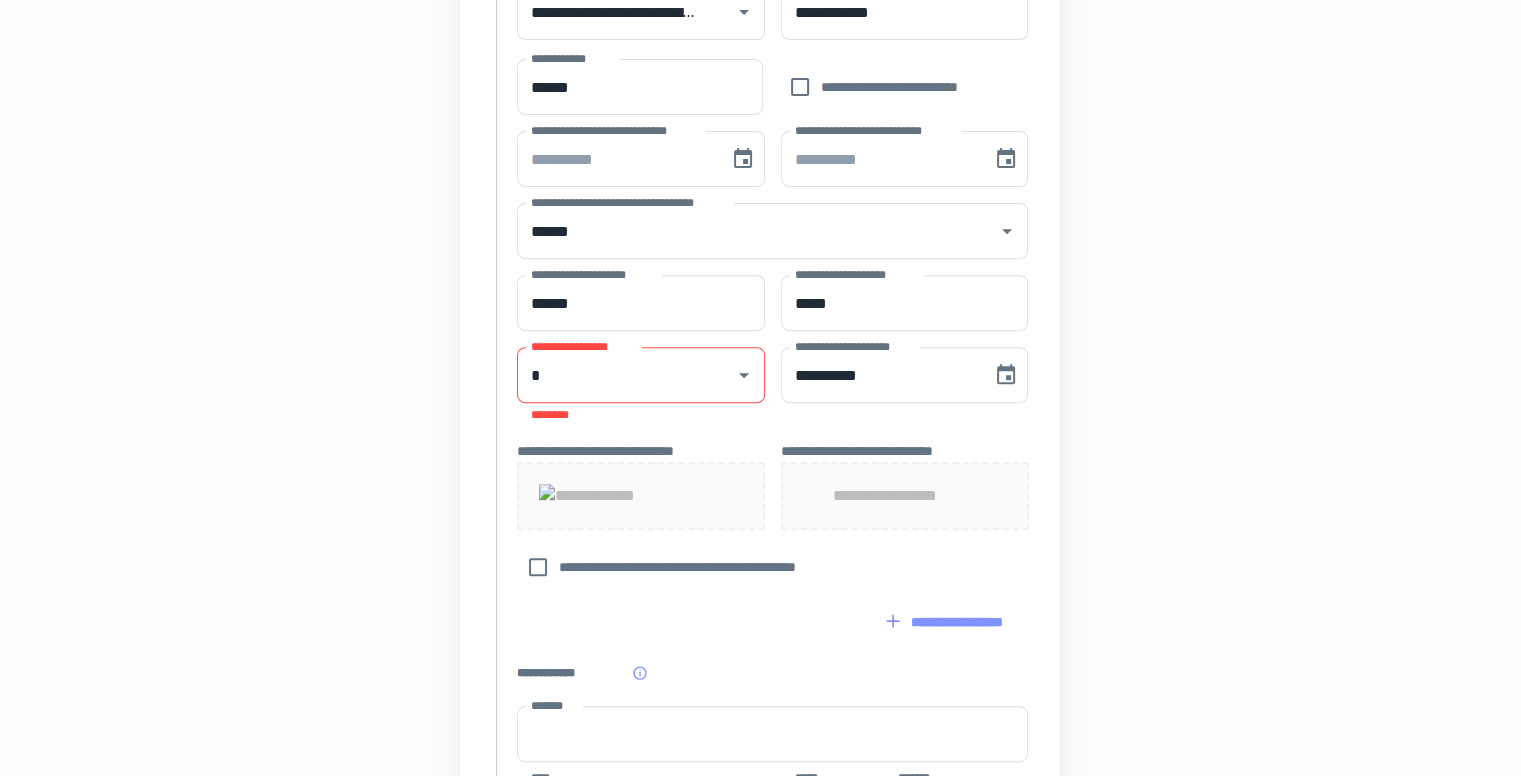 click on "**********" at bounding box center [904, 496] 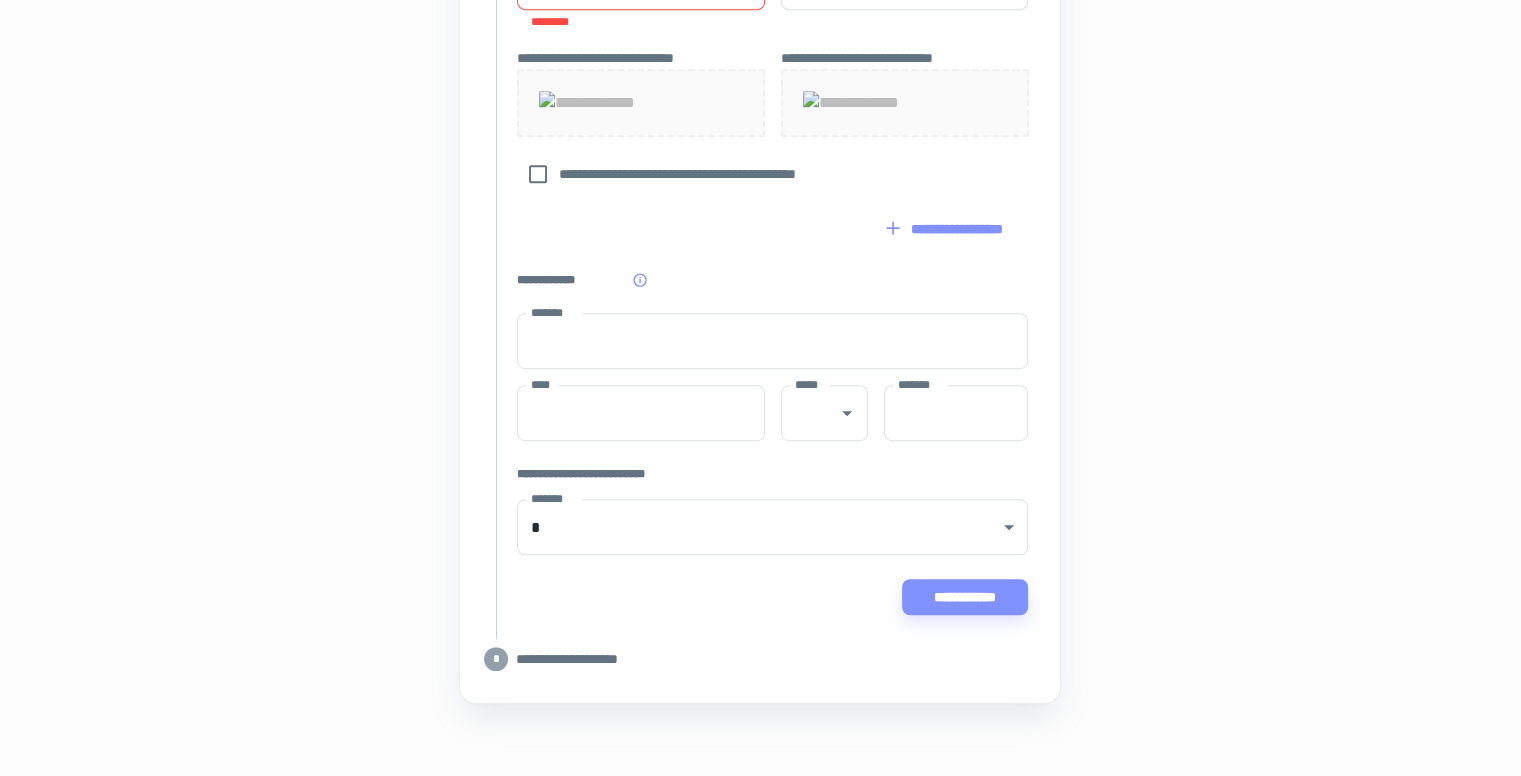 scroll, scrollTop: 1166, scrollLeft: 0, axis: vertical 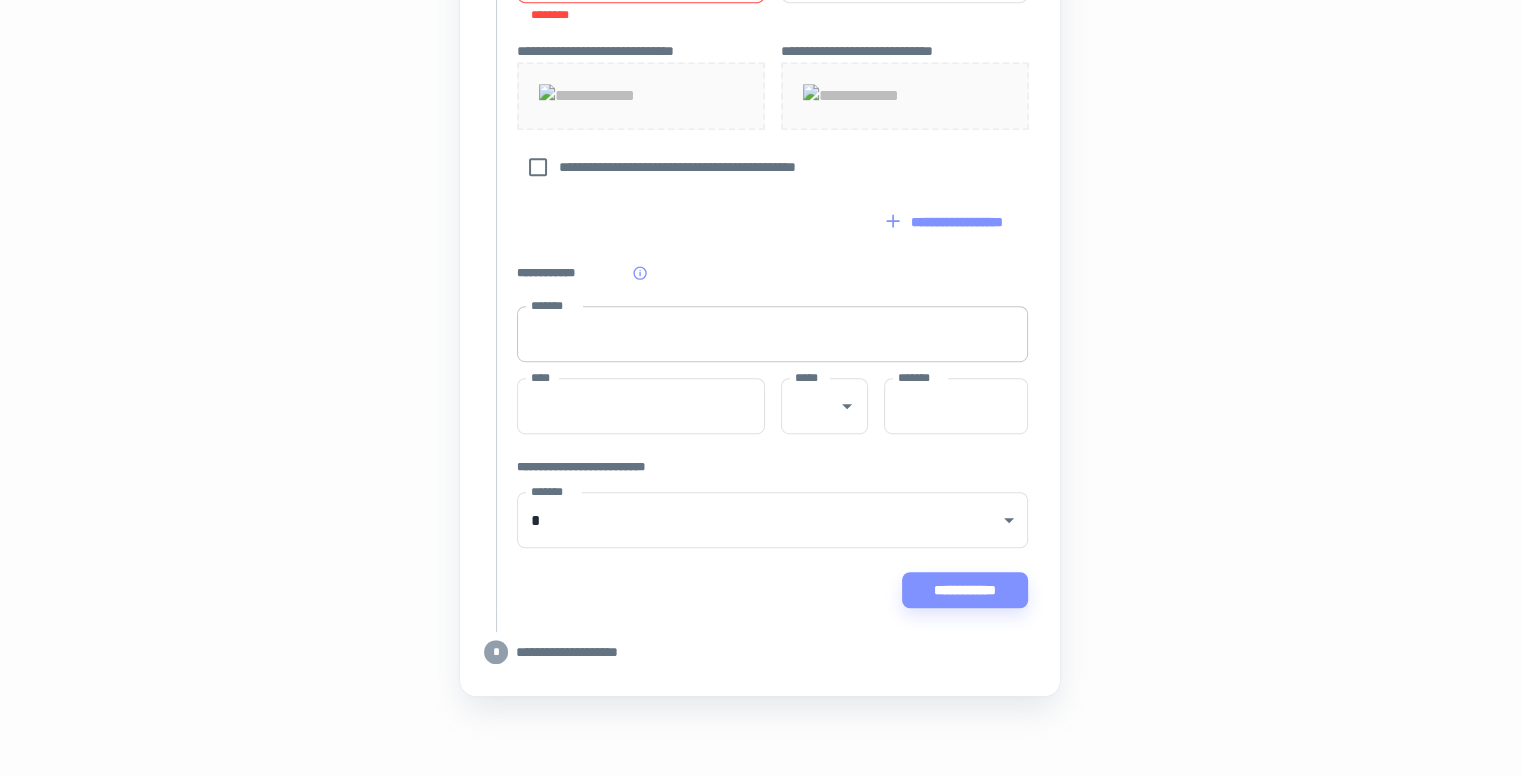 click on "*******" at bounding box center (772, 334) 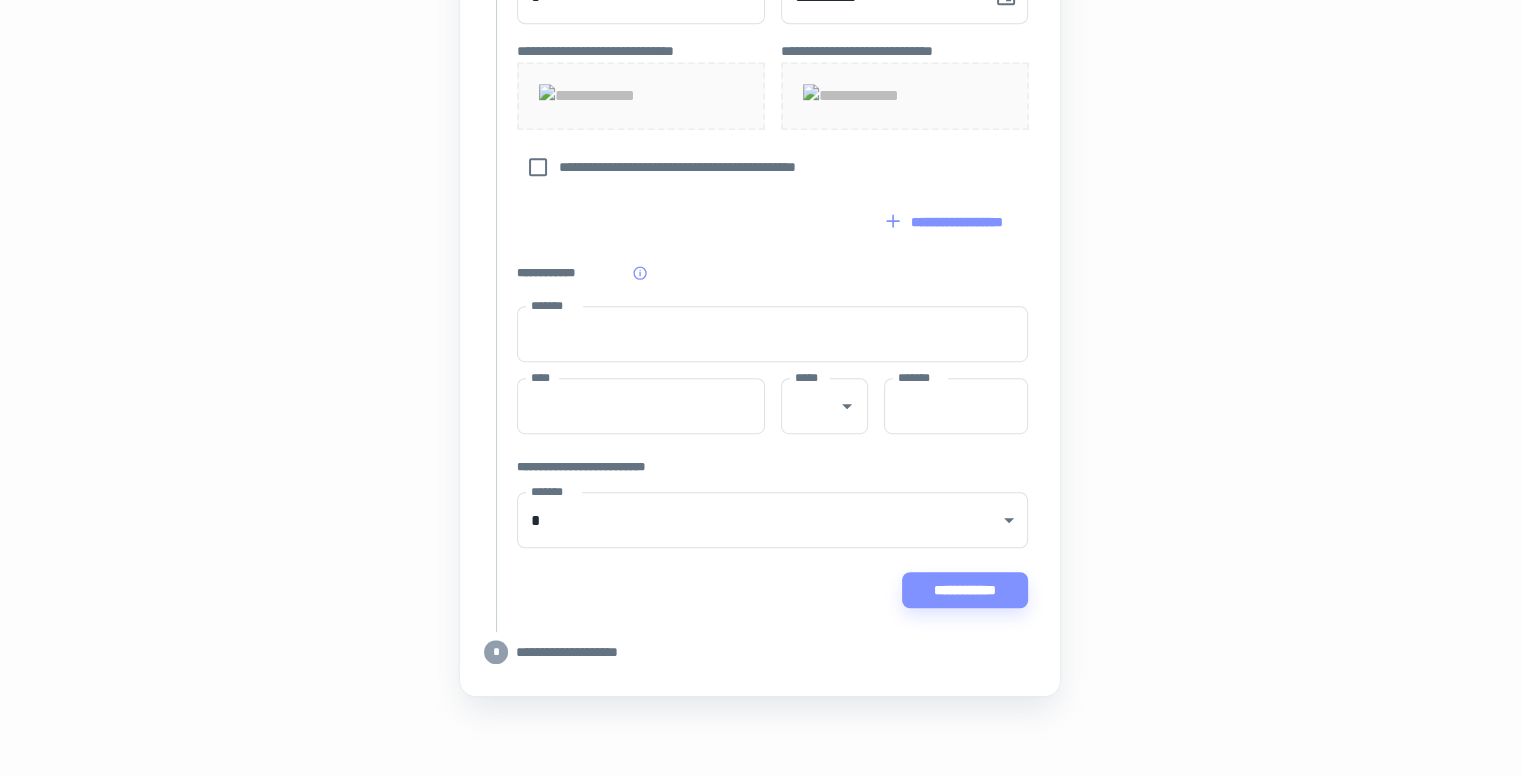 scroll, scrollTop: 1144, scrollLeft: 0, axis: vertical 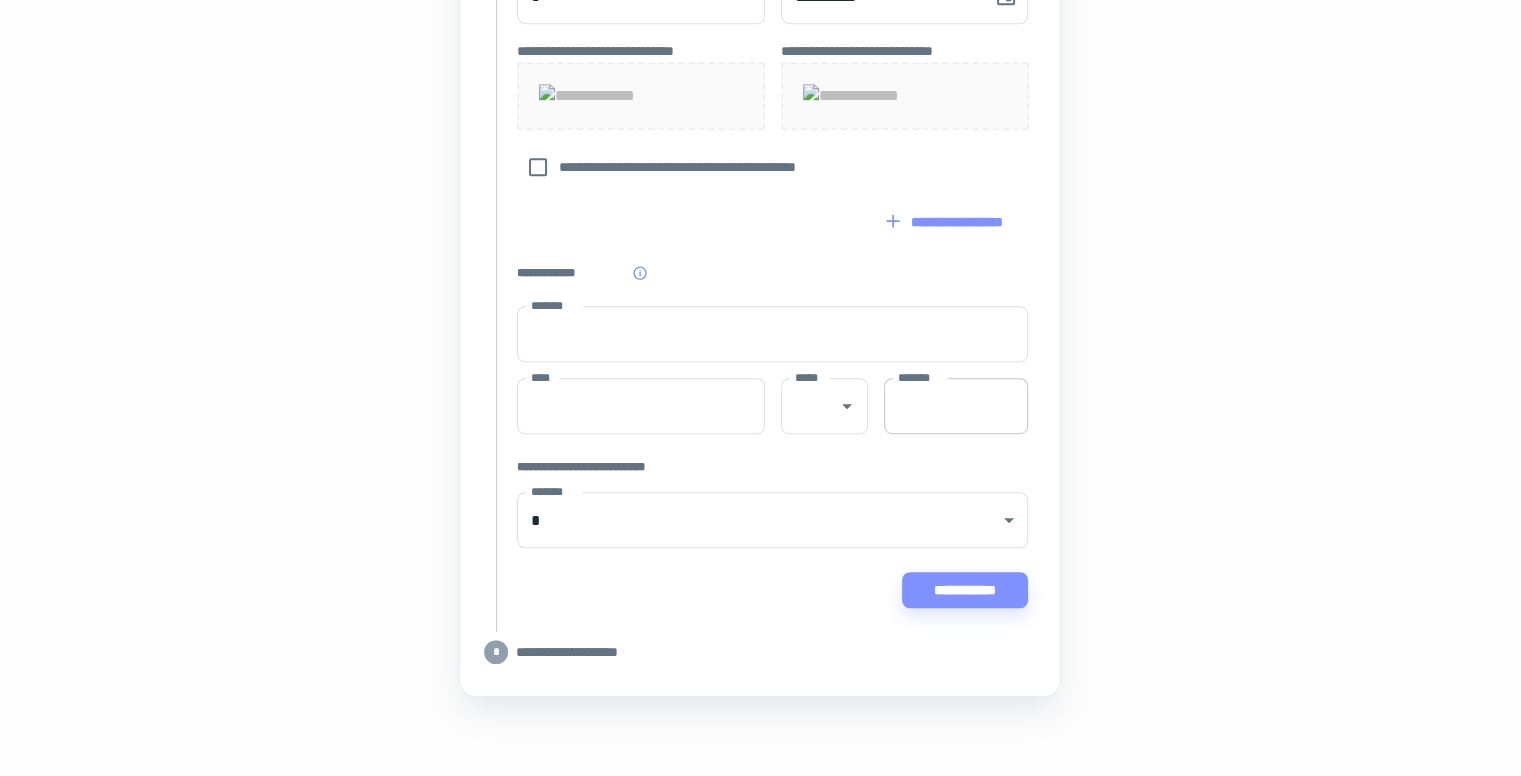 type on "**********" 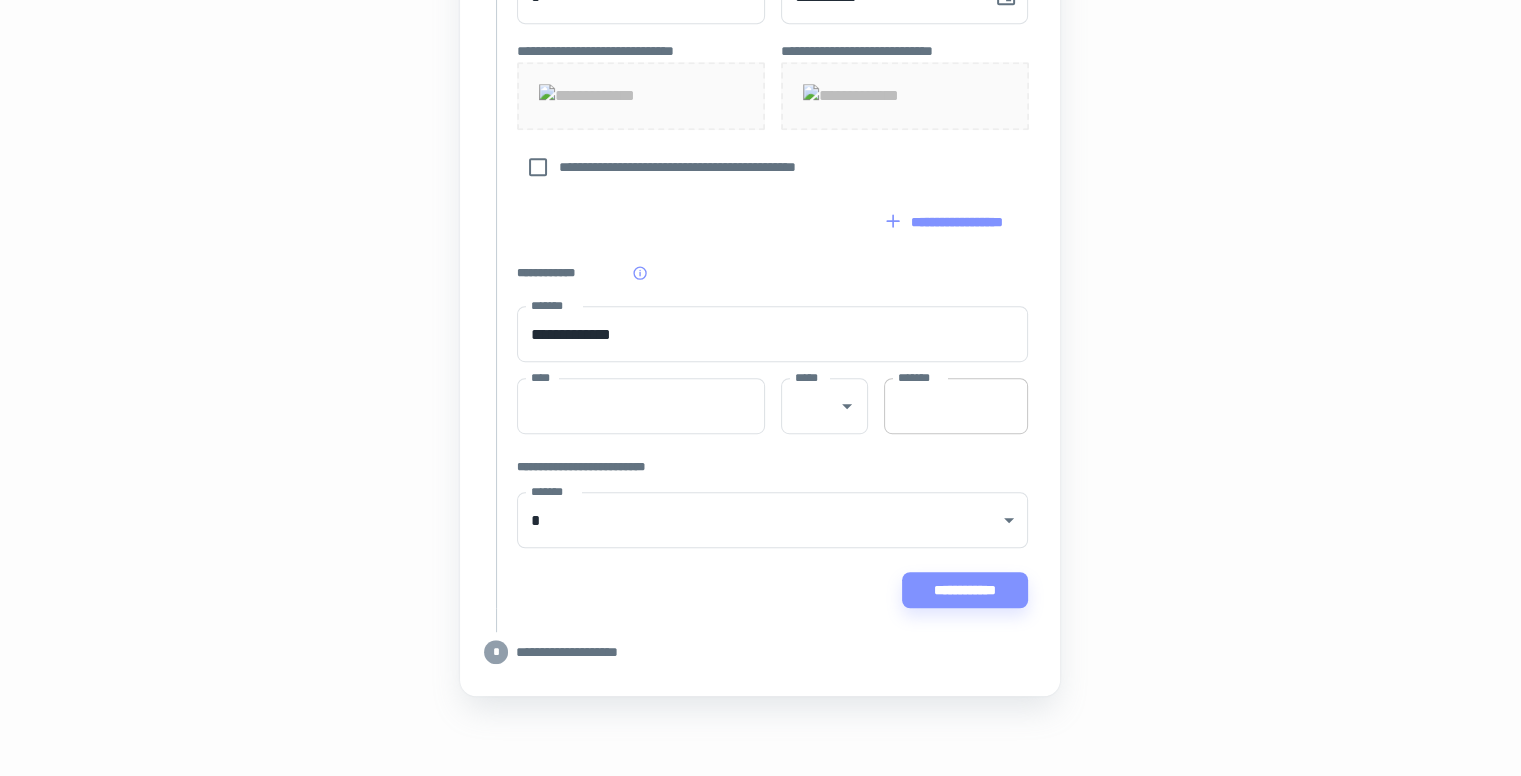 type on "********" 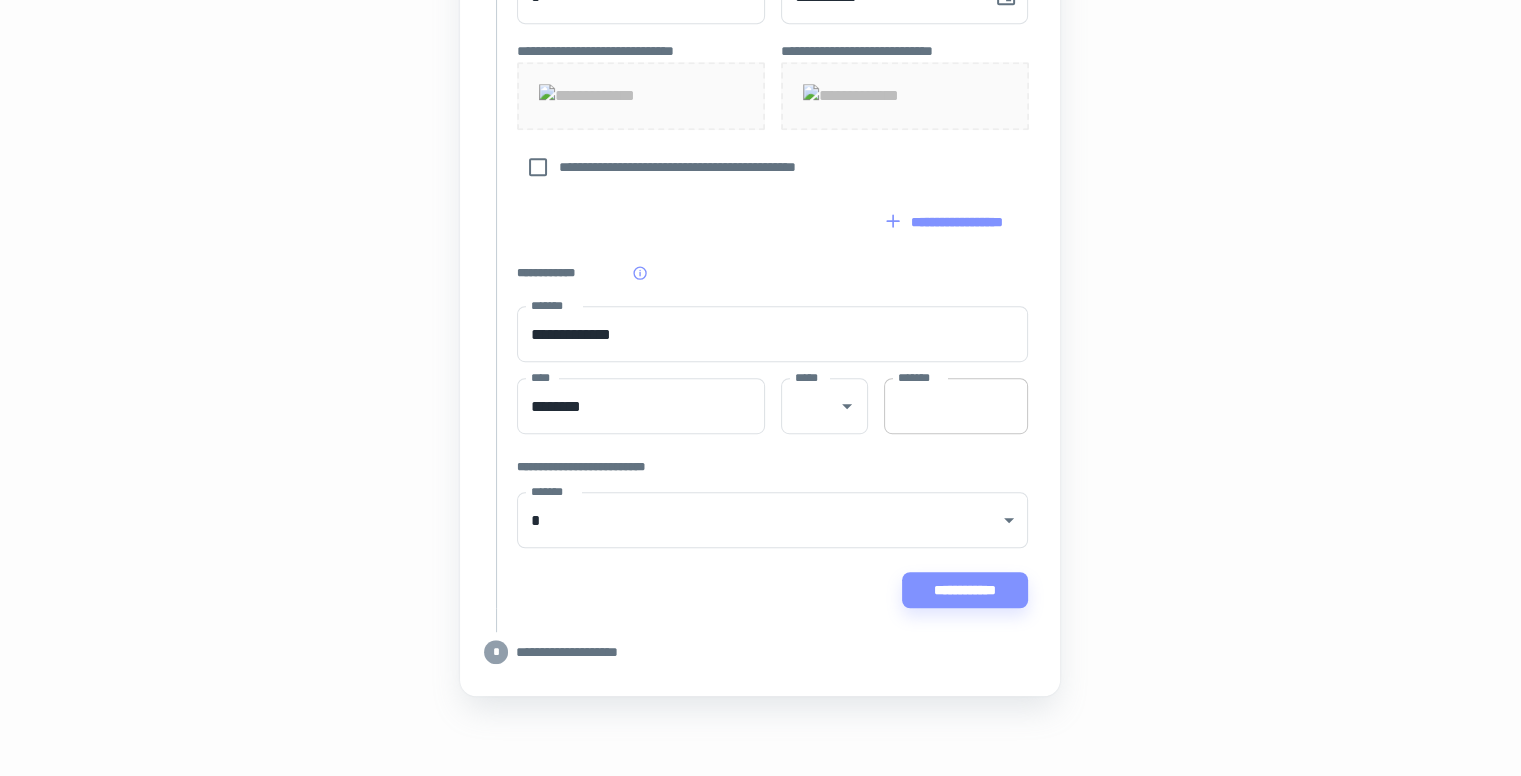 type on "*****" 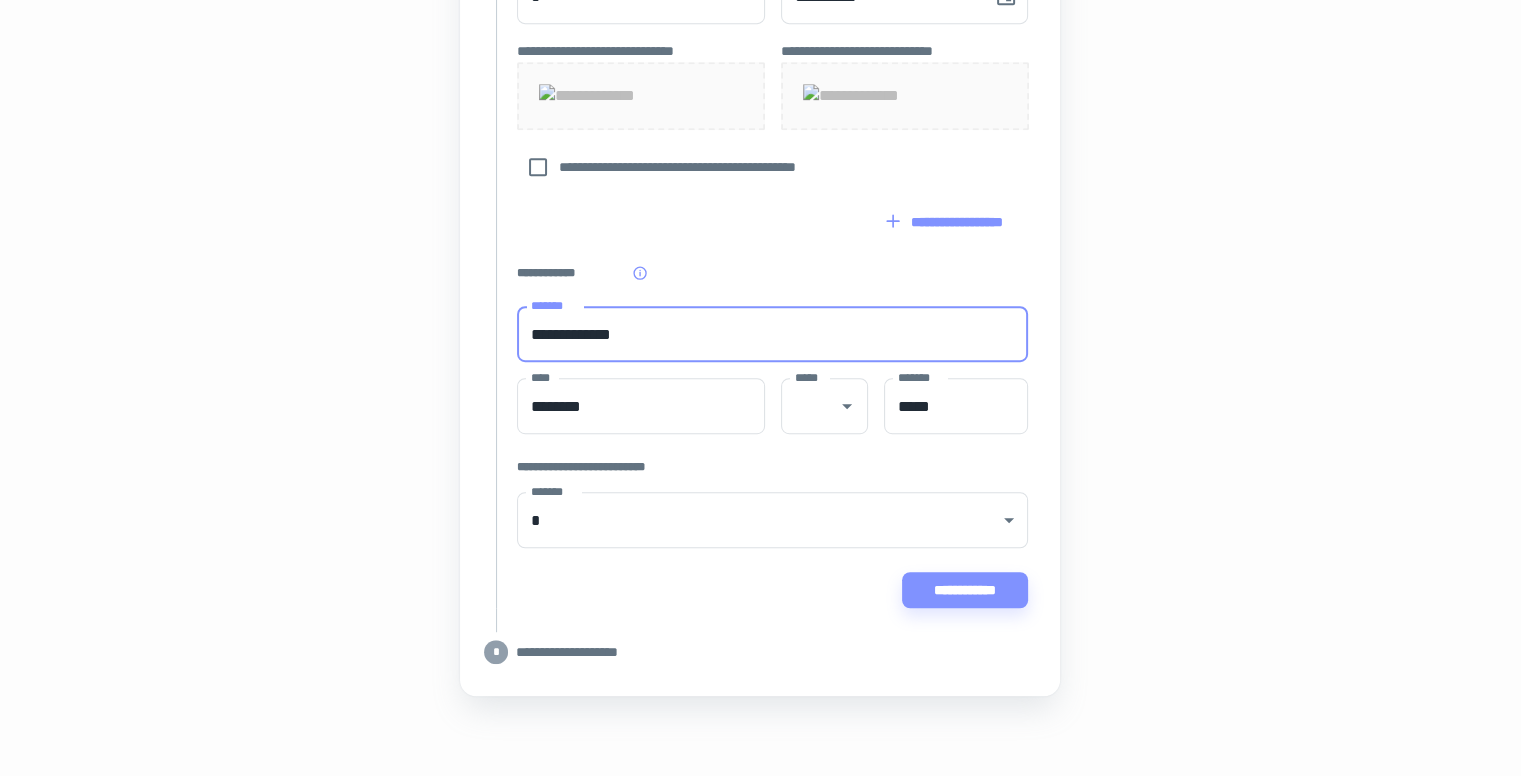 scroll, scrollTop: 1222, scrollLeft: 0, axis: vertical 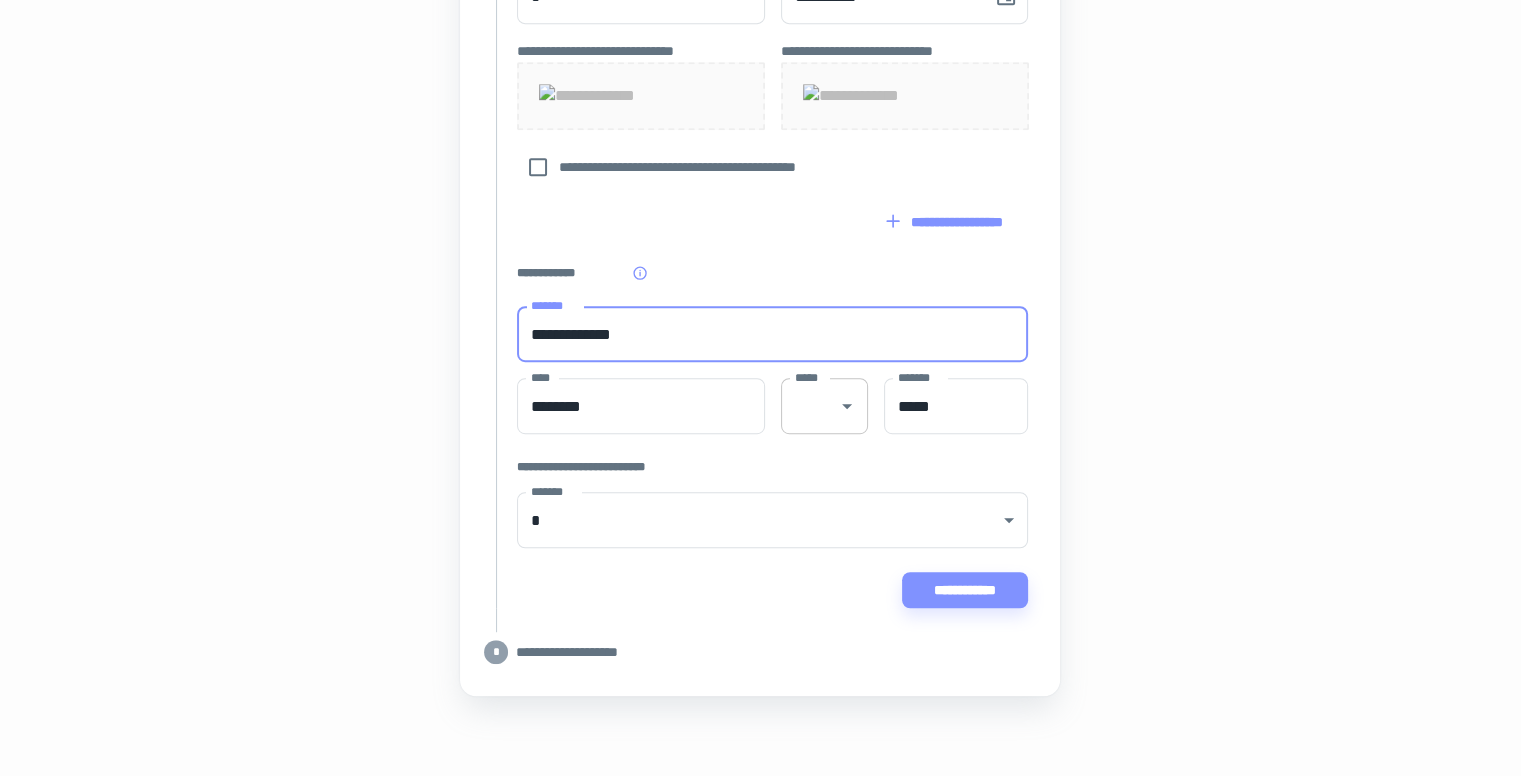 click on "*****" at bounding box center (809, 406) 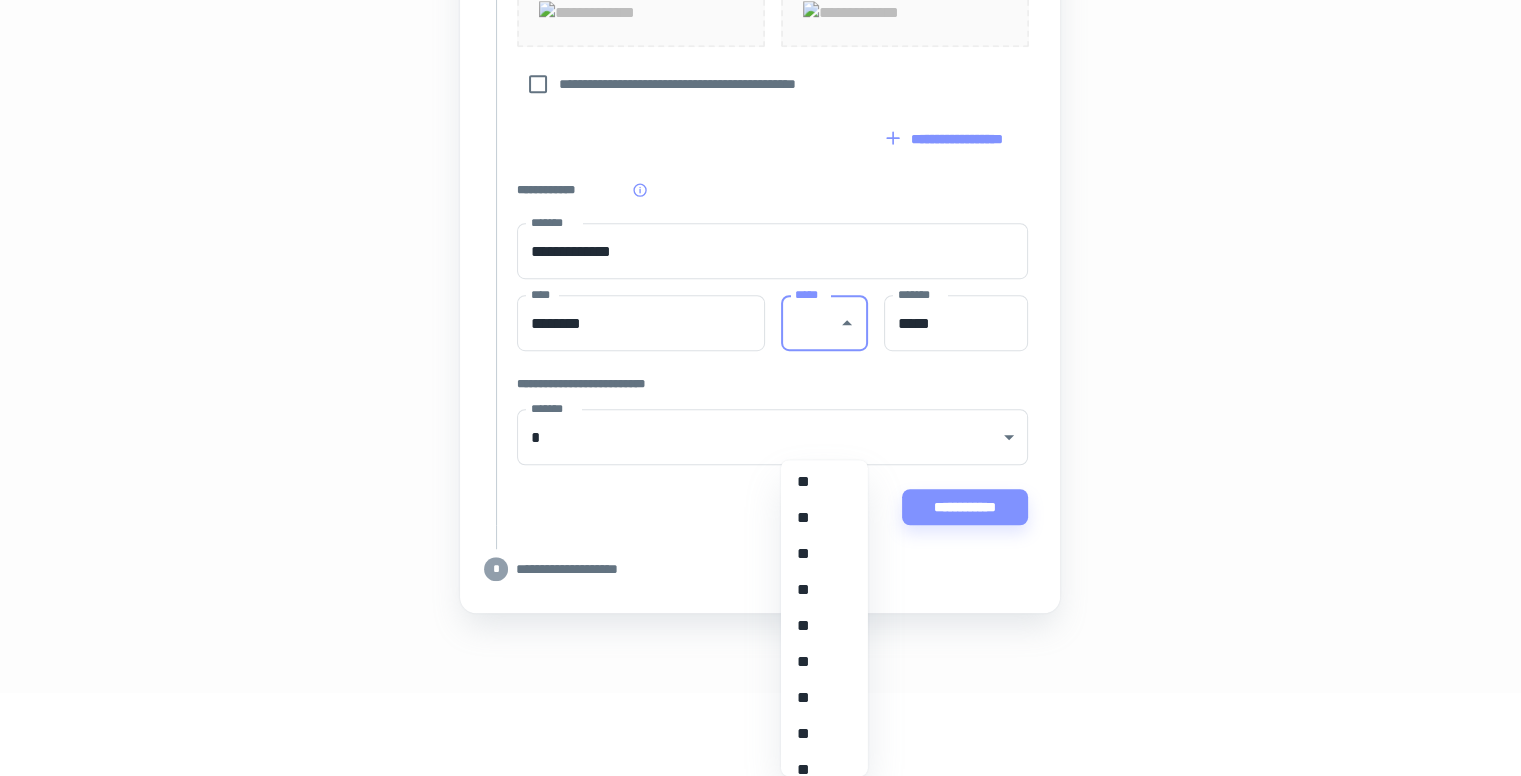 scroll, scrollTop: 1595, scrollLeft: 0, axis: vertical 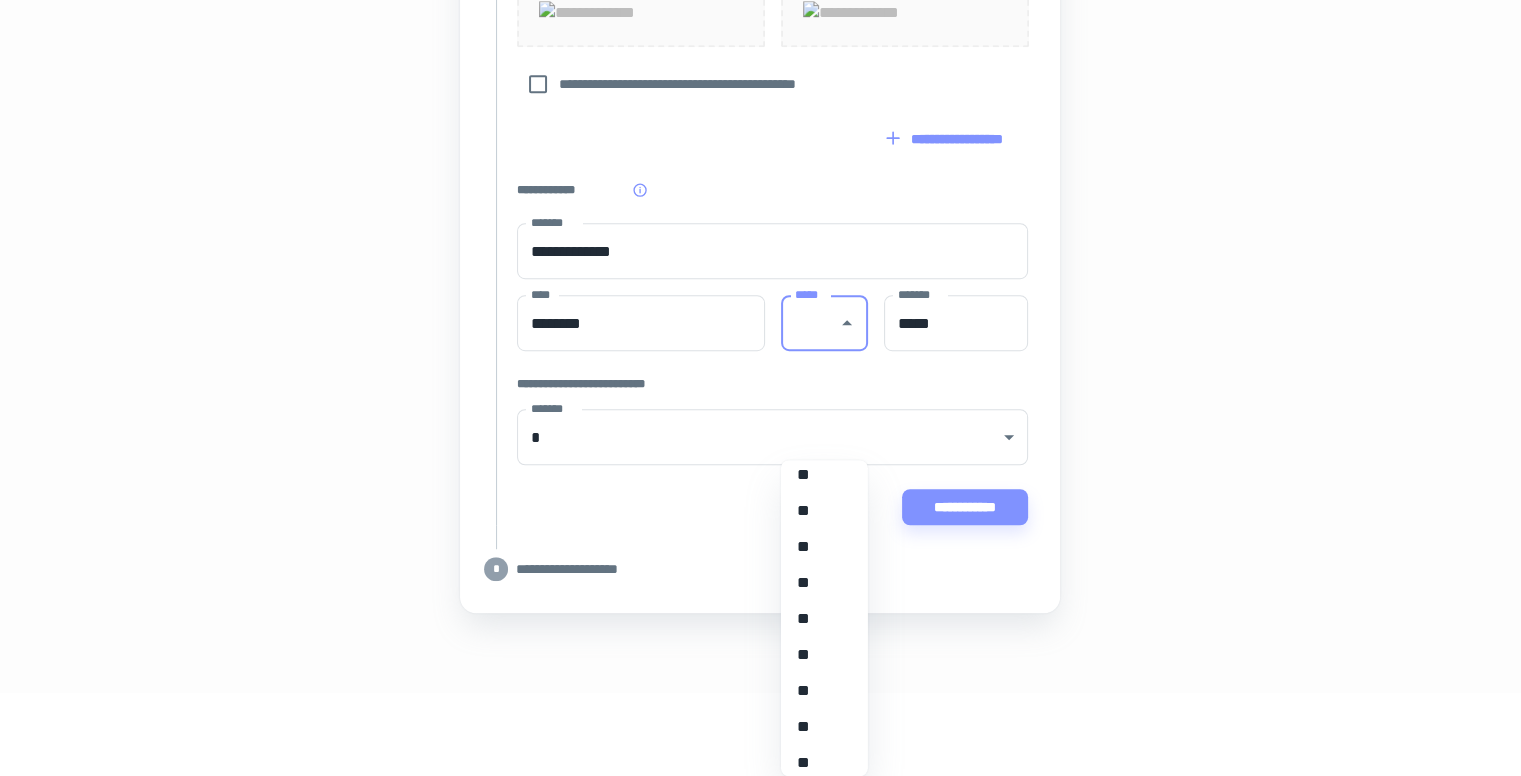 click on "**" at bounding box center [817, 691] 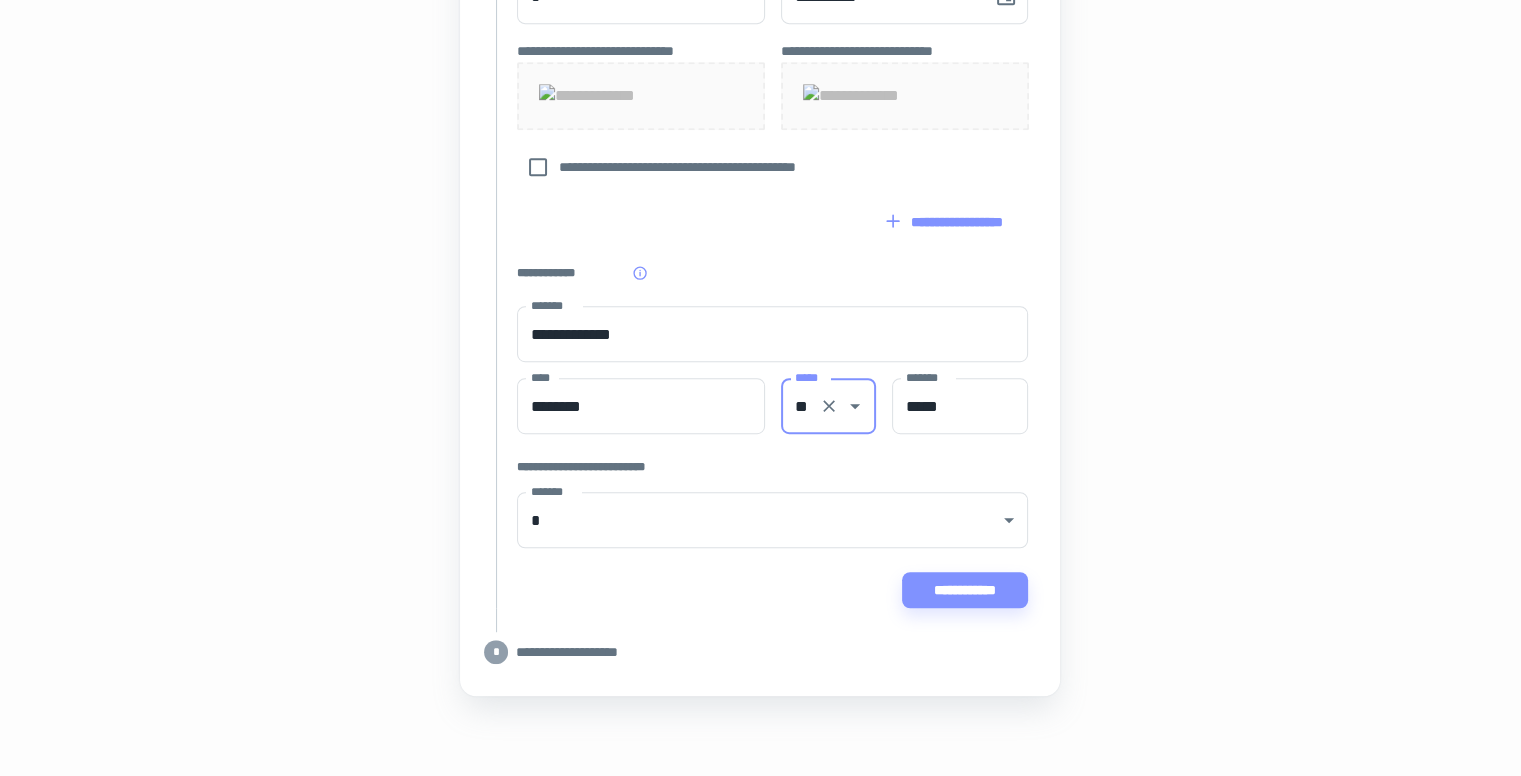 click on "[FIRST] [LAST] [STREET] [CITY] [STATE] [POSTAL_CODE] [COUNTRY] [PHONE] [EMAIL]" at bounding box center [760, -151] 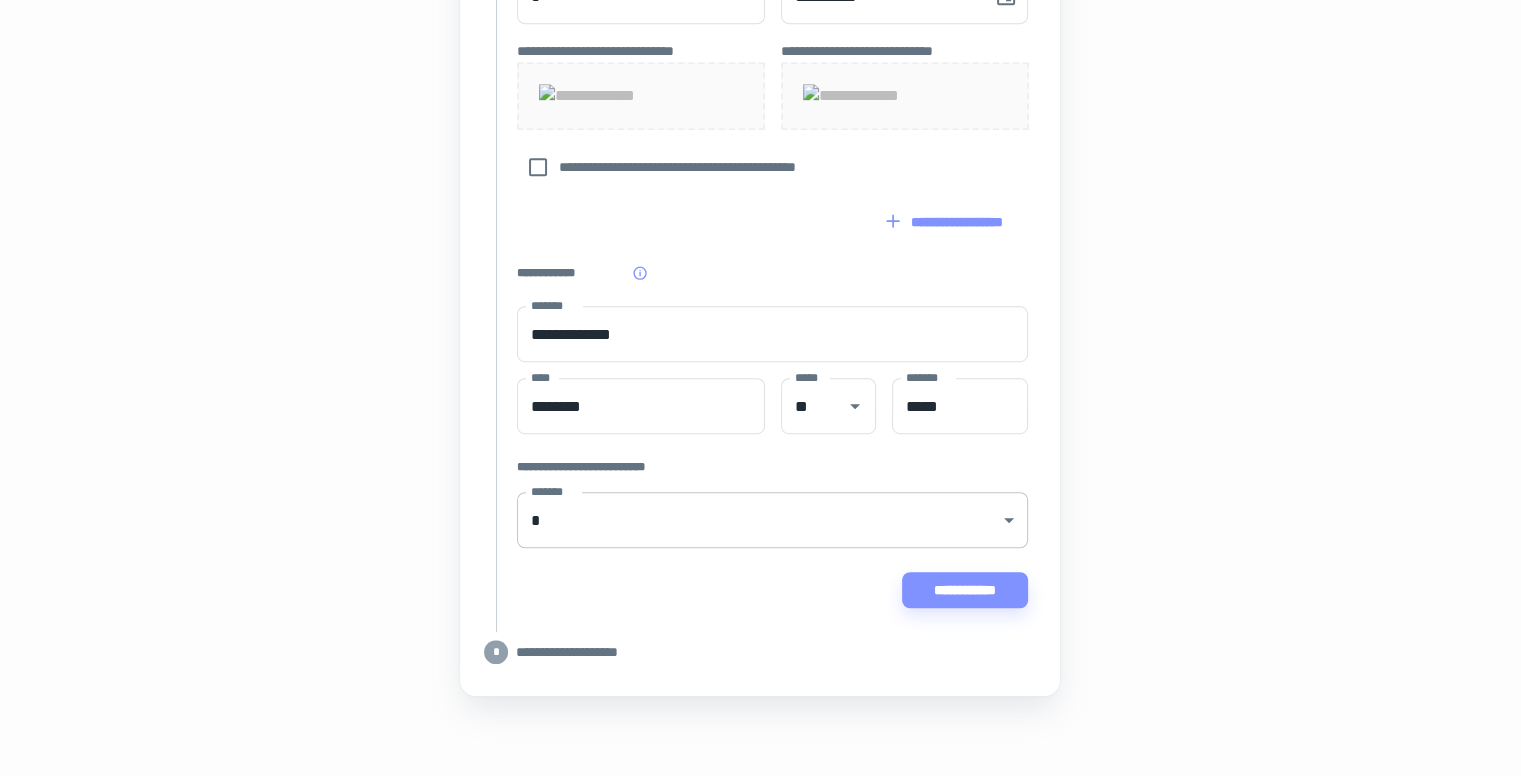 click on "[FIRST] [LAST] [STREET] [CITY] [STATE] [POSTAL_CODE] [COUNTRY] [PHONE] [EMAIL]" at bounding box center [760, -725] 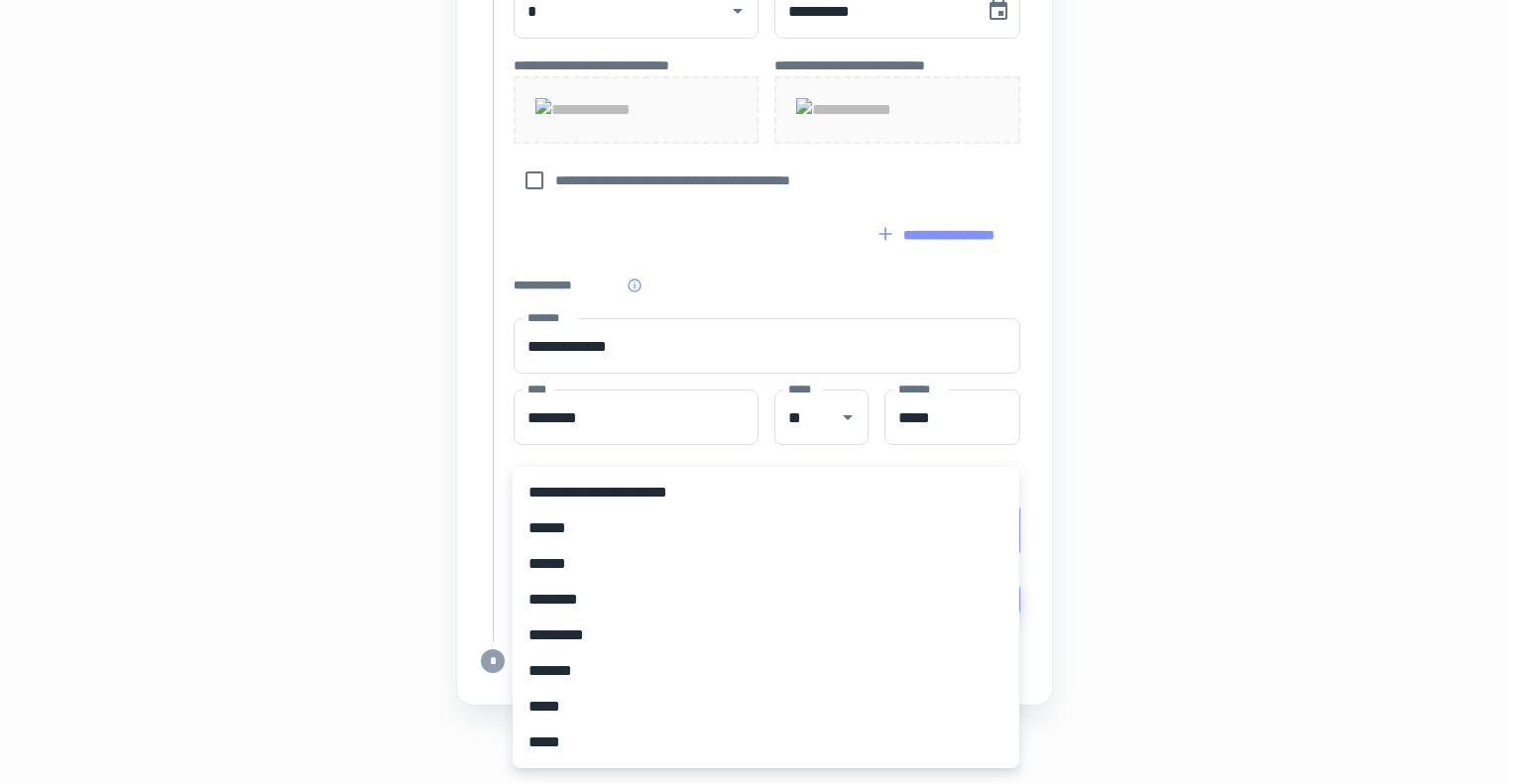 click on "**********" at bounding box center (765, 493) 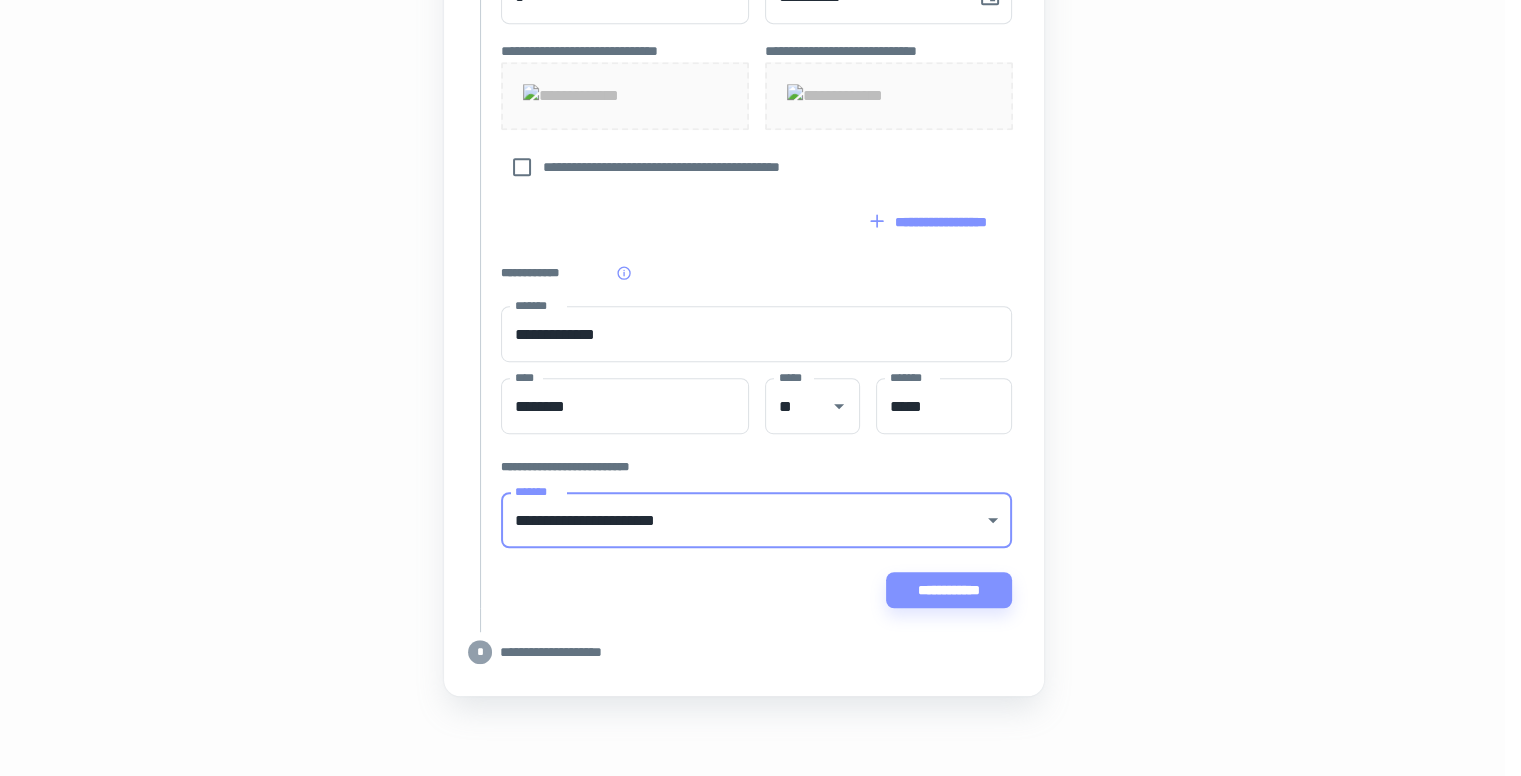 scroll, scrollTop: 1222, scrollLeft: 16, axis: both 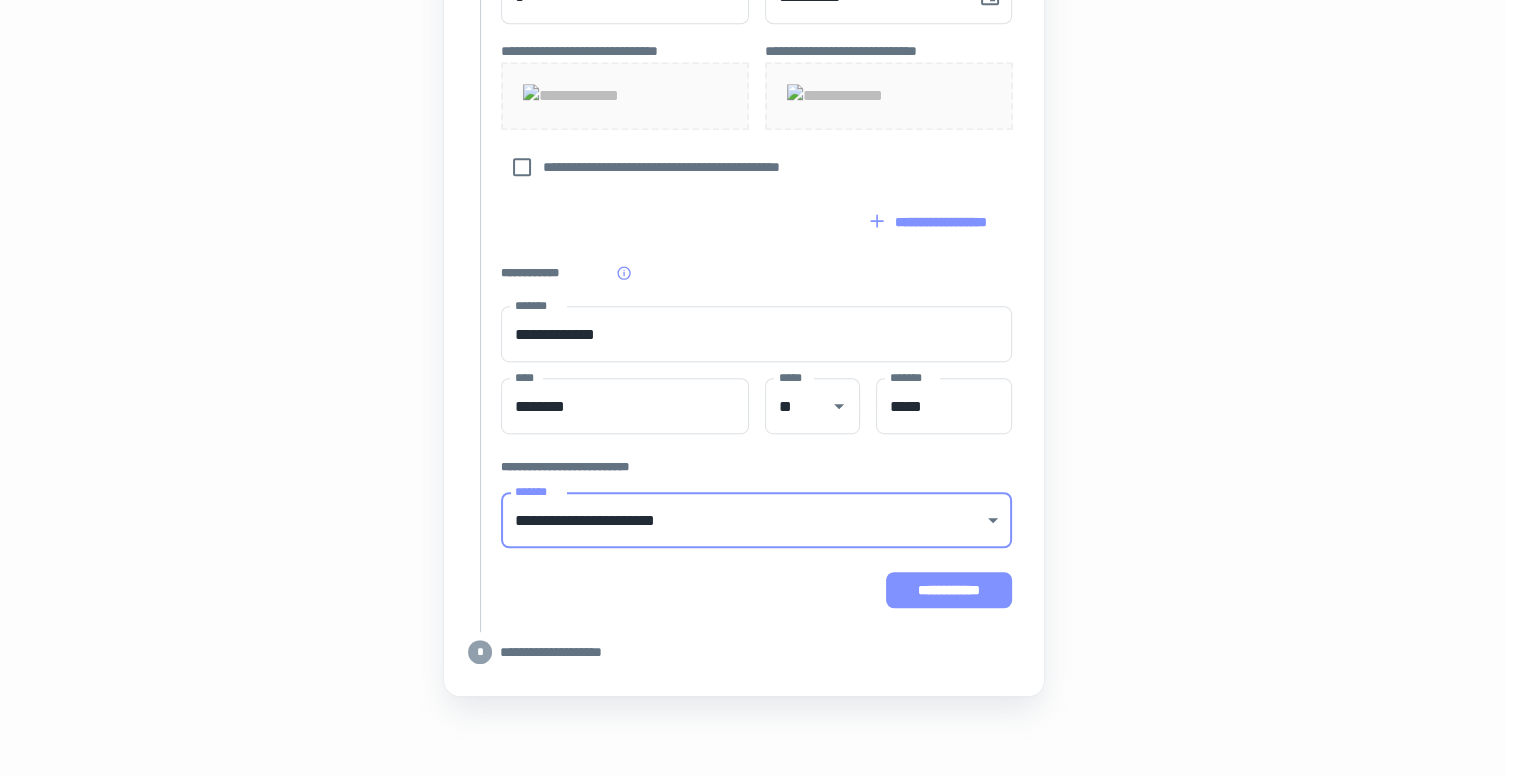 click on "**********" at bounding box center (949, 590) 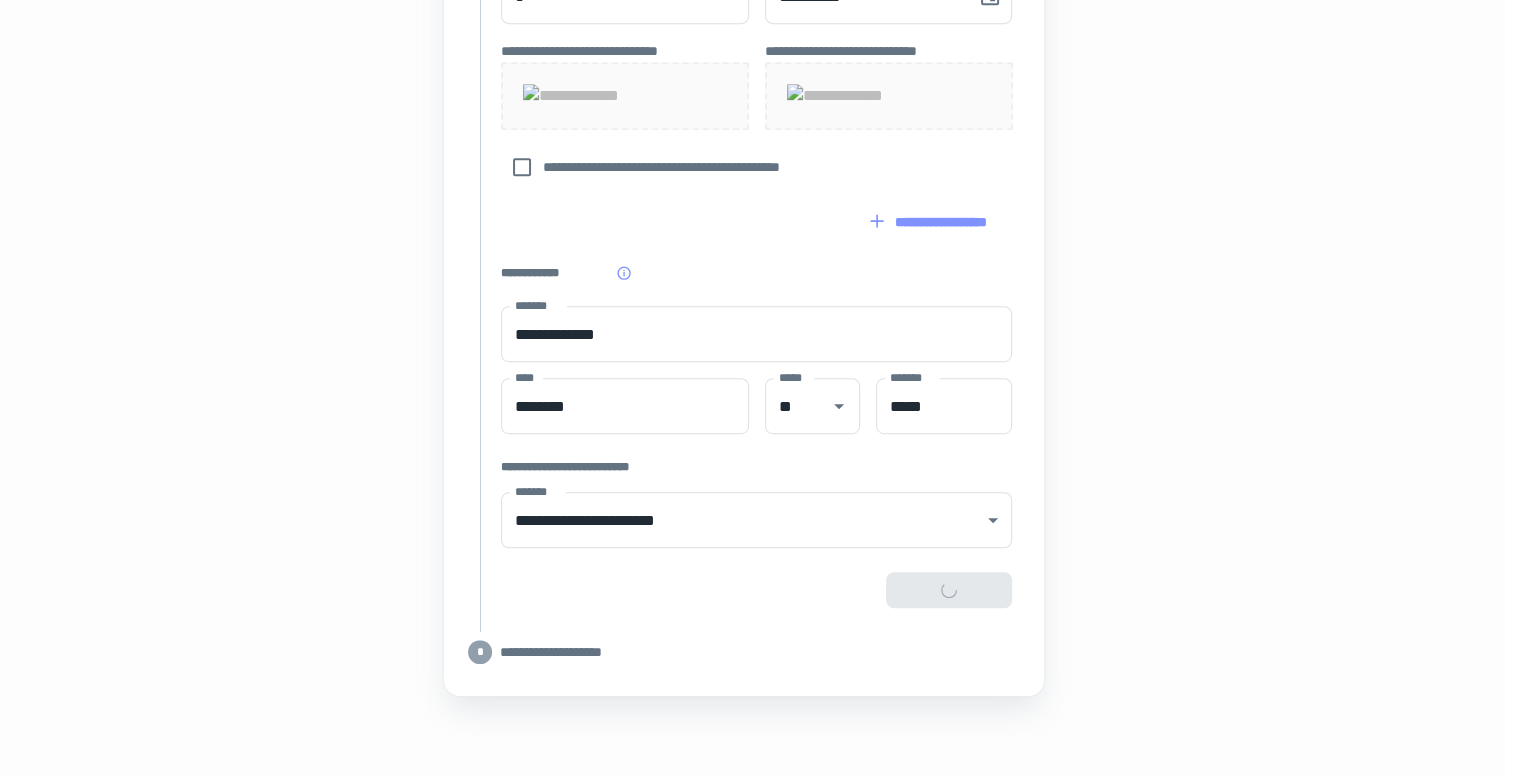 type on "**********" 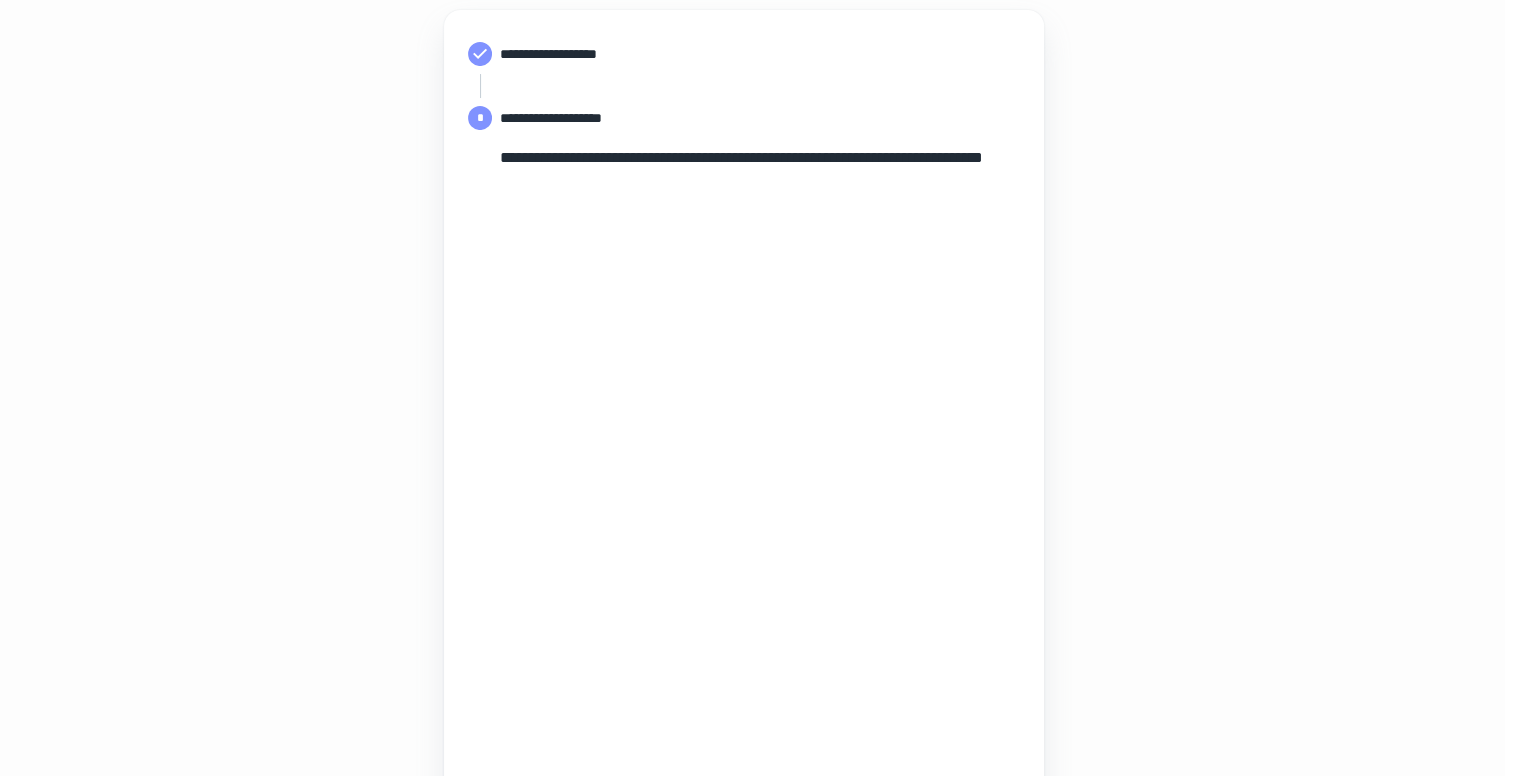 scroll, scrollTop: 240, scrollLeft: 16, axis: both 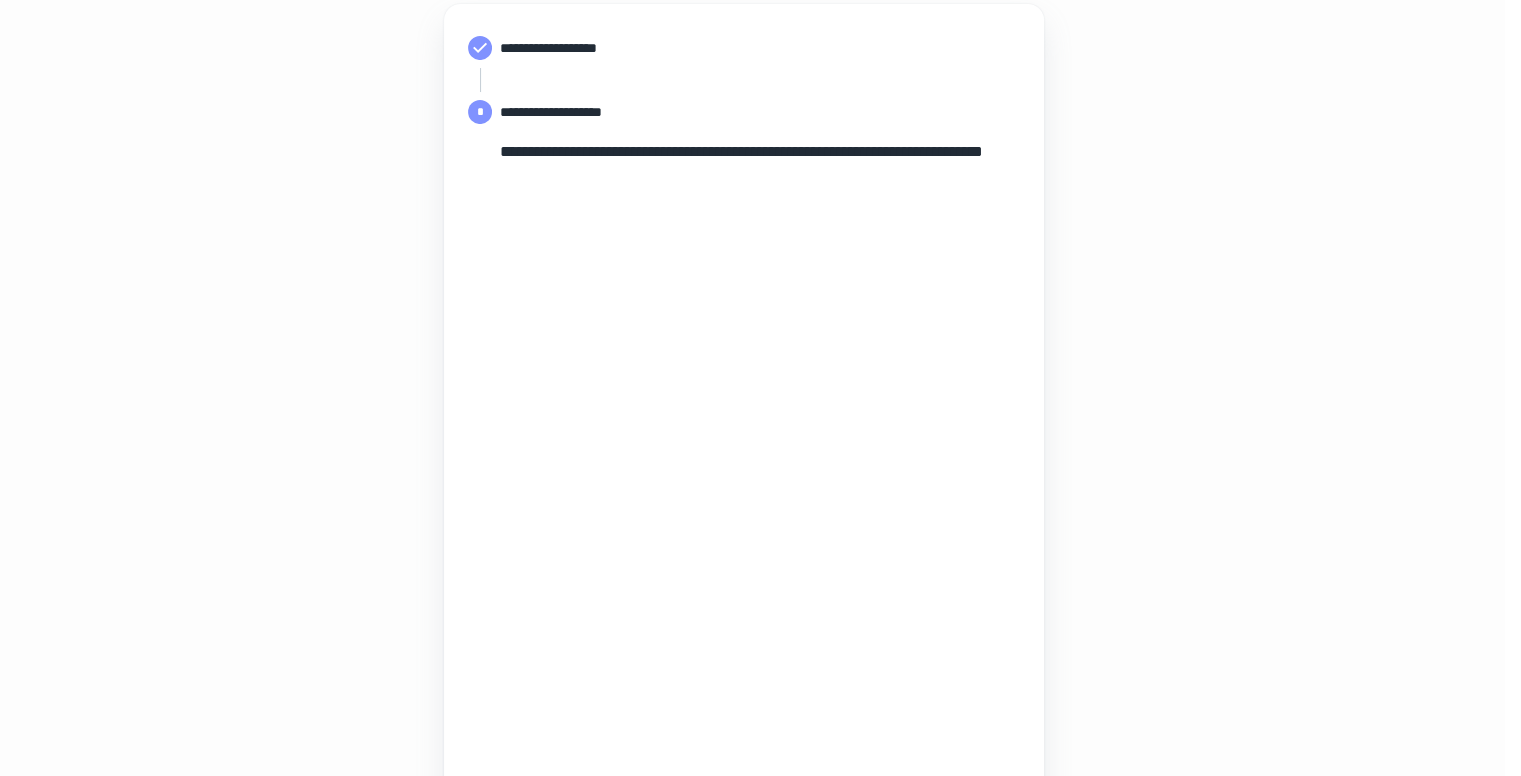 click on "**********" at bounding box center (744, 409) 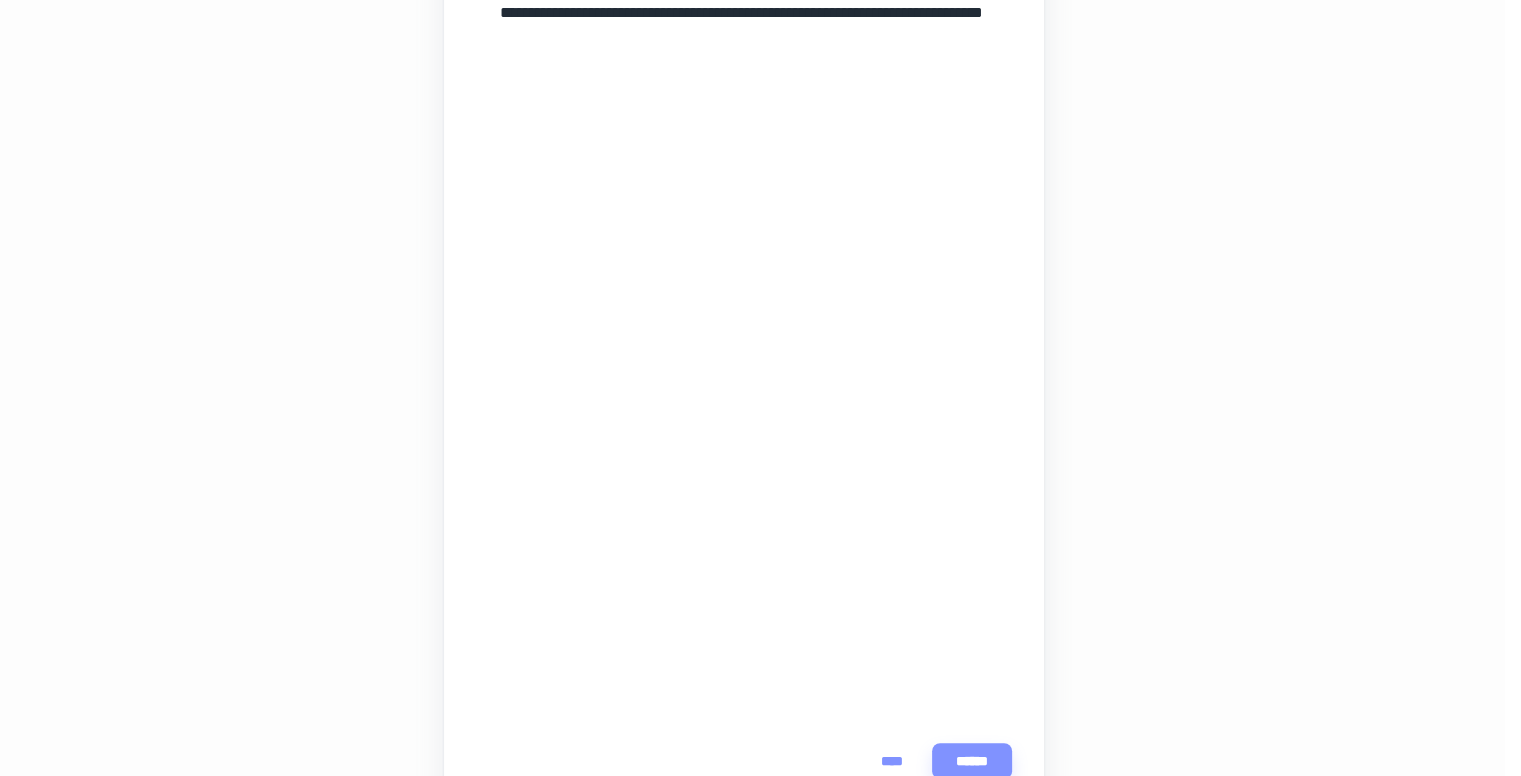 scroll, scrollTop: 429, scrollLeft: 16, axis: both 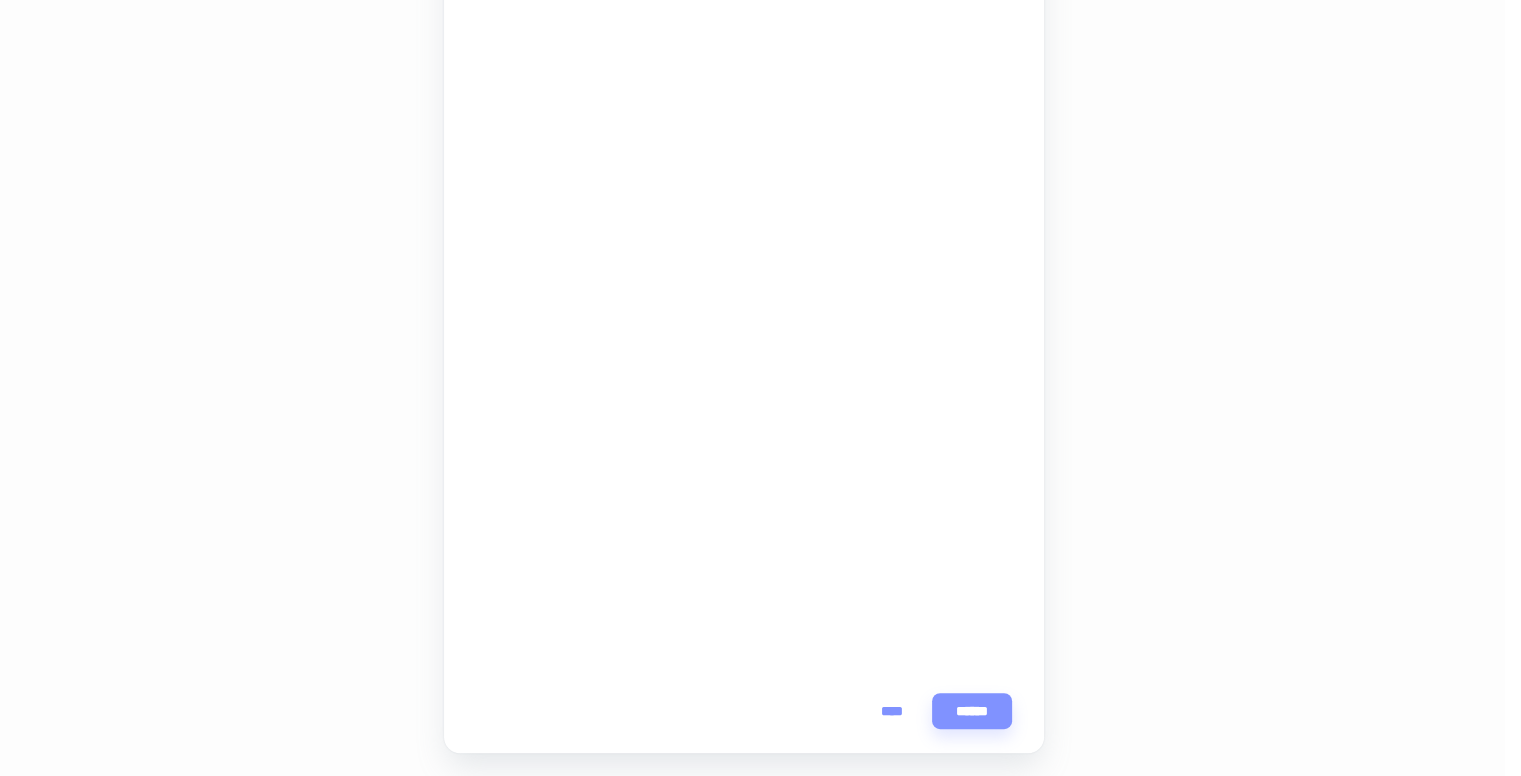 click on "**********" at bounding box center (744, 220) 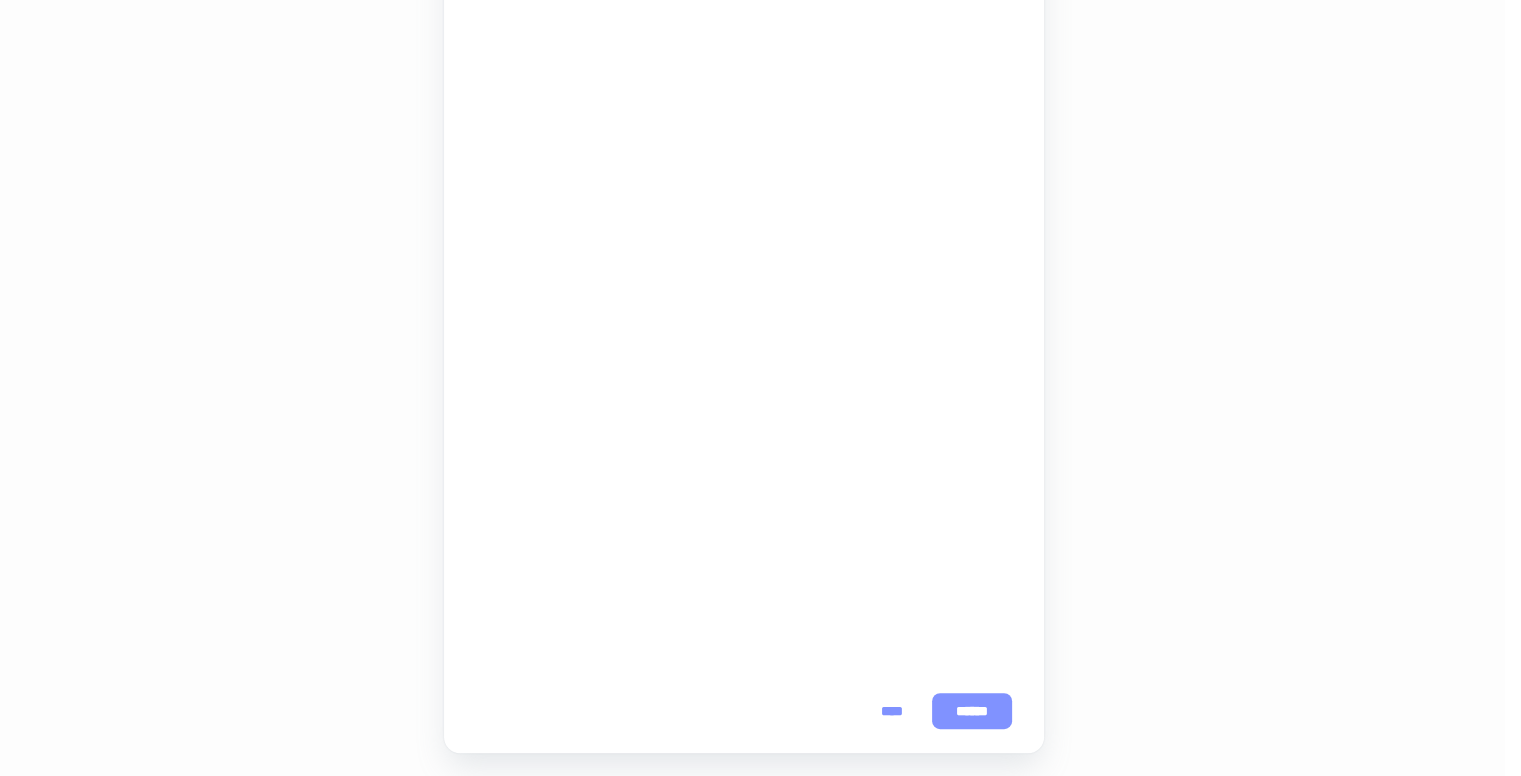 click on "******" at bounding box center (972, 711) 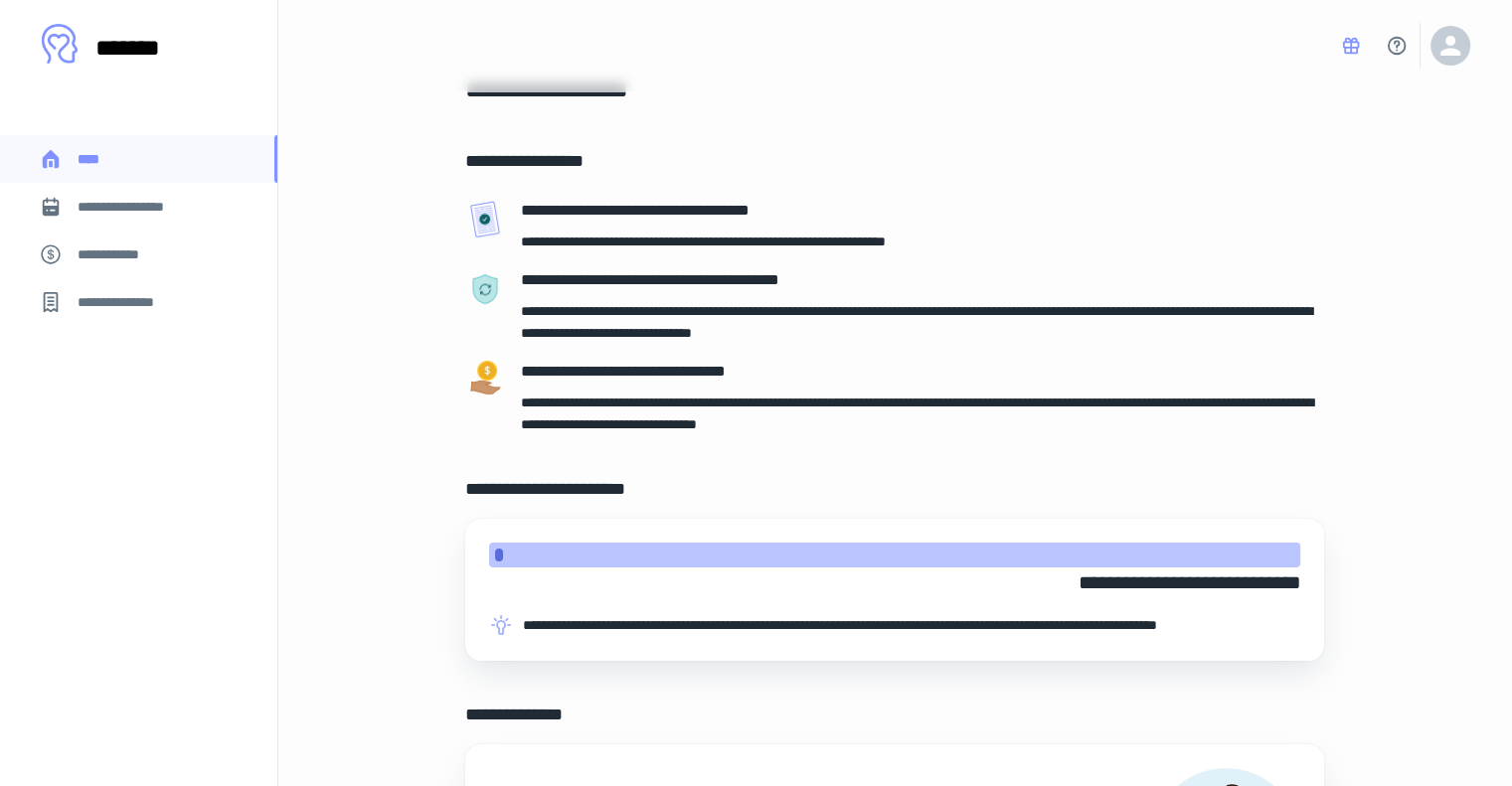 scroll, scrollTop: 0, scrollLeft: 0, axis: both 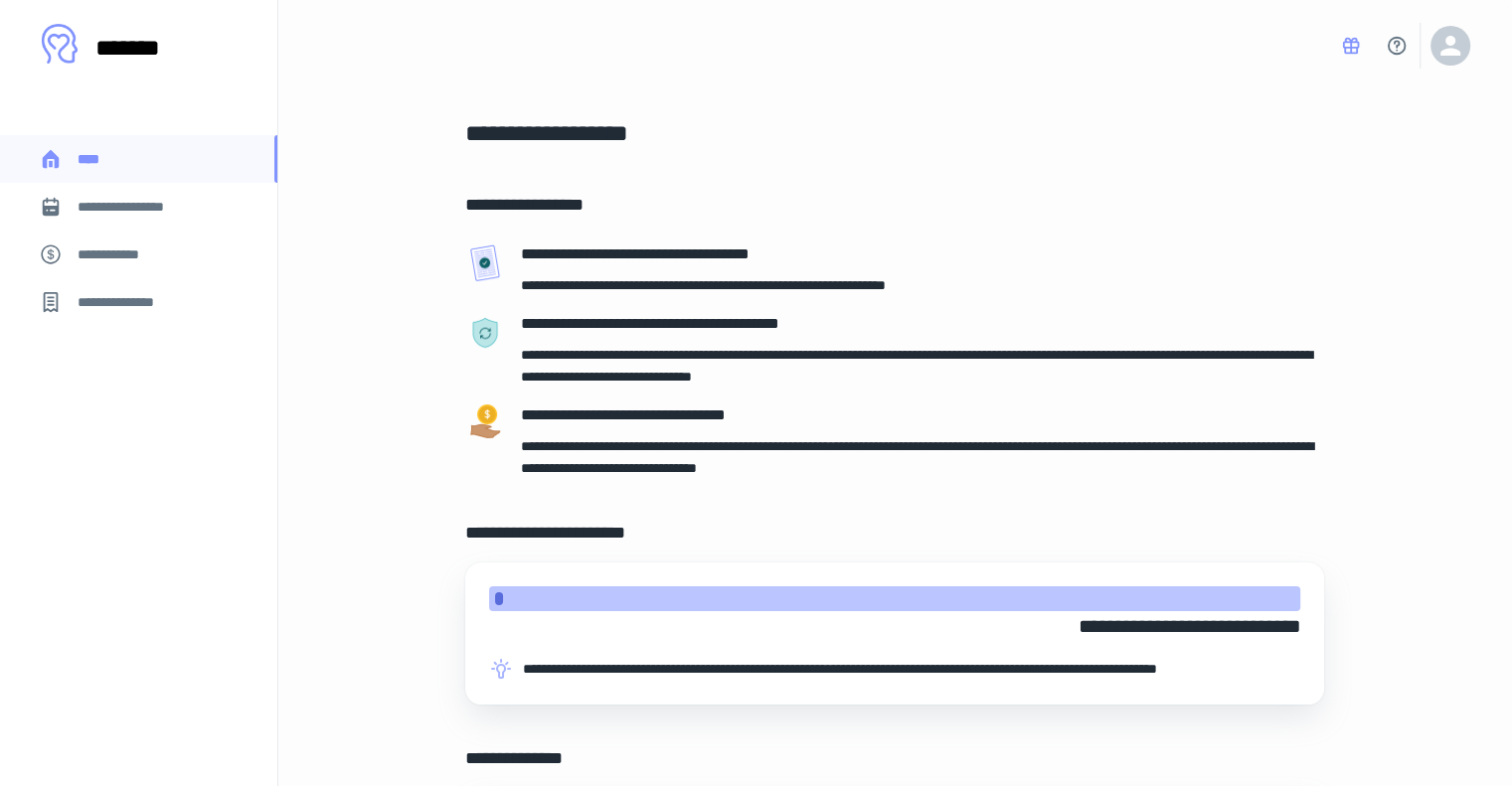 click on "**********" at bounding box center (138, 207) 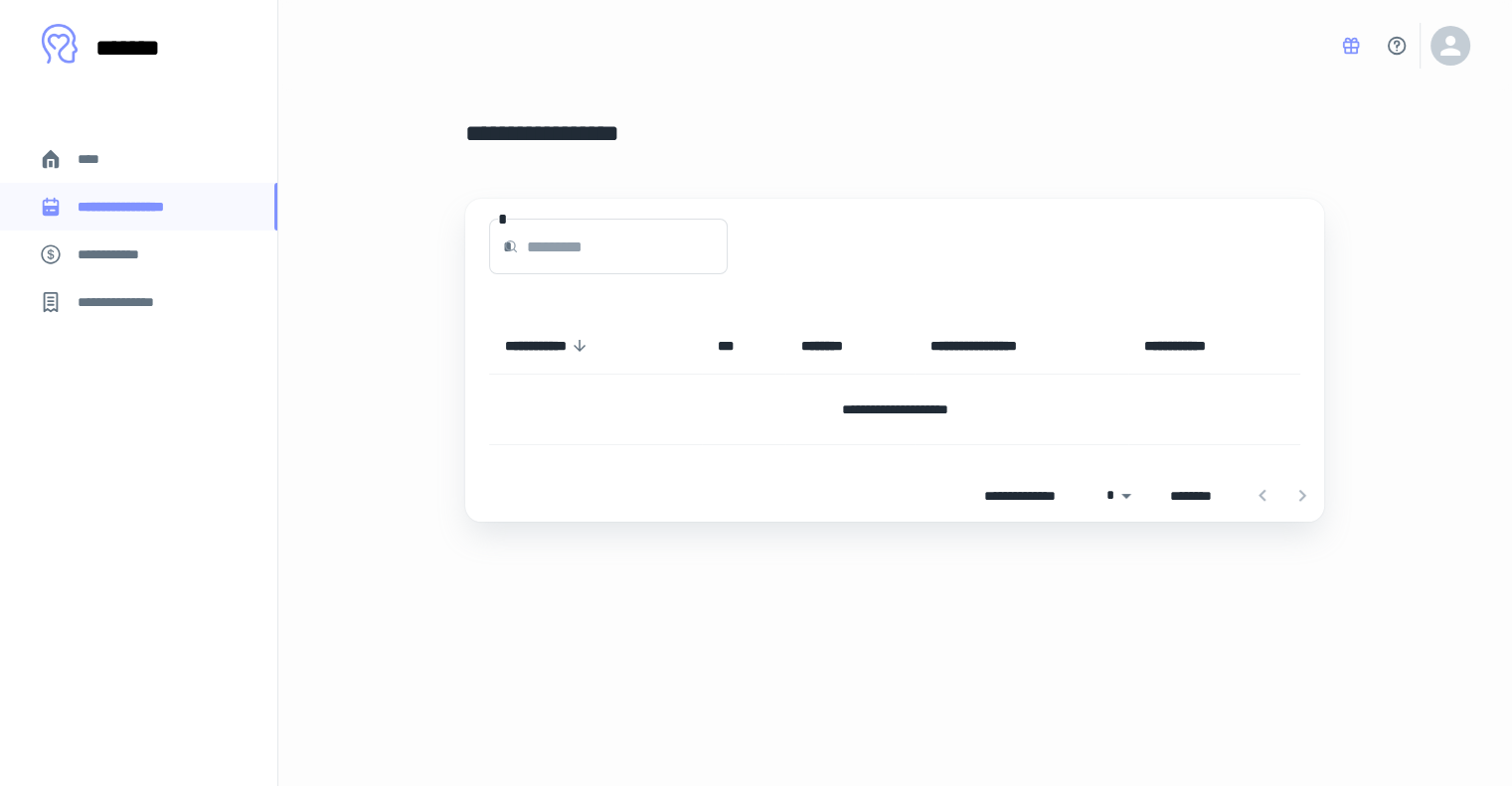 click on "**********" at bounding box center [138, 254] 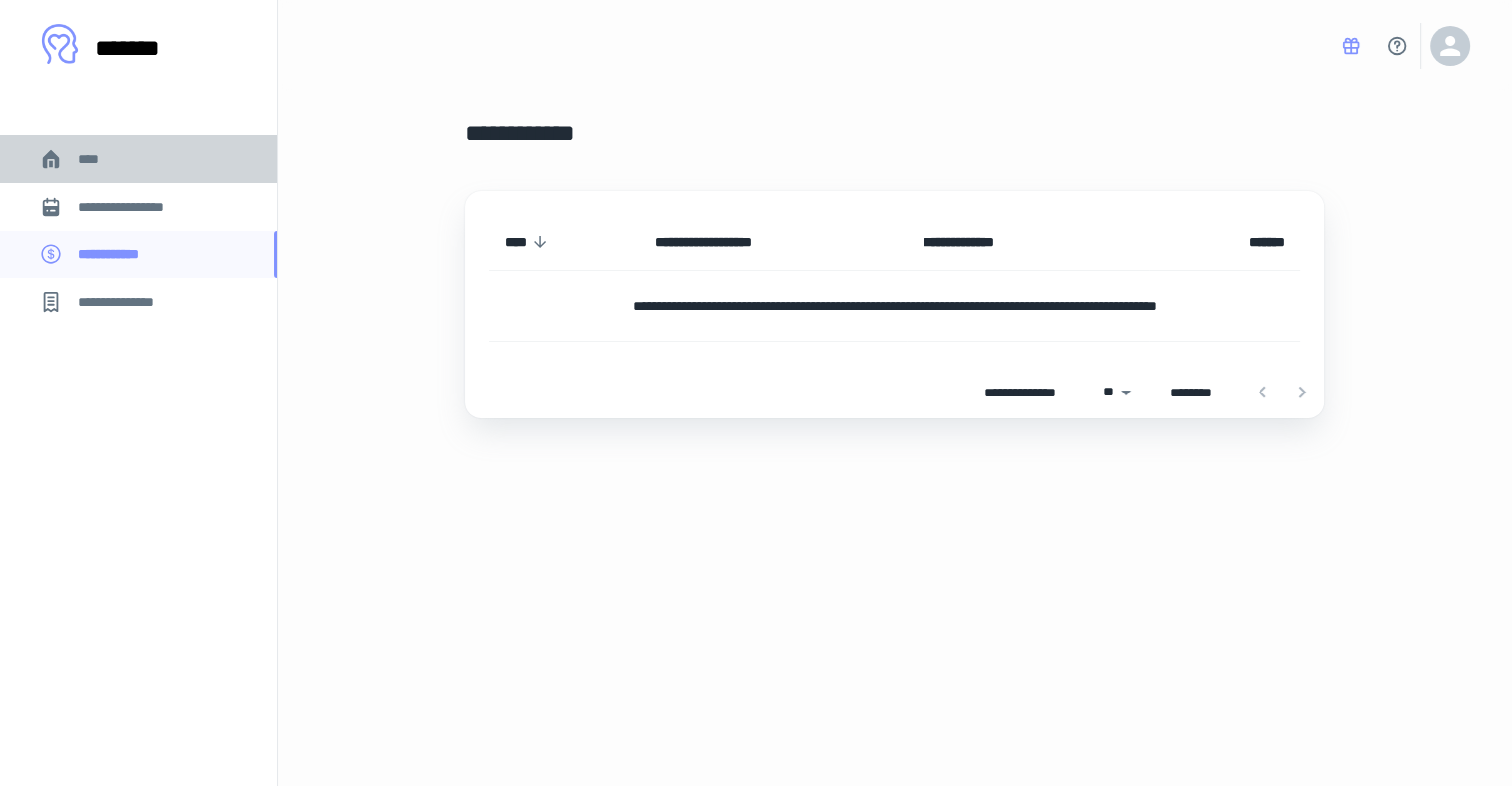 click on "****" at bounding box center [138, 159] 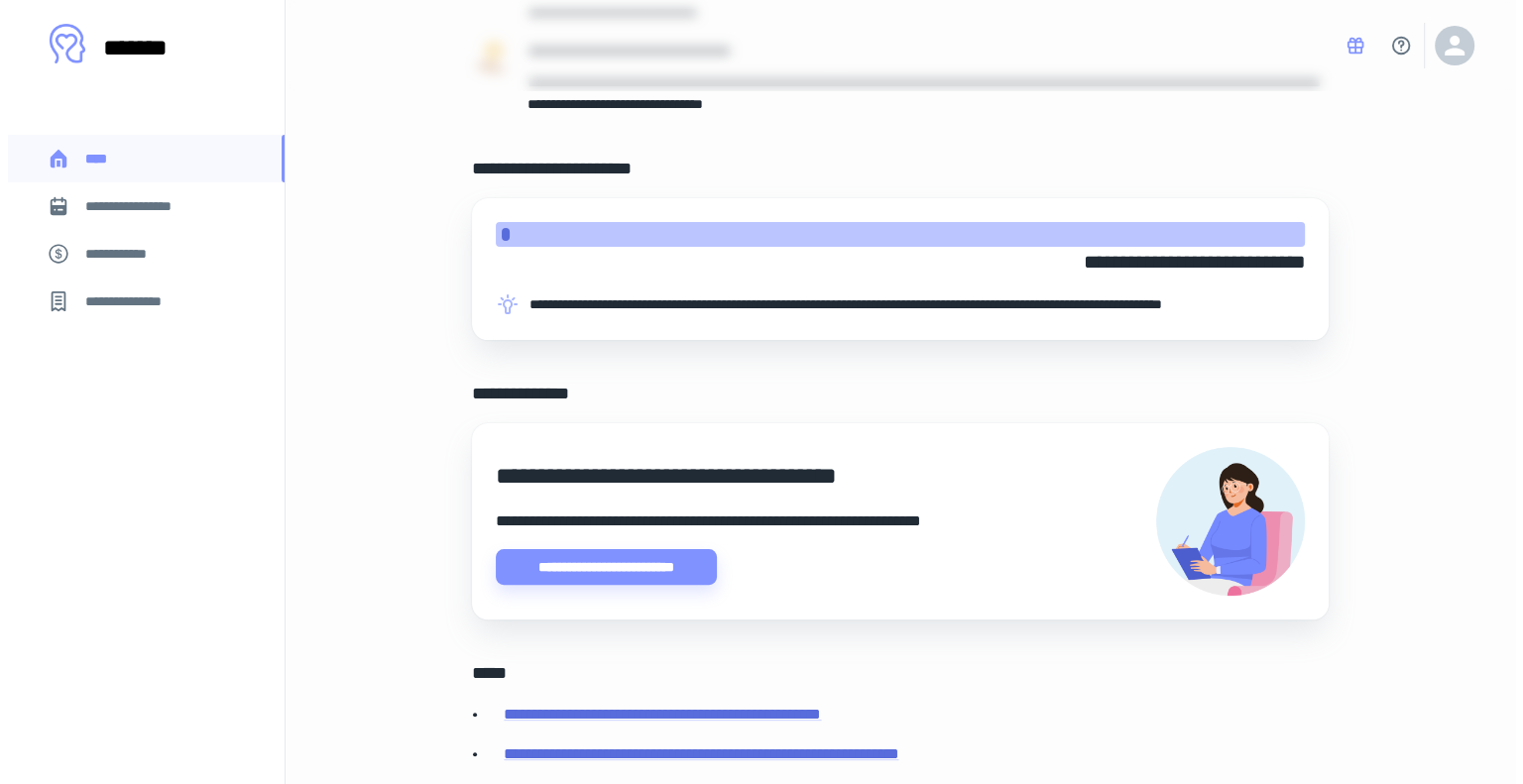 scroll, scrollTop: 377, scrollLeft: 0, axis: vertical 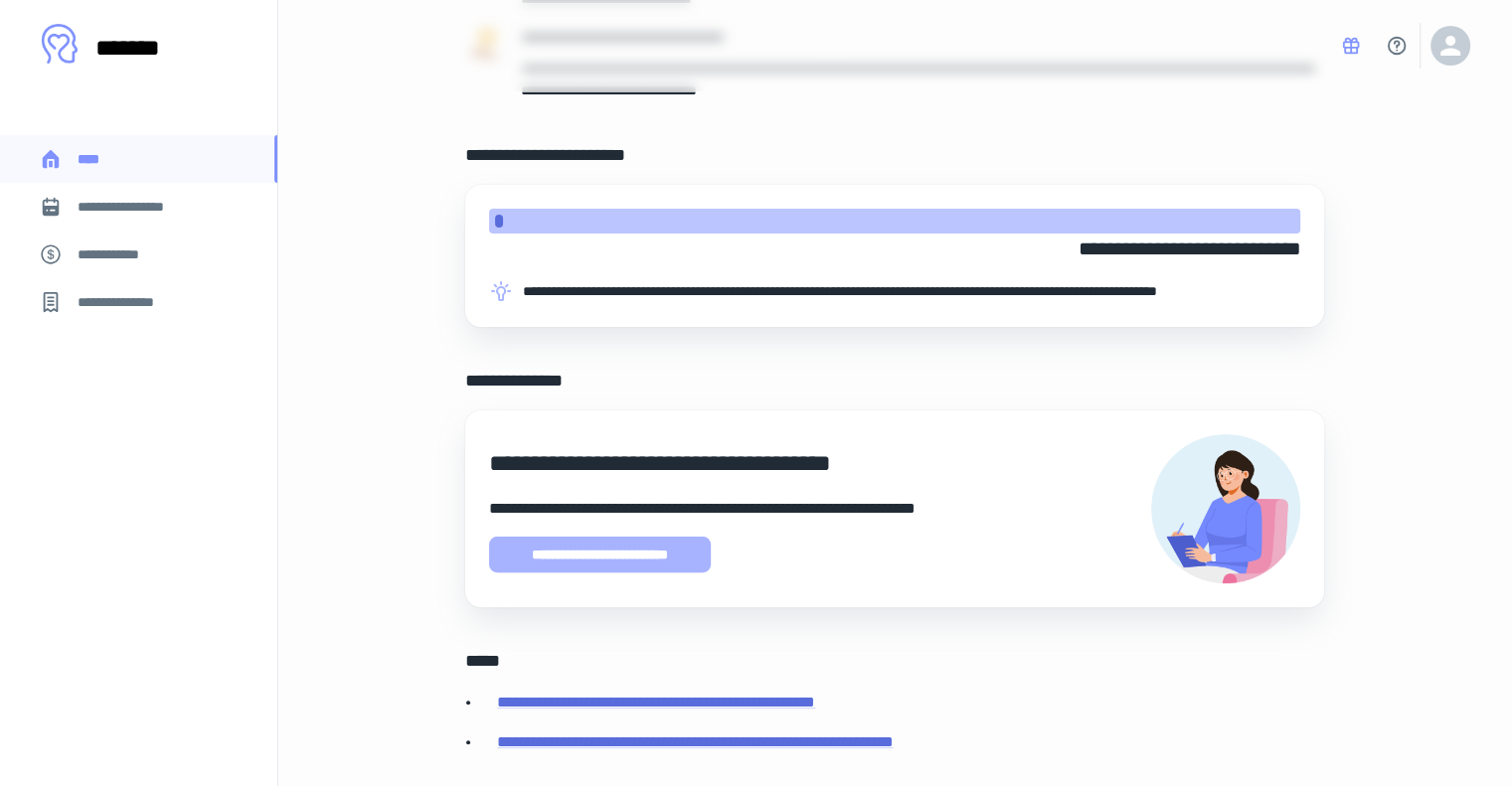 click on "**********" at bounding box center (599, 554) 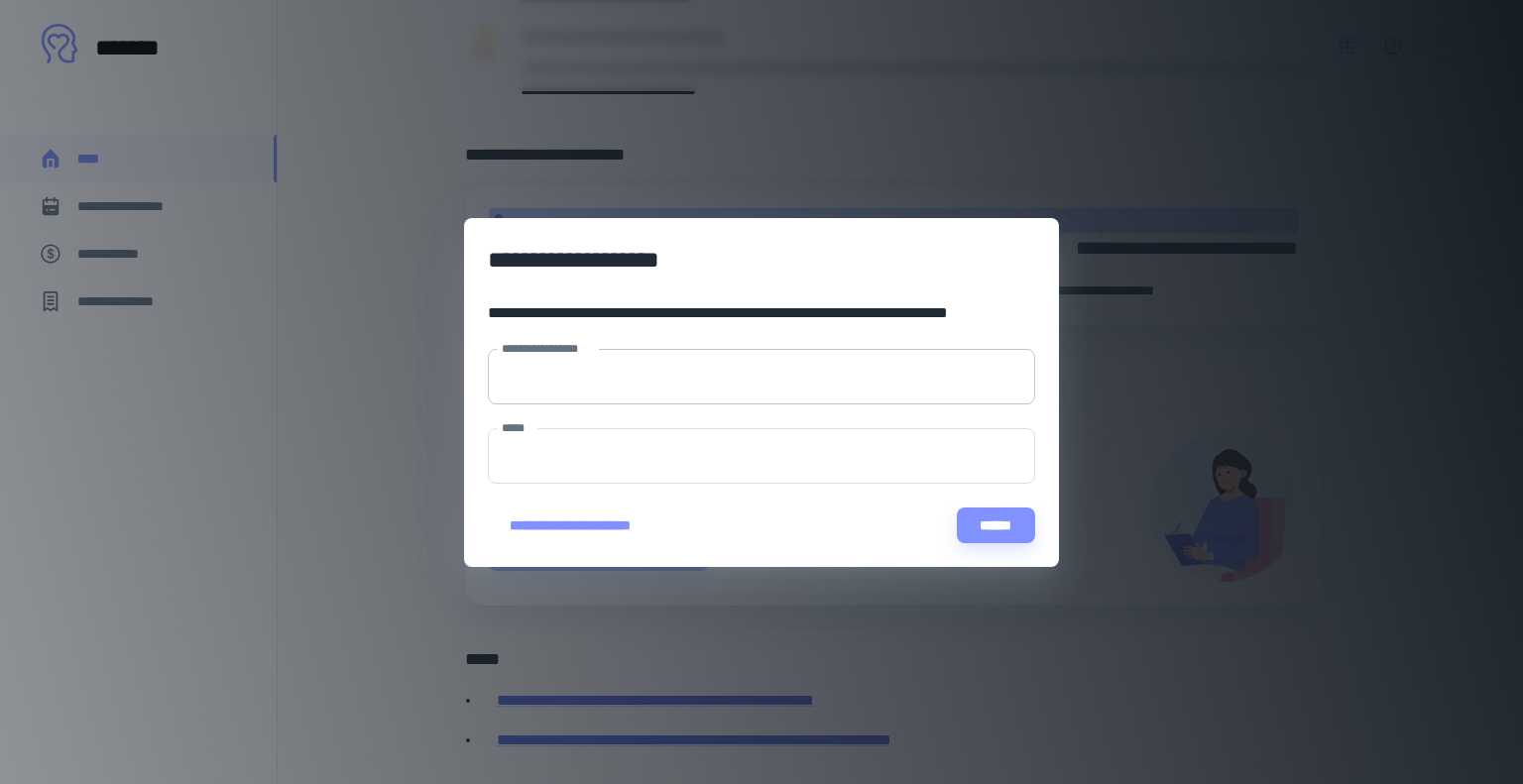 click on "**********" at bounding box center (762, 377) 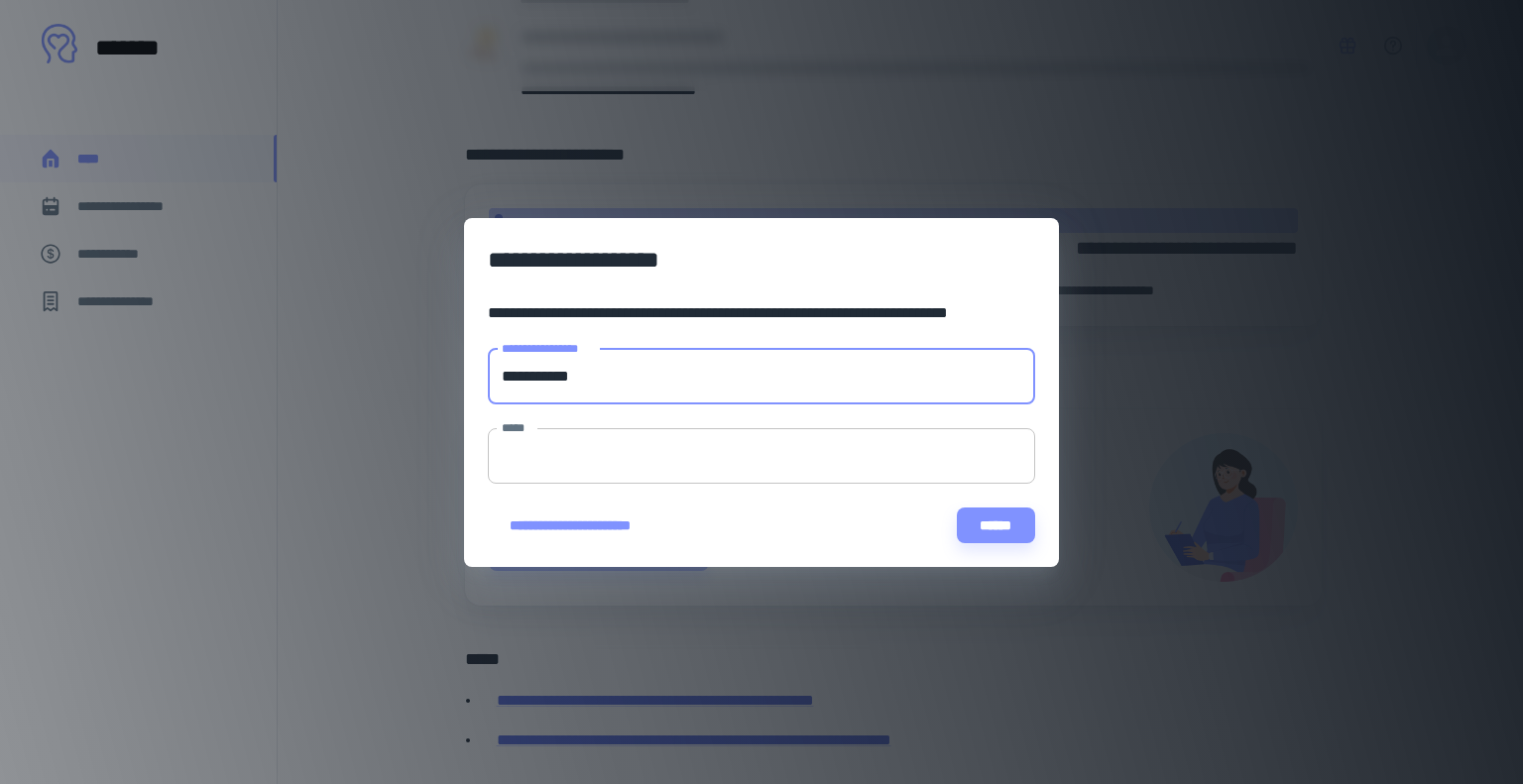 type on "**********" 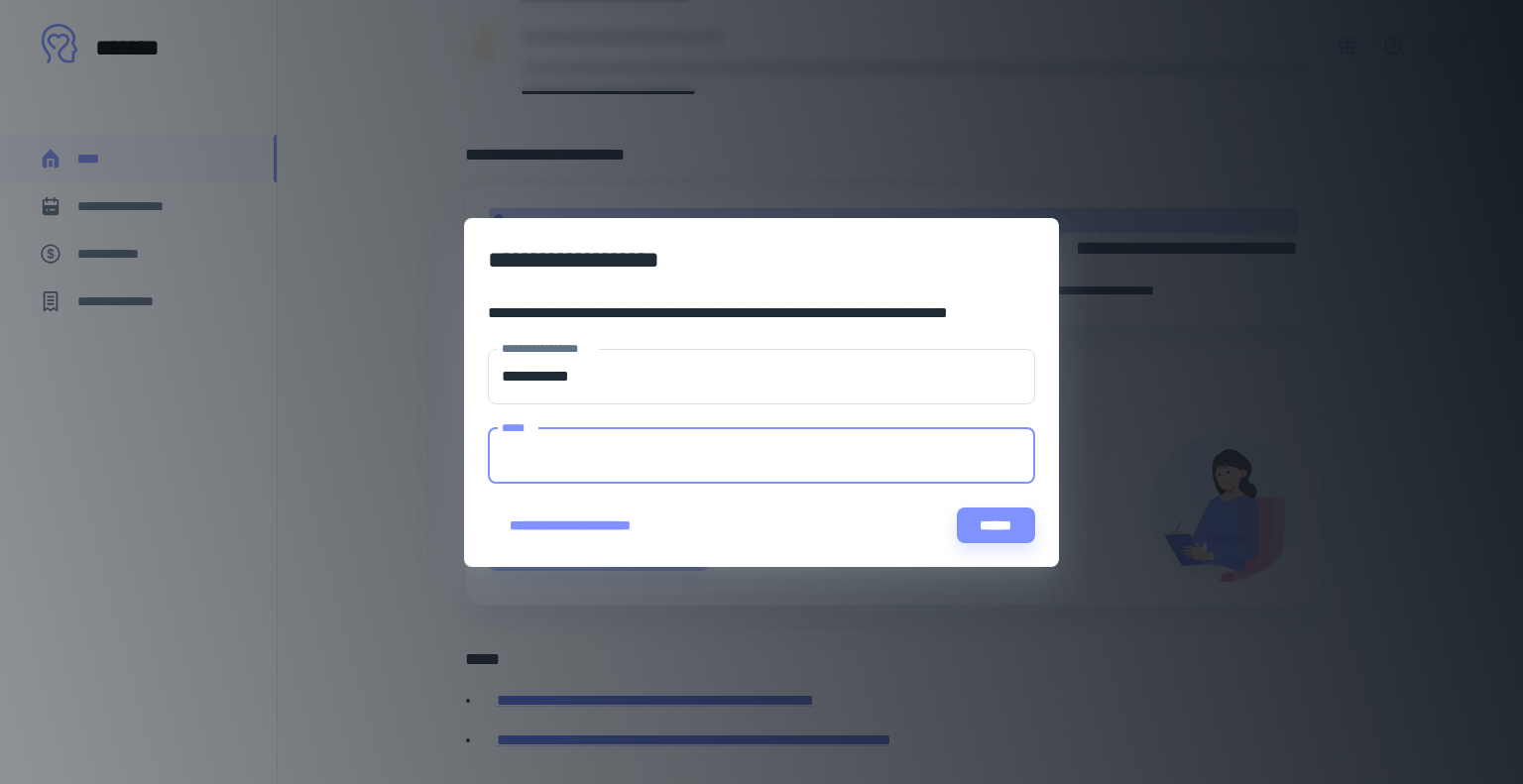 click on "*****" at bounding box center (762, 456) 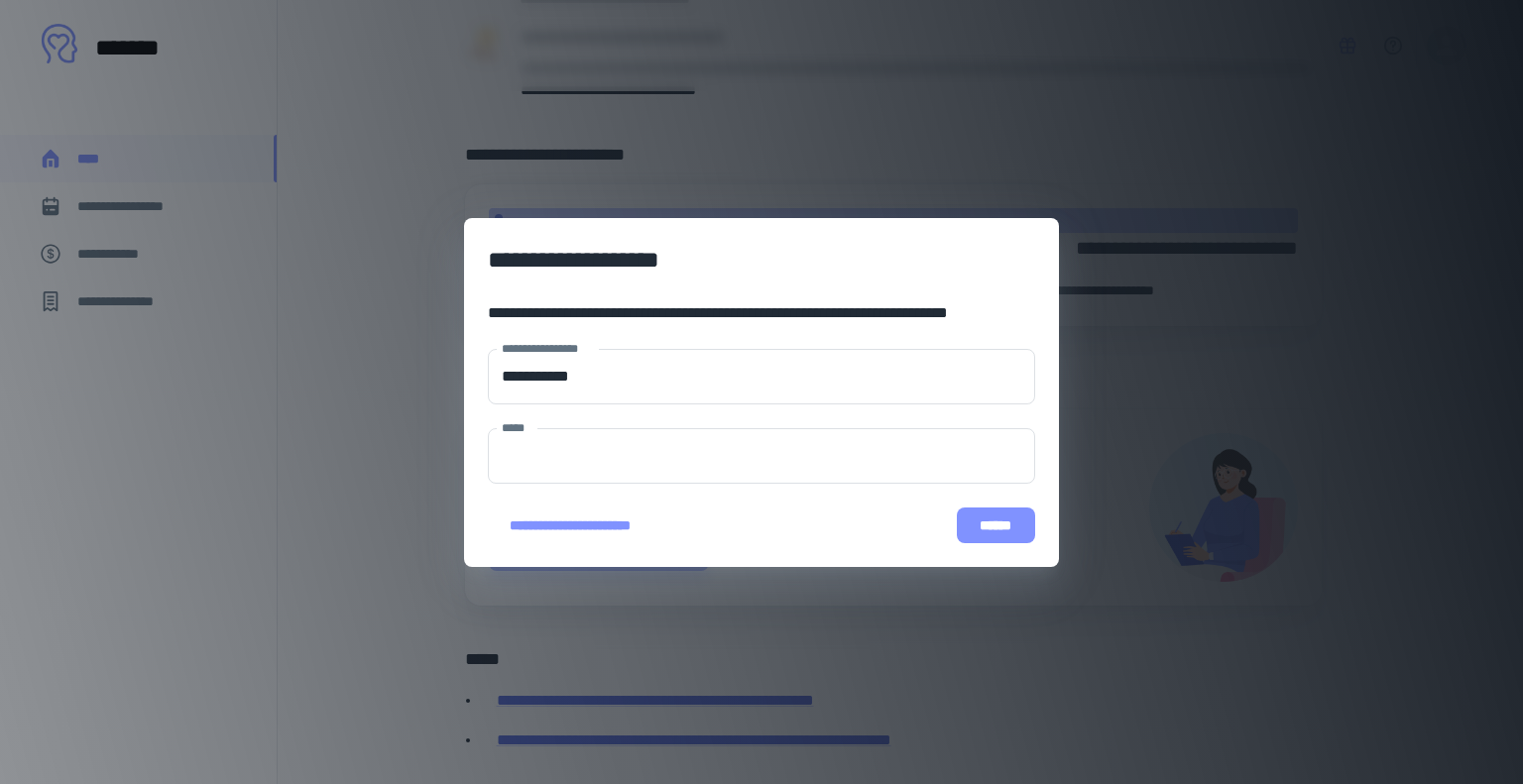 click on "******" at bounding box center [996, 525] 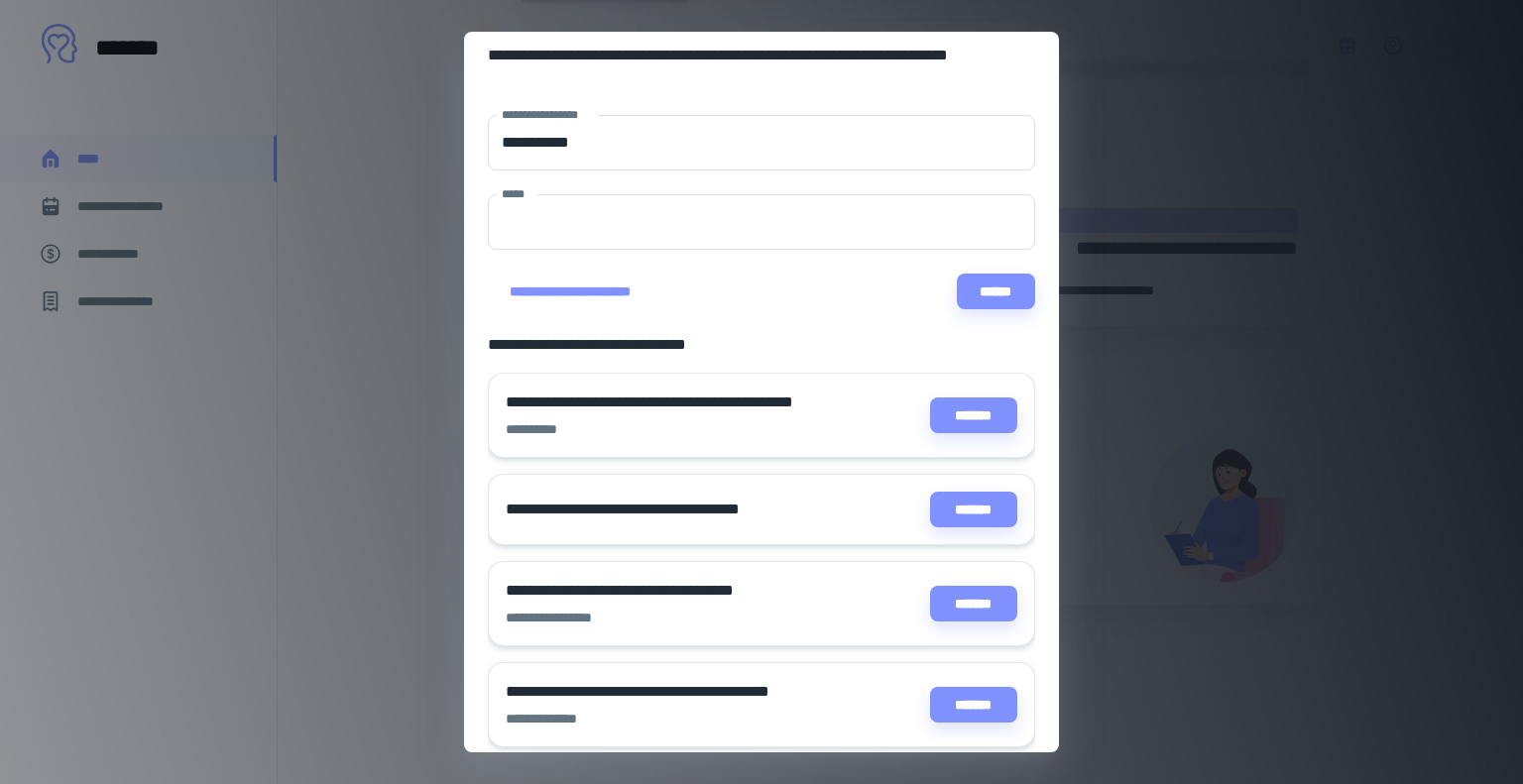 scroll, scrollTop: 85, scrollLeft: 0, axis: vertical 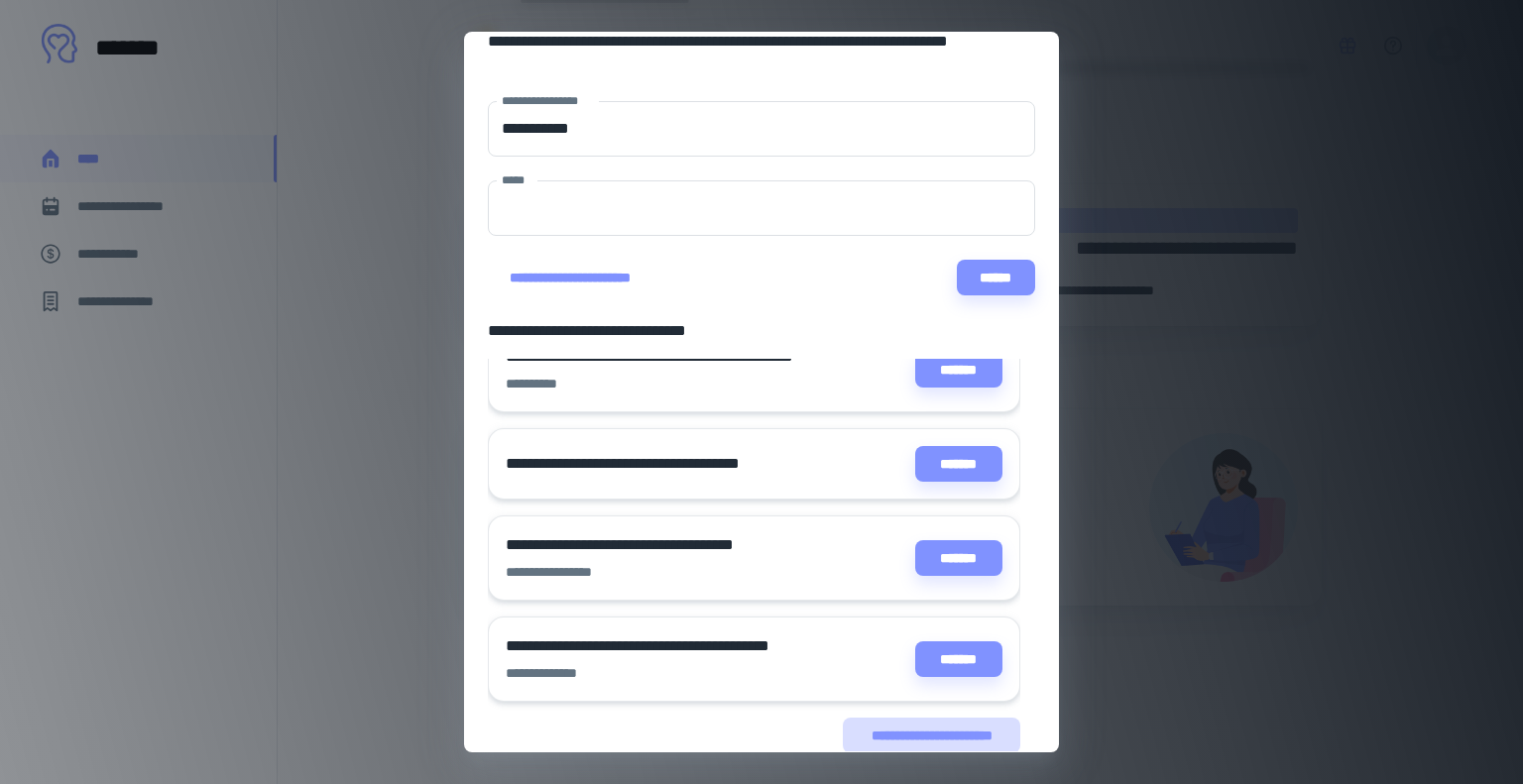 click on "**********" at bounding box center [931, 735] 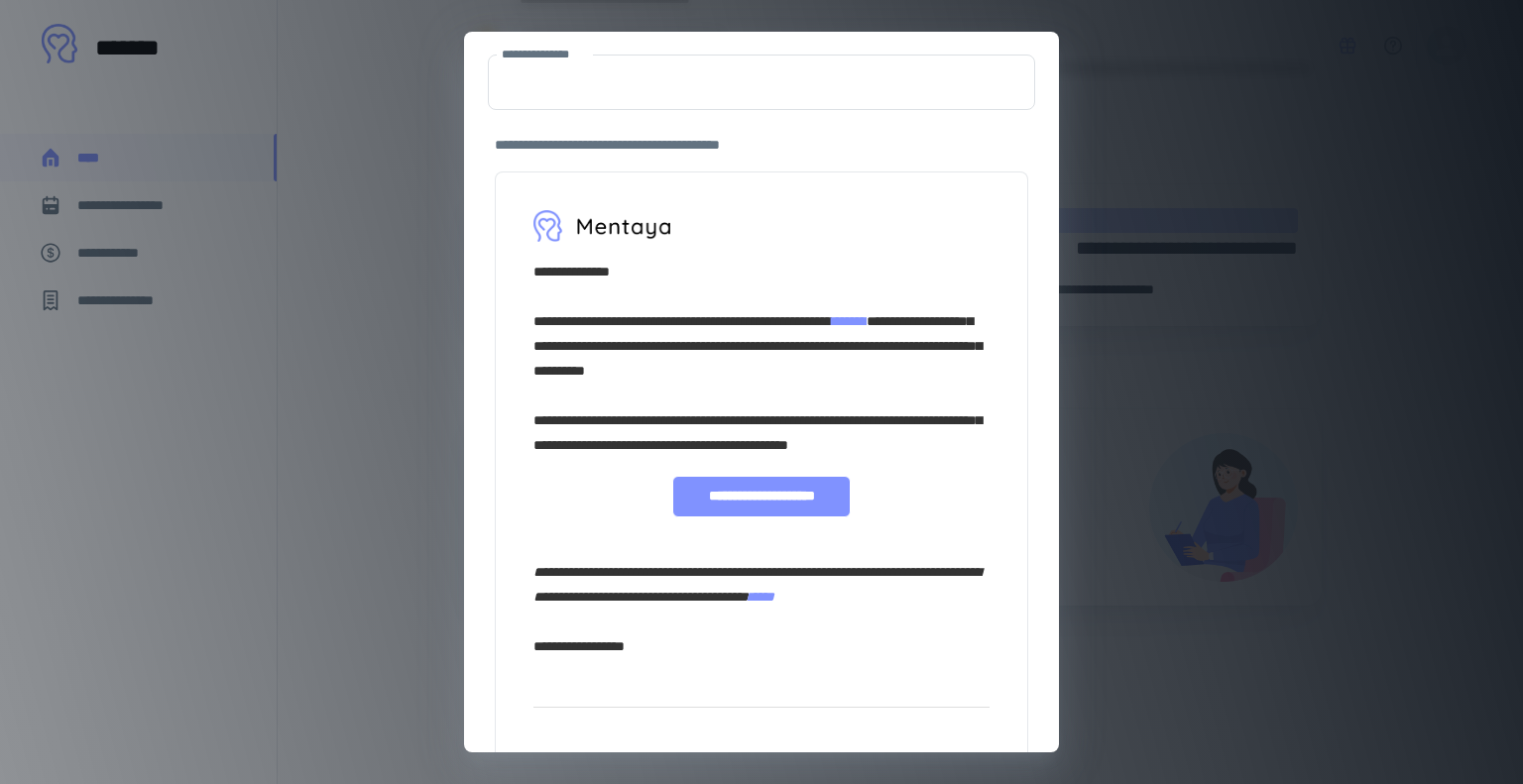 scroll, scrollTop: 353, scrollLeft: 0, axis: vertical 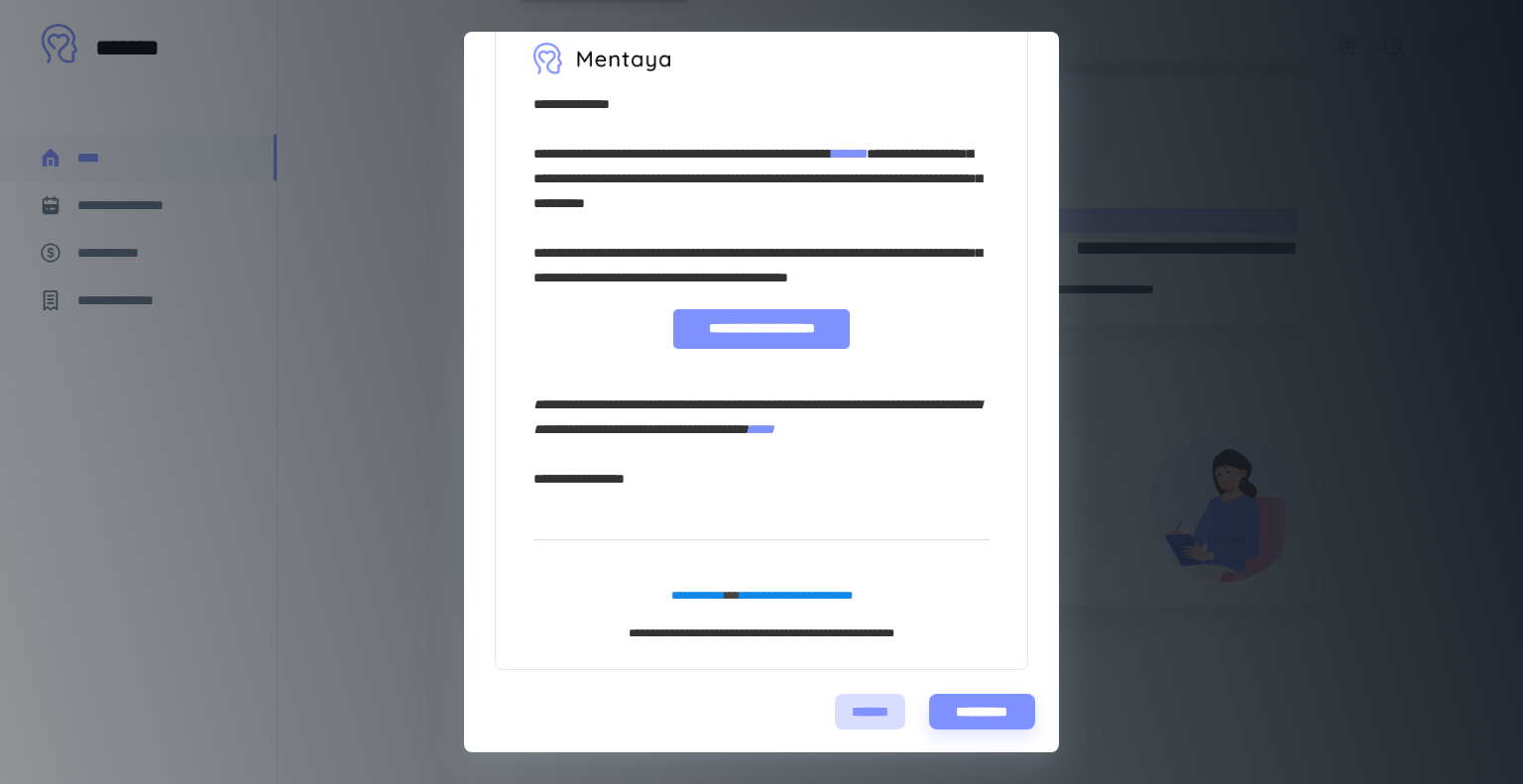 click on "*******" at bounding box center (870, 712) 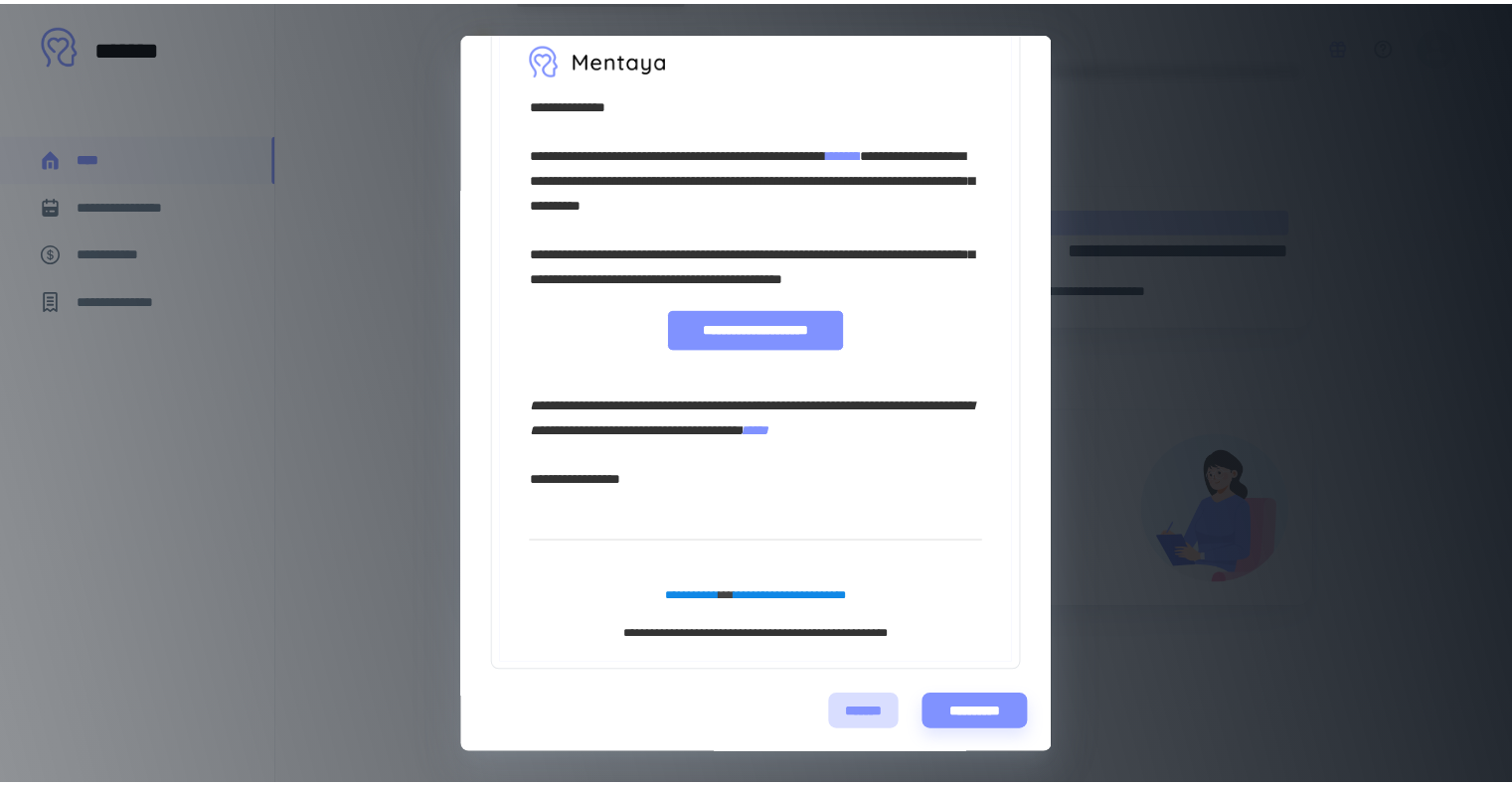 scroll, scrollTop: 0, scrollLeft: 0, axis: both 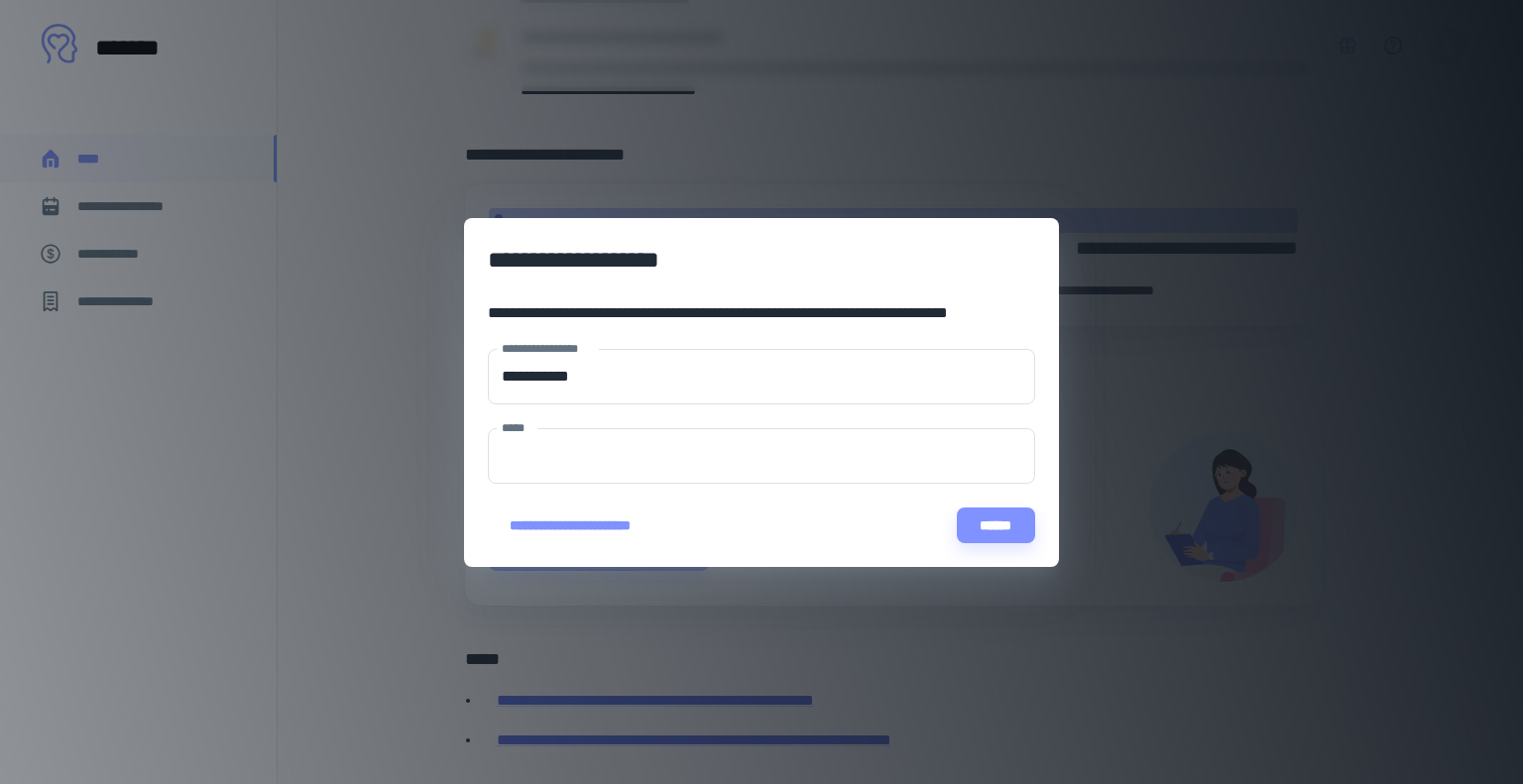 click on "[FIRST] [LAST] [STREET] [CITY] [STATE] [POSTAL_CODE]" at bounding box center (762, 392) 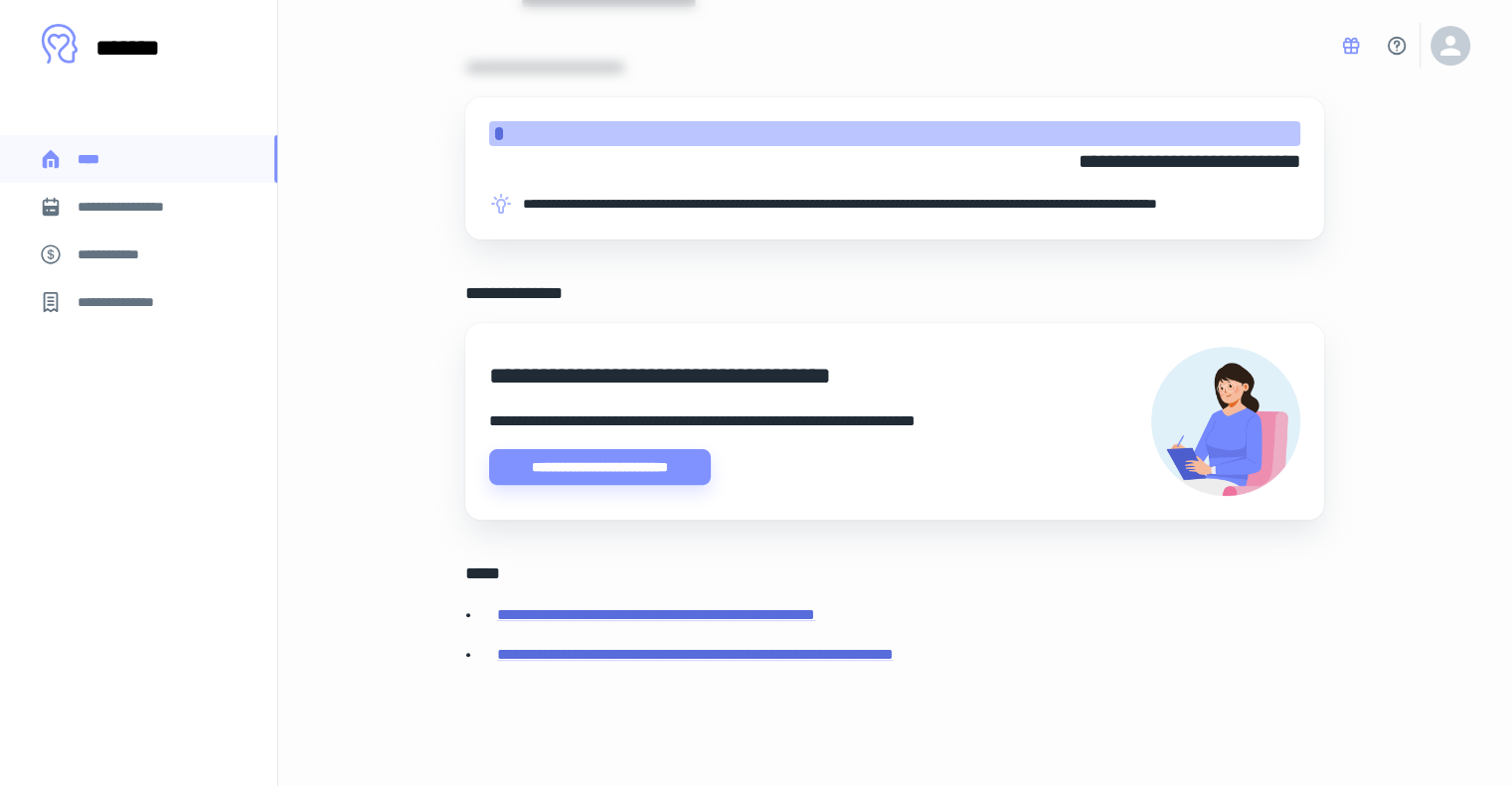 scroll, scrollTop: 464, scrollLeft: 0, axis: vertical 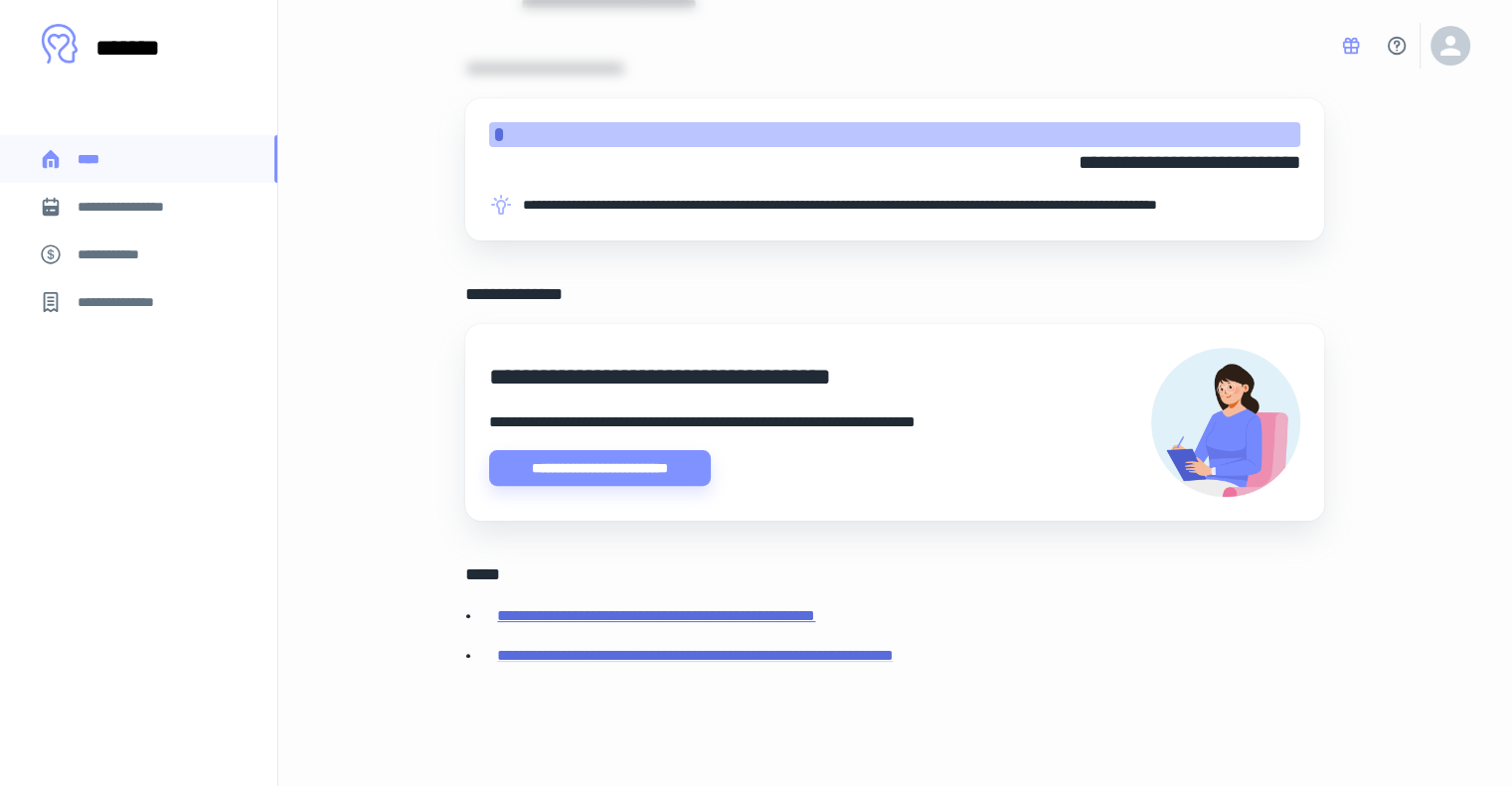 click on "**********" at bounding box center [656, 615] 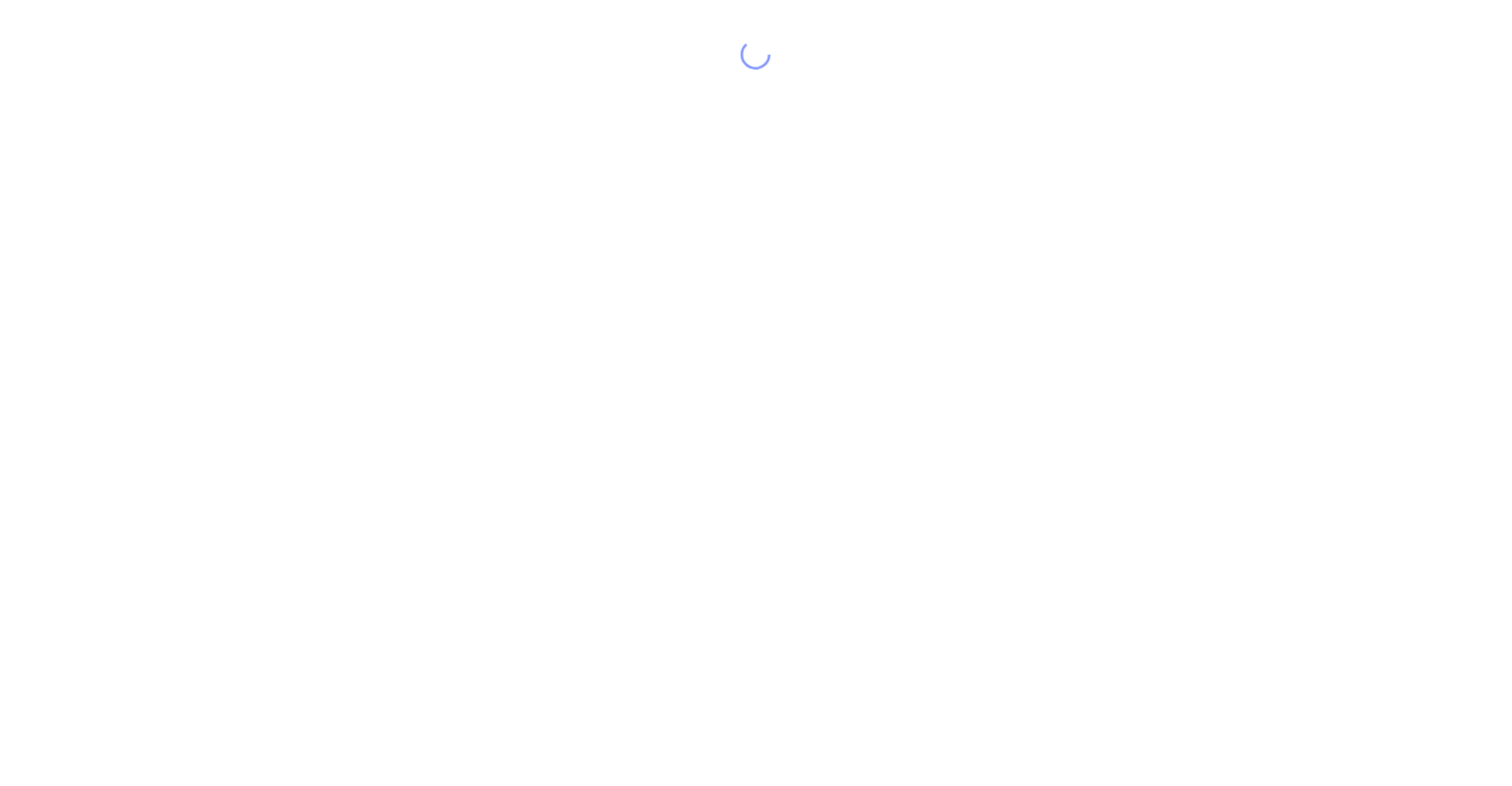 scroll, scrollTop: 40, scrollLeft: 0, axis: vertical 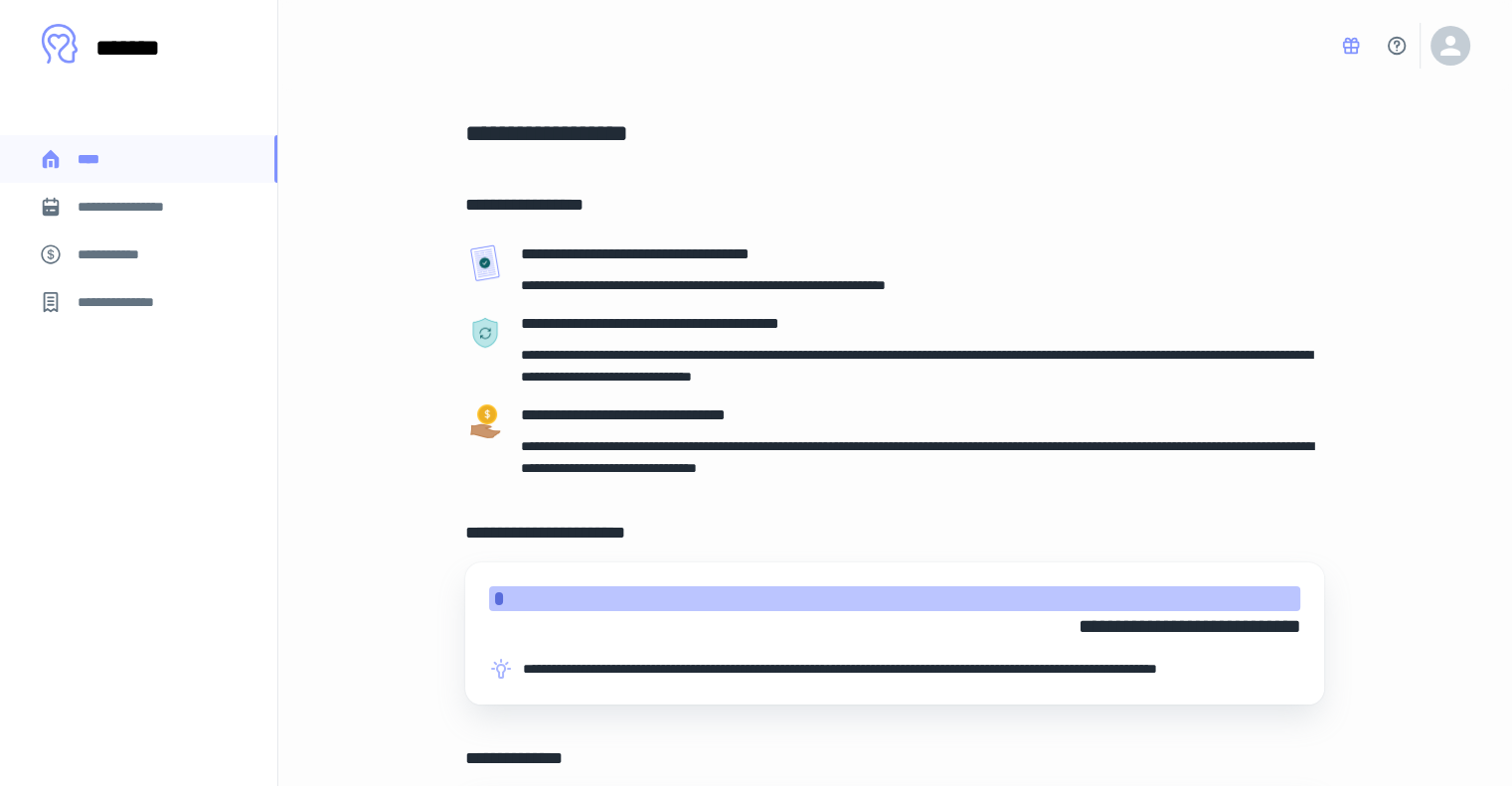 click on "**********" at bounding box center (135, 207) 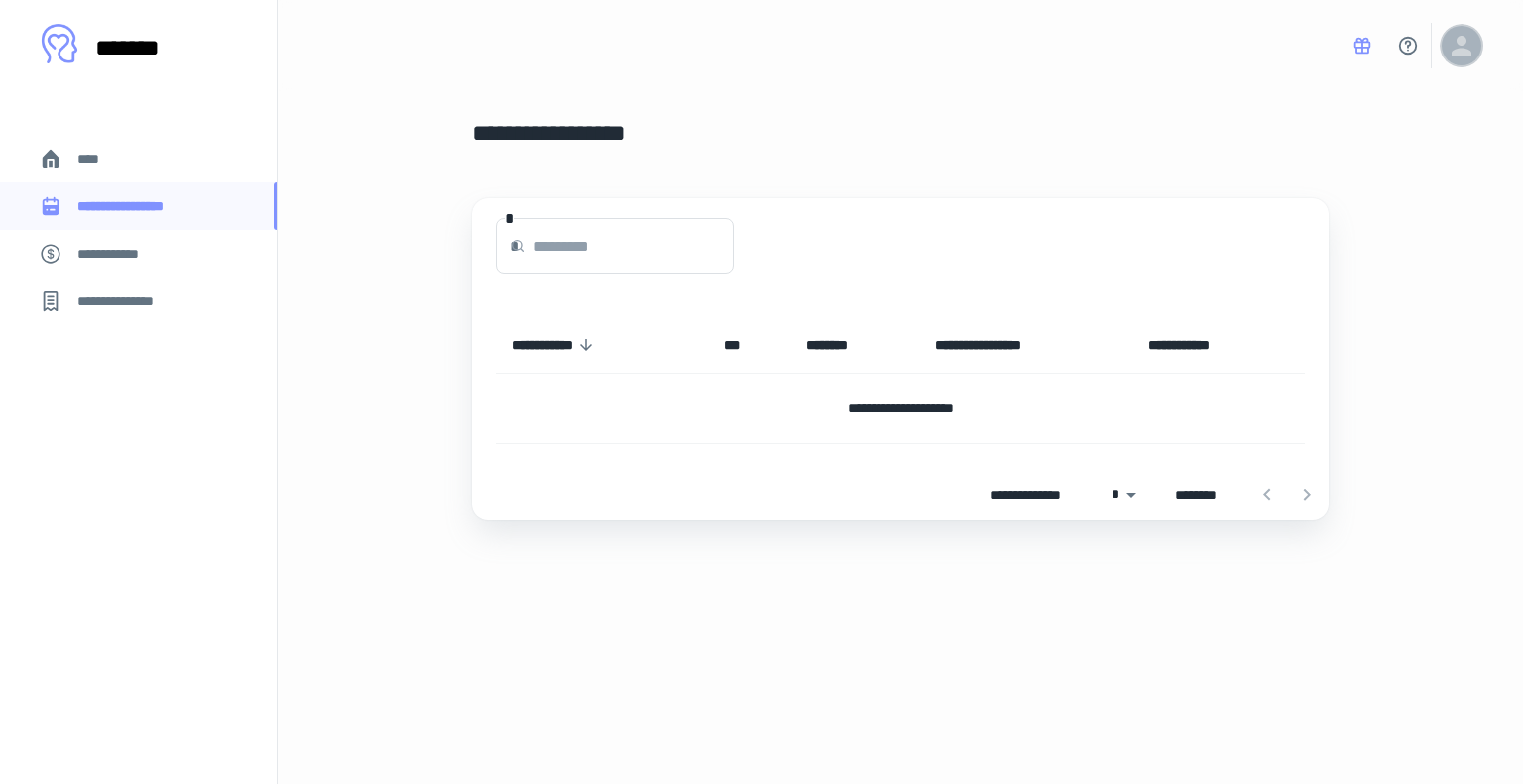 click 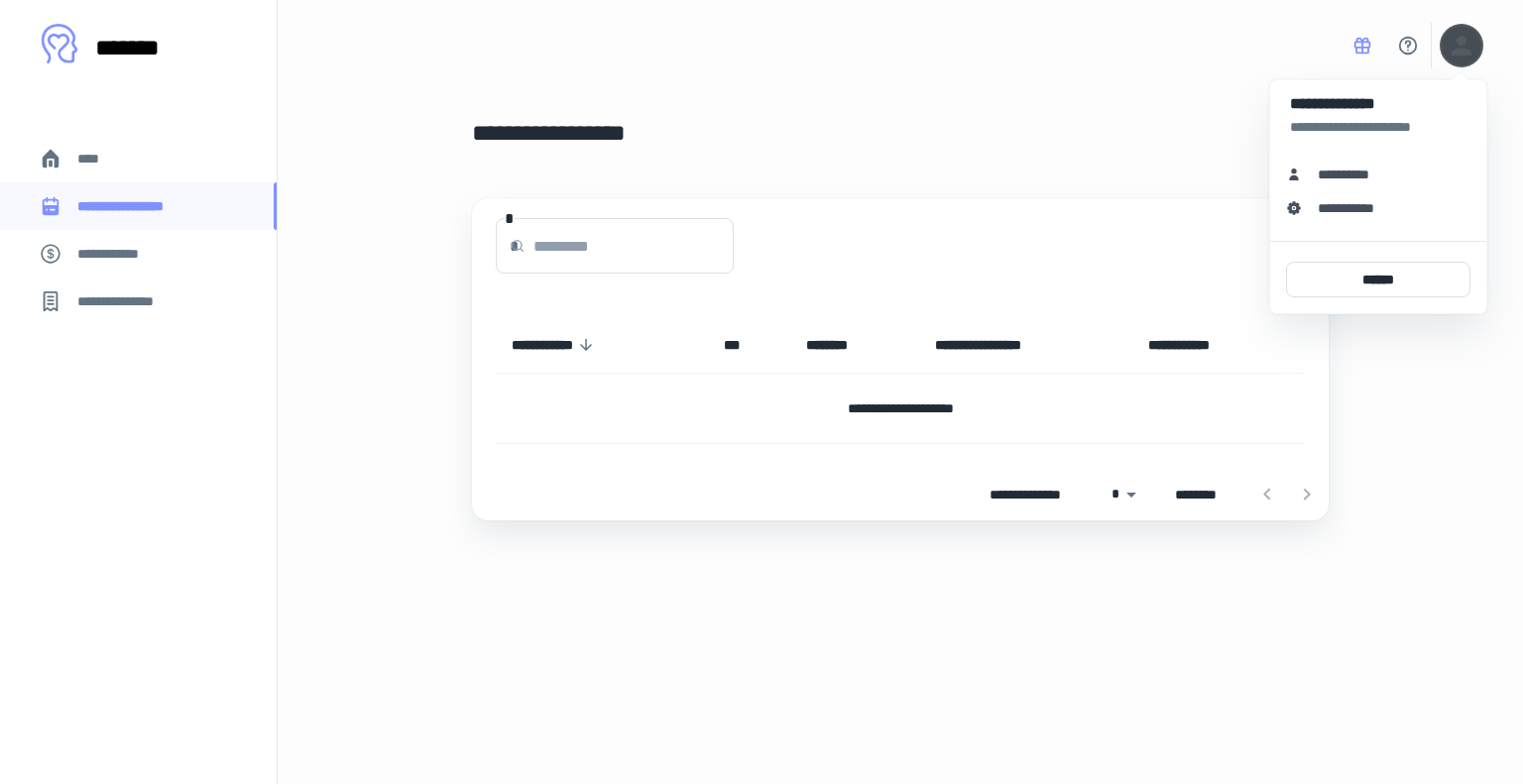 click at bounding box center [762, 392] 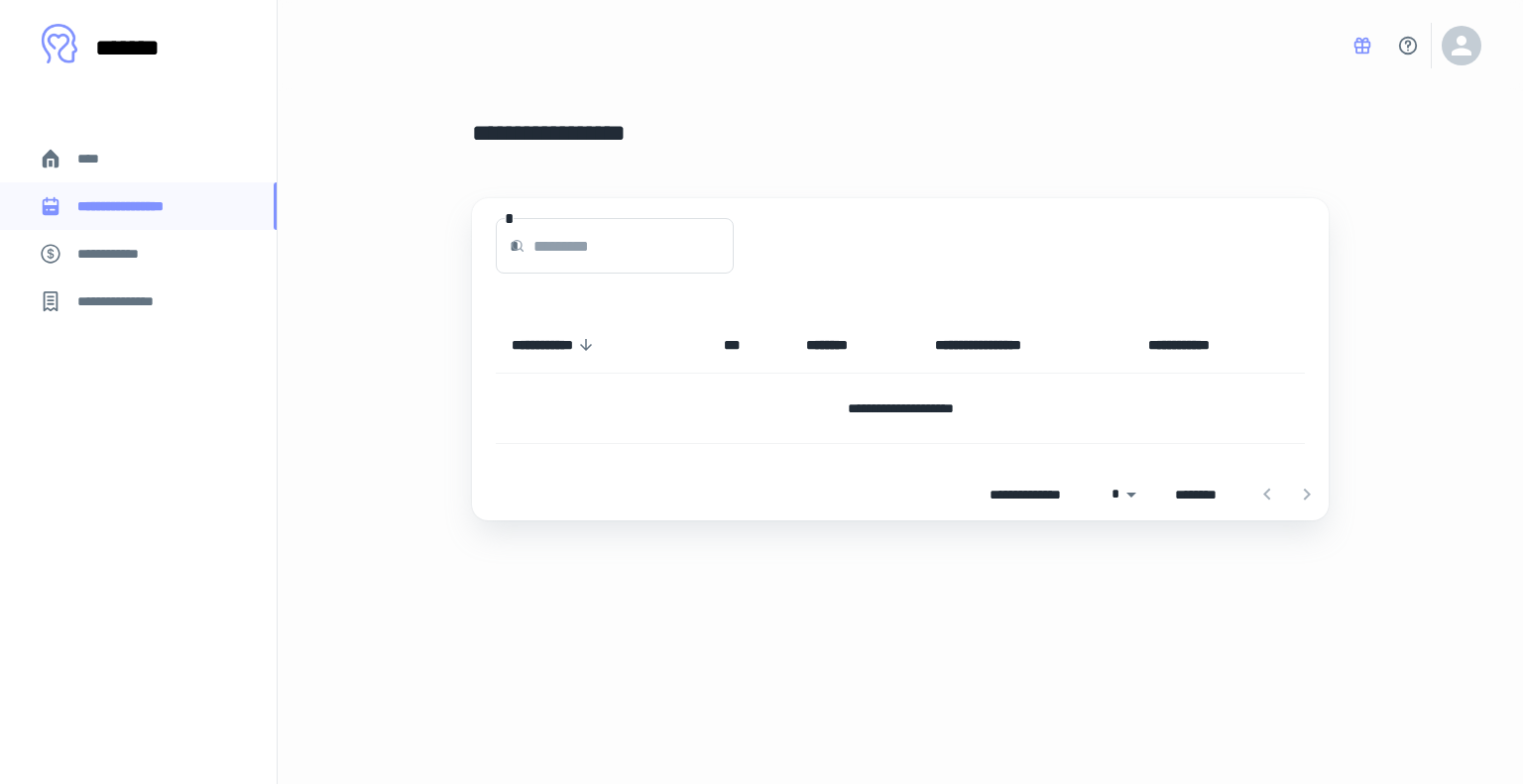 click on "**********" at bounding box center (118, 254) 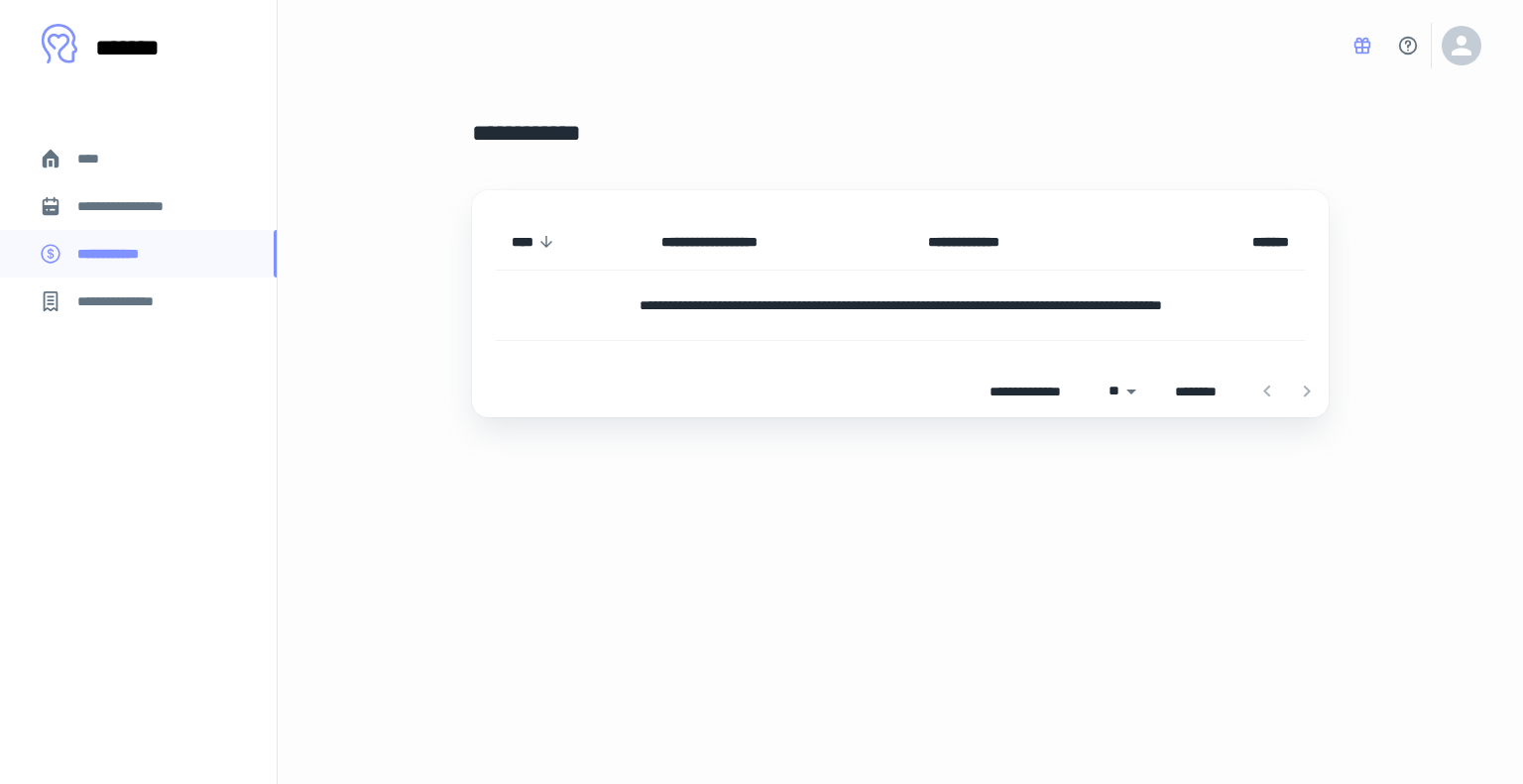 click on "**********" at bounding box center (126, 301) 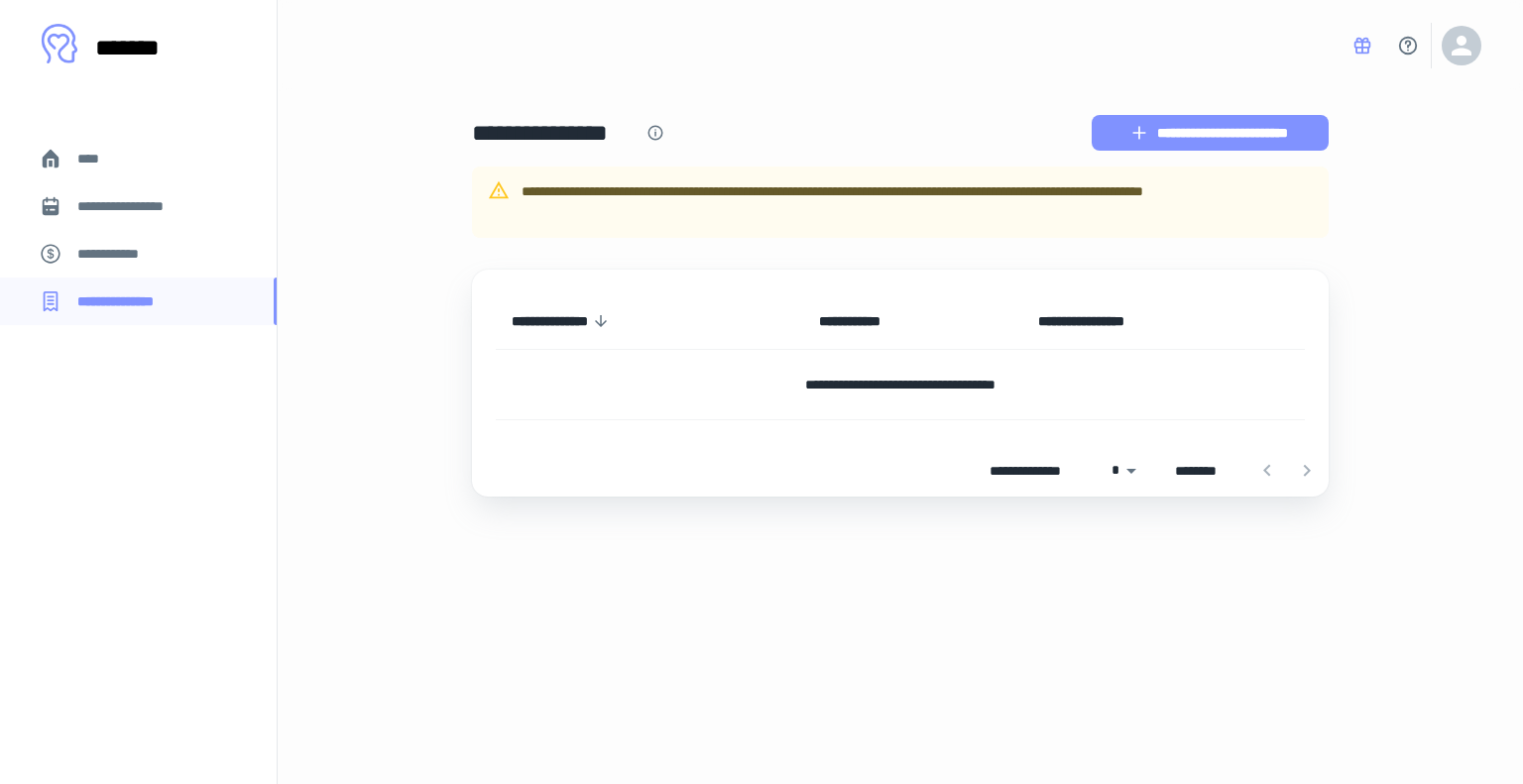 click on "**********" at bounding box center (1210, 133) 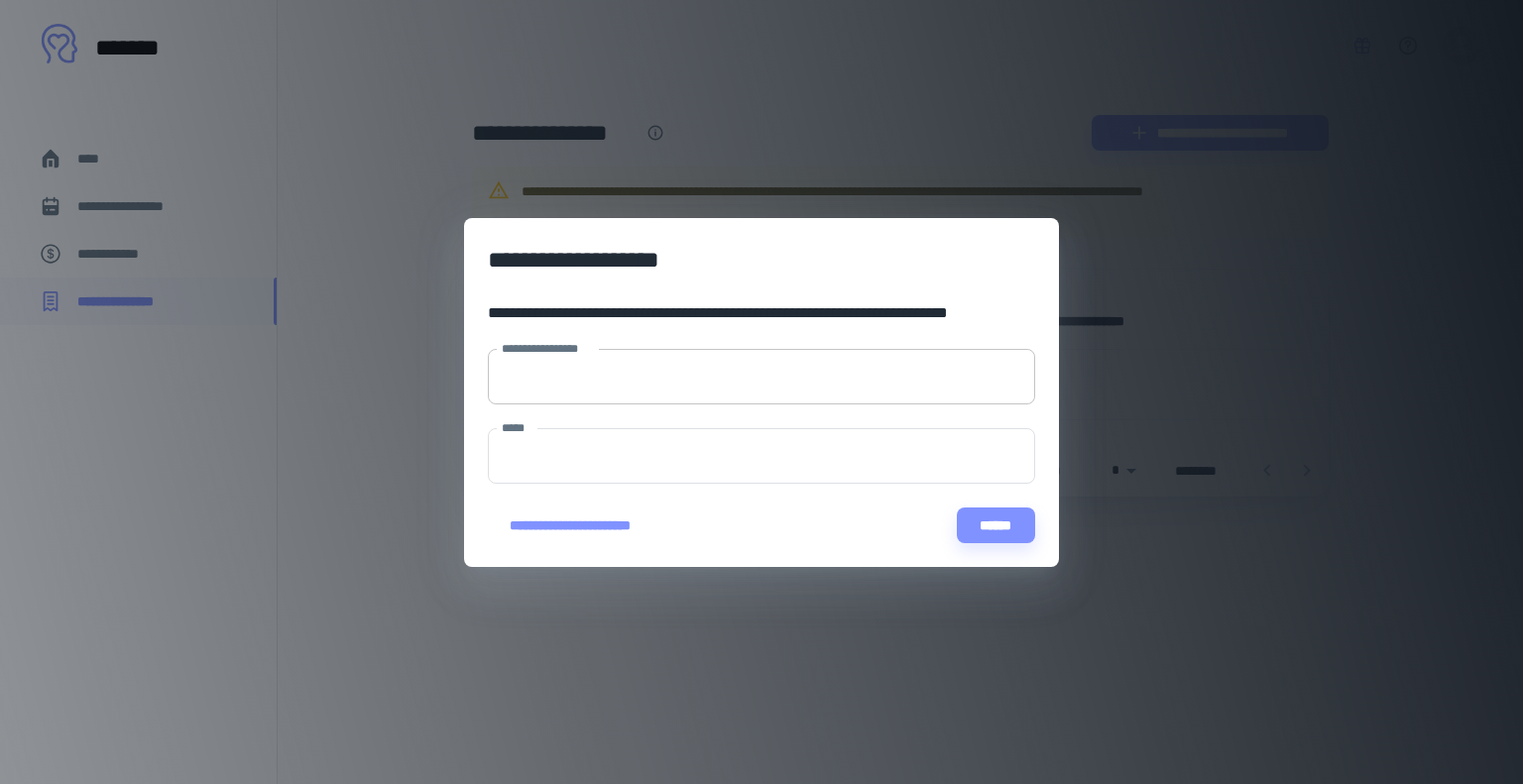 click on "**********" at bounding box center [762, 377] 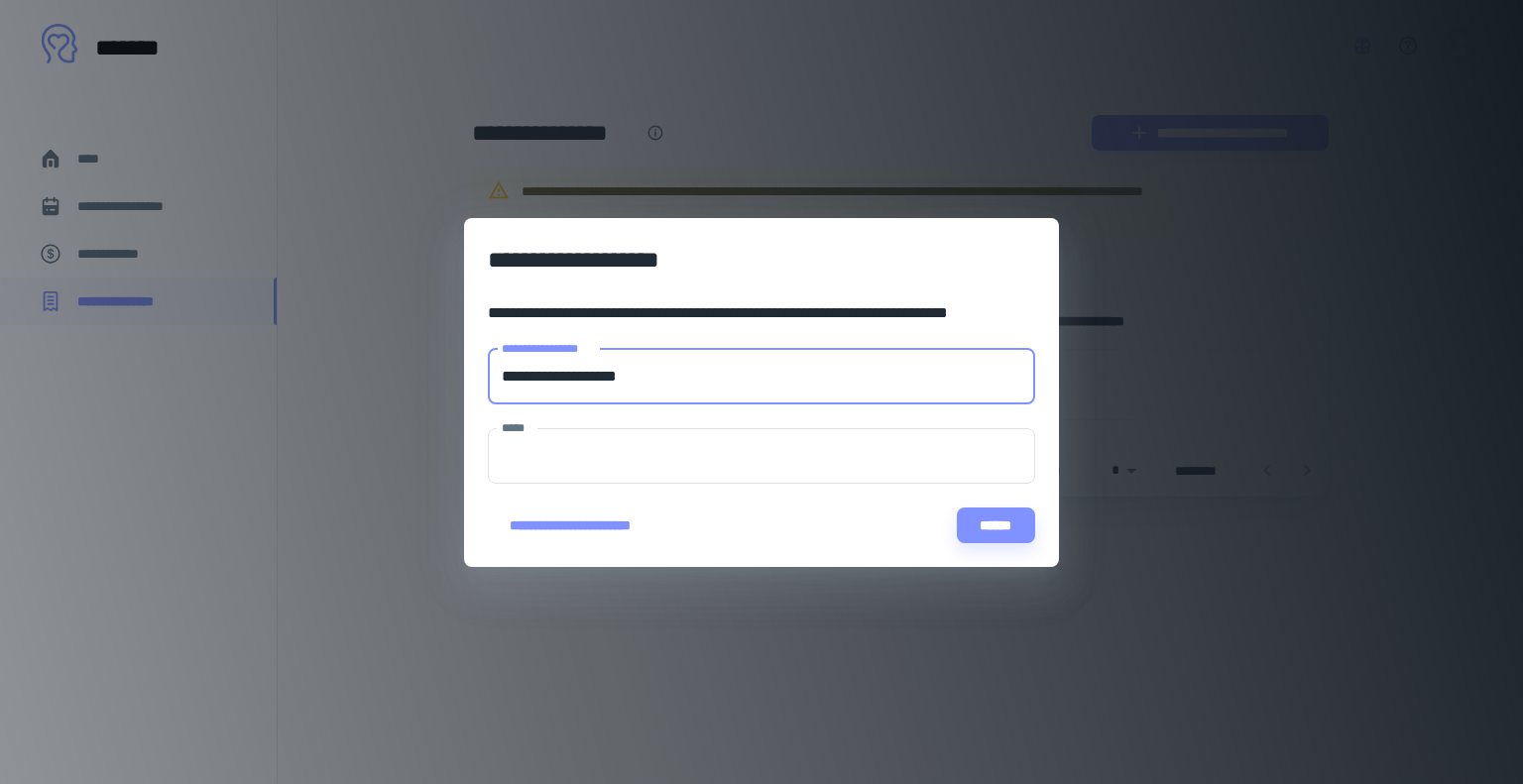 type on "**********" 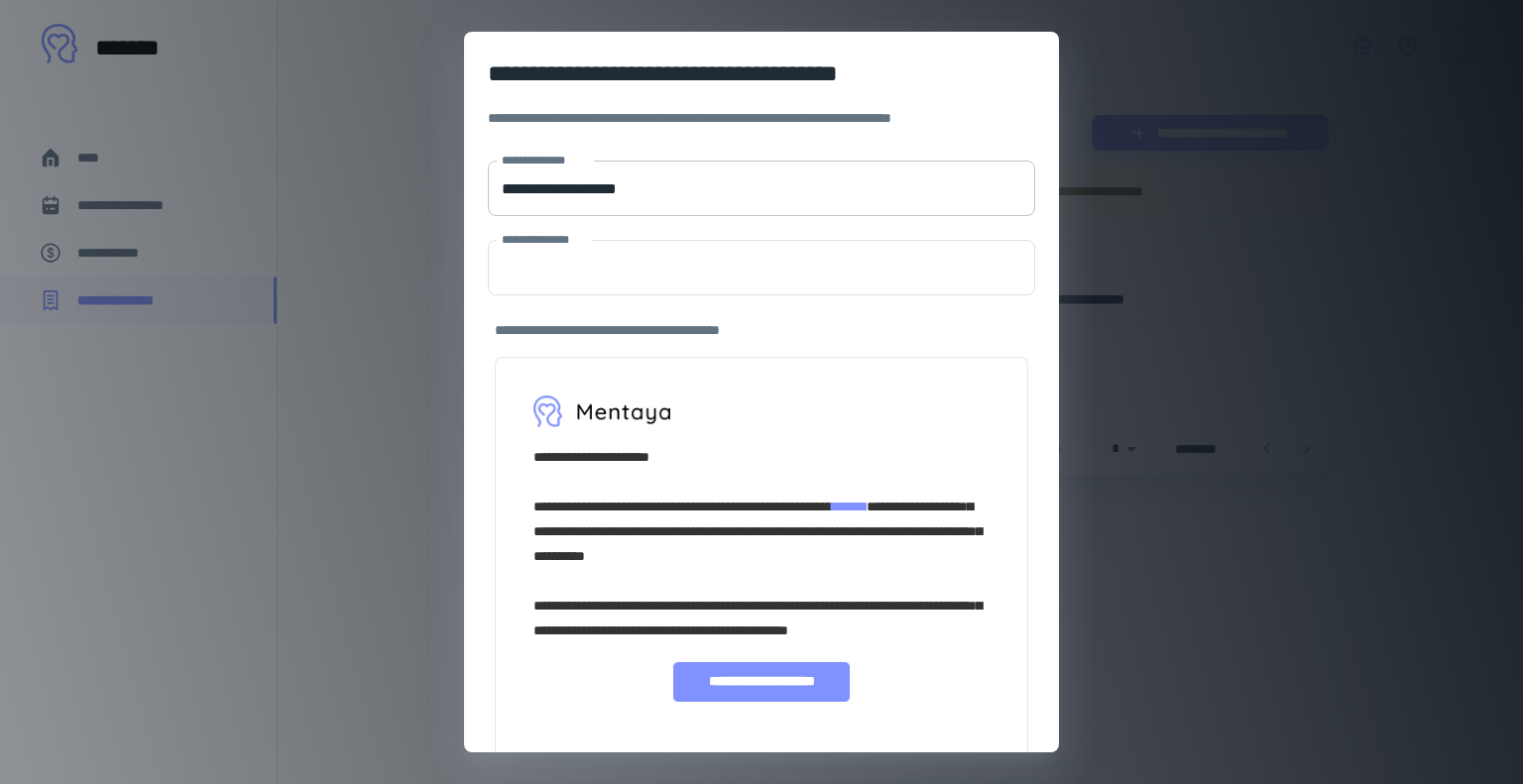 click on "**********" at bounding box center [762, 188] 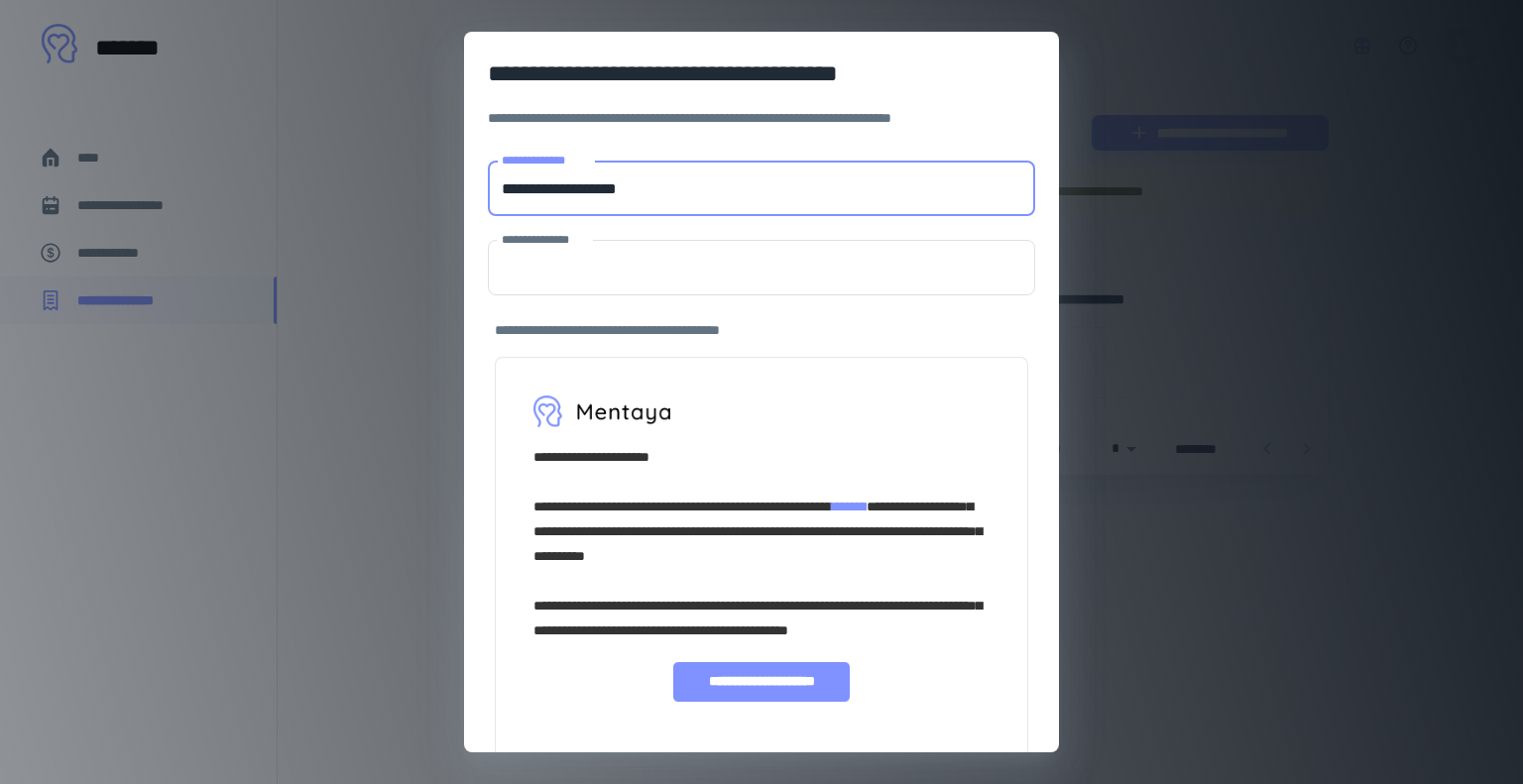 click on "**********" at bounding box center [762, 188] 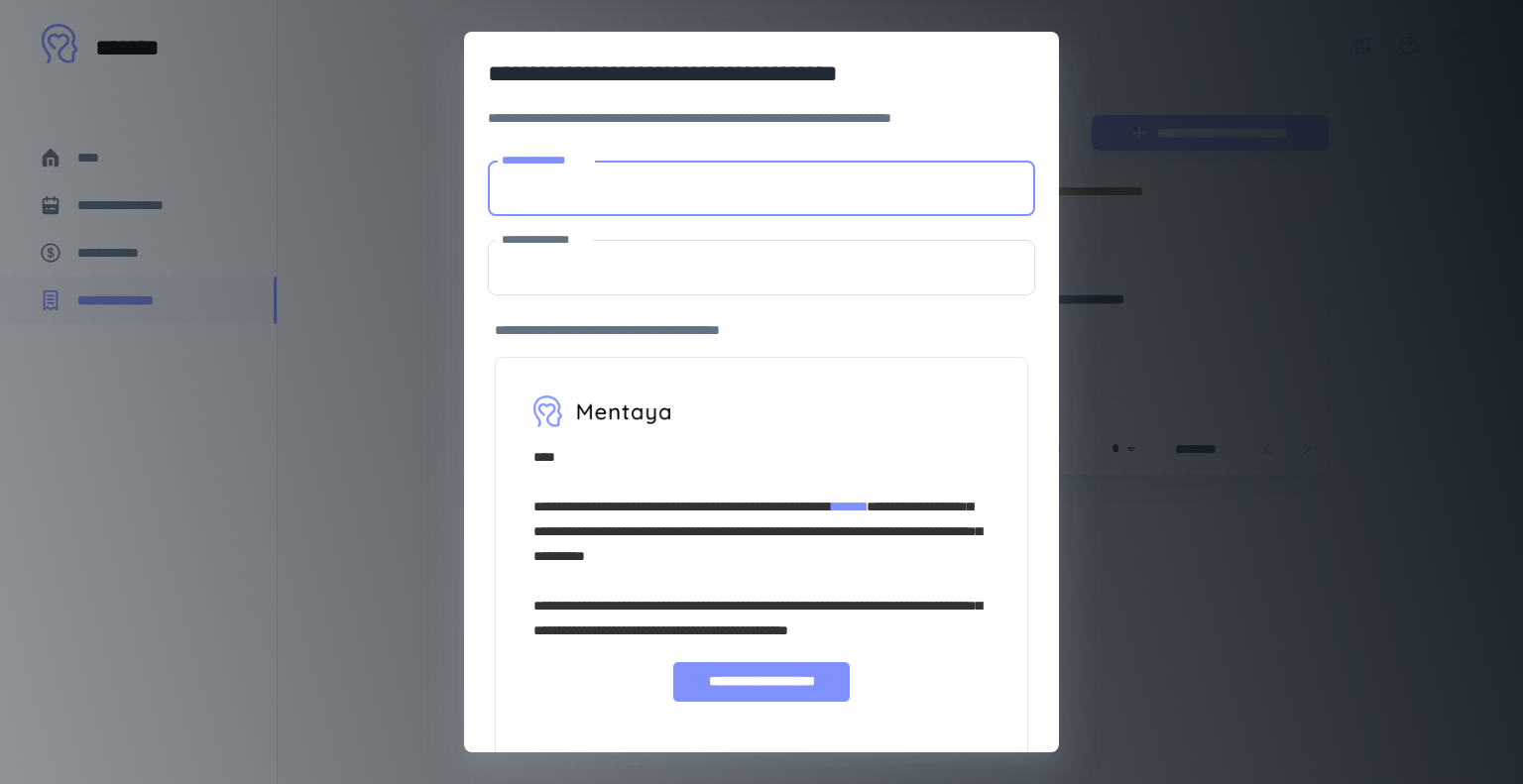 type 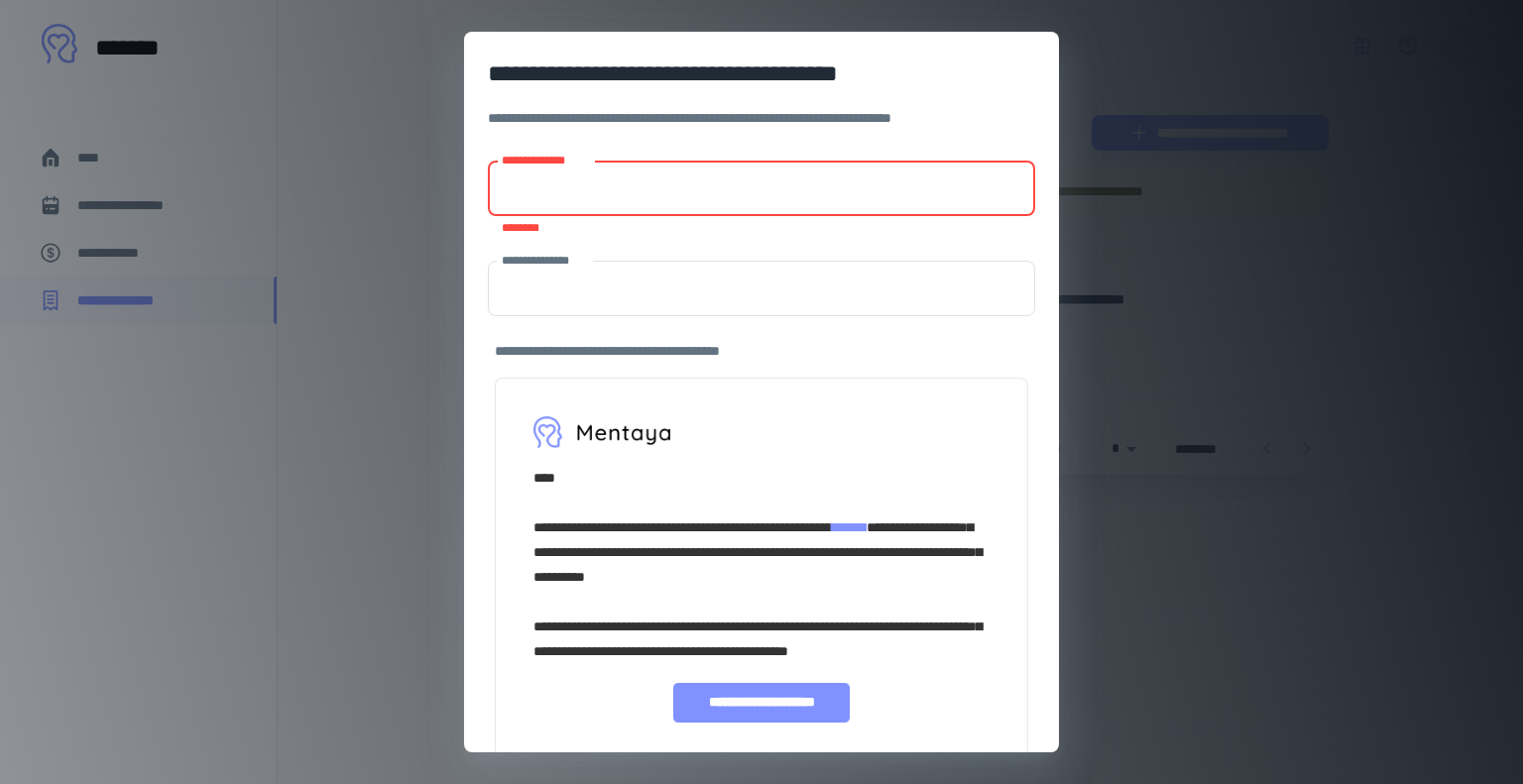click on "**********" at bounding box center [762, 392] 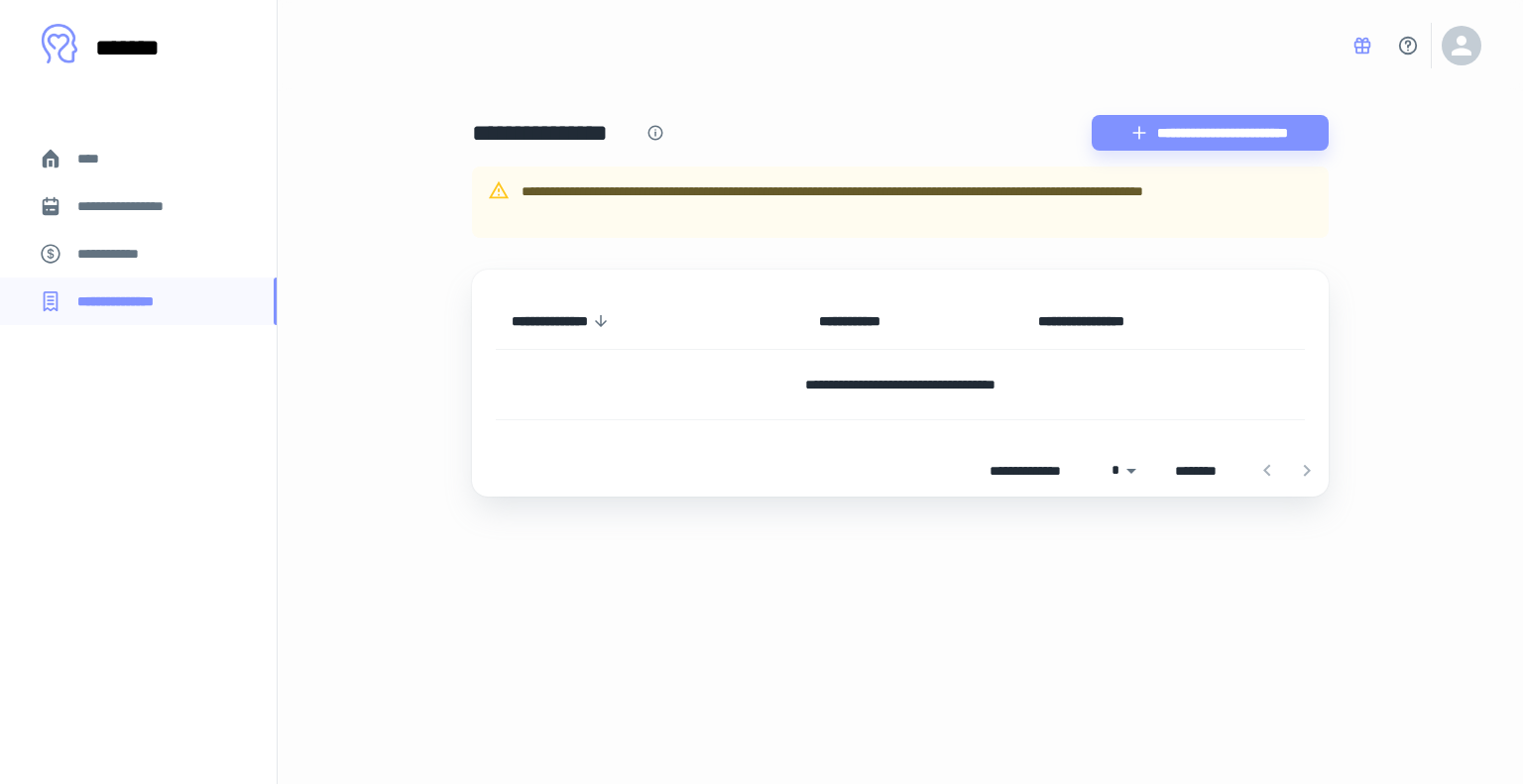 click on "**********" at bounding box center (118, 254) 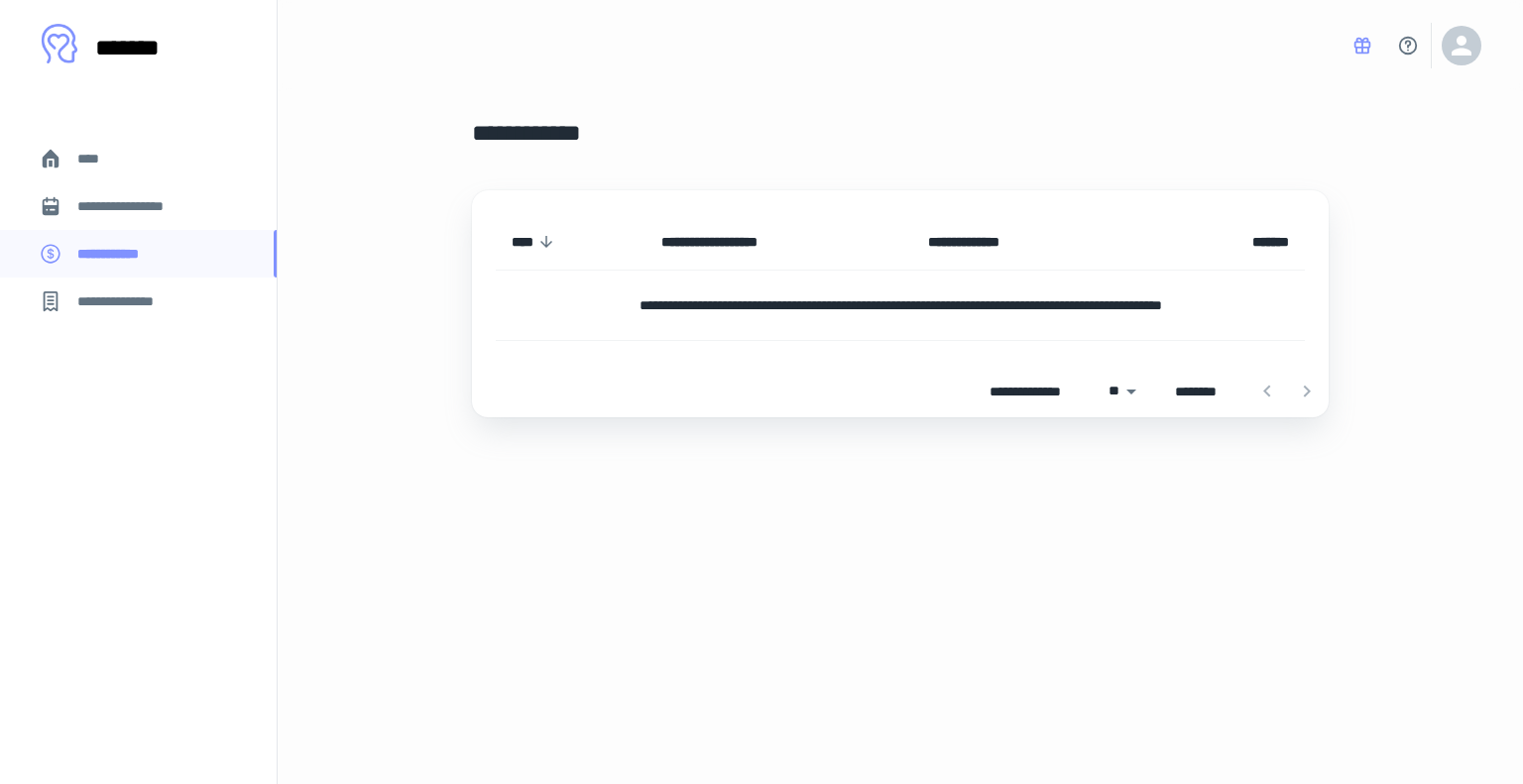 click on "**********" at bounding box center [138, 206] 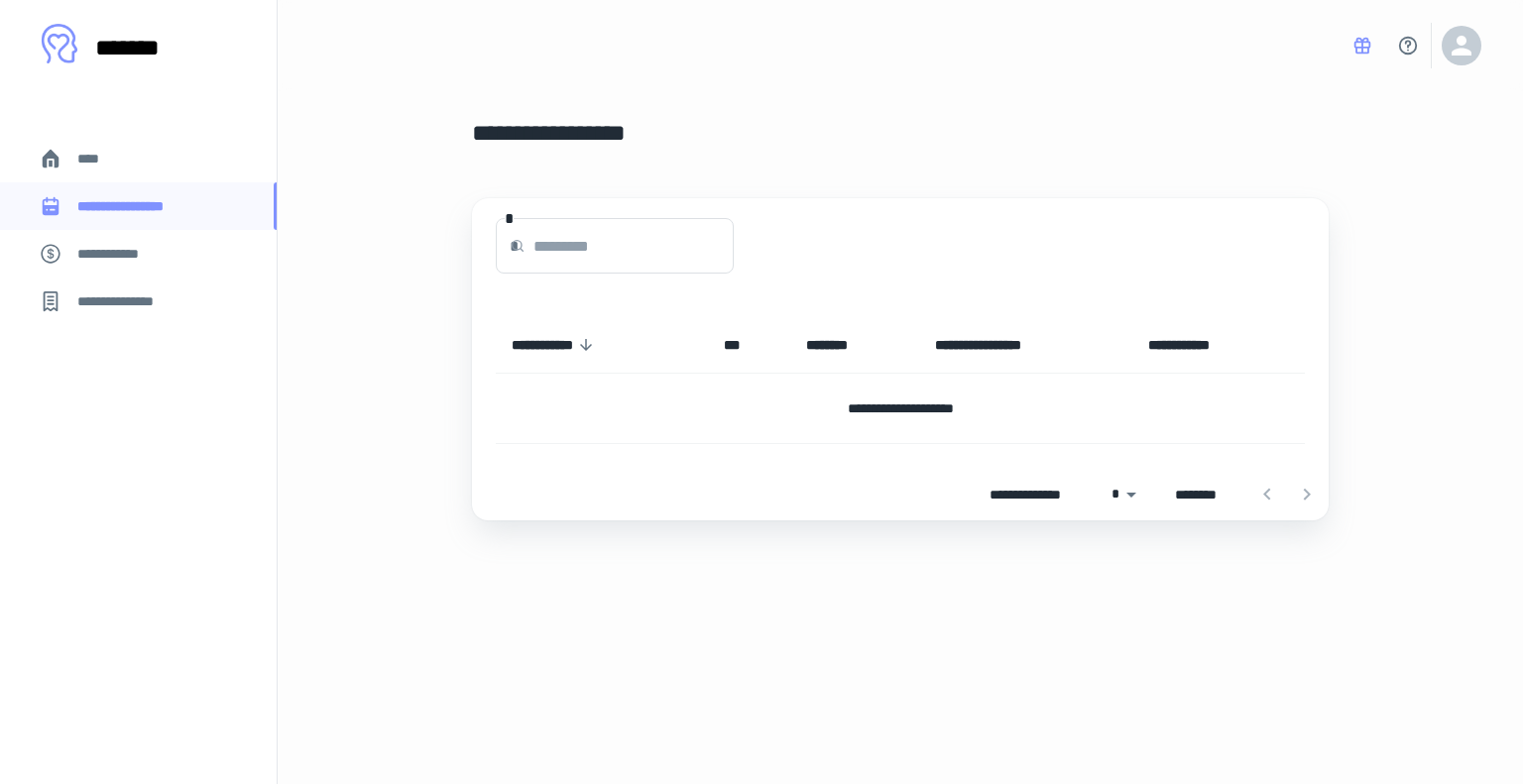 click on "****" at bounding box center [138, 159] 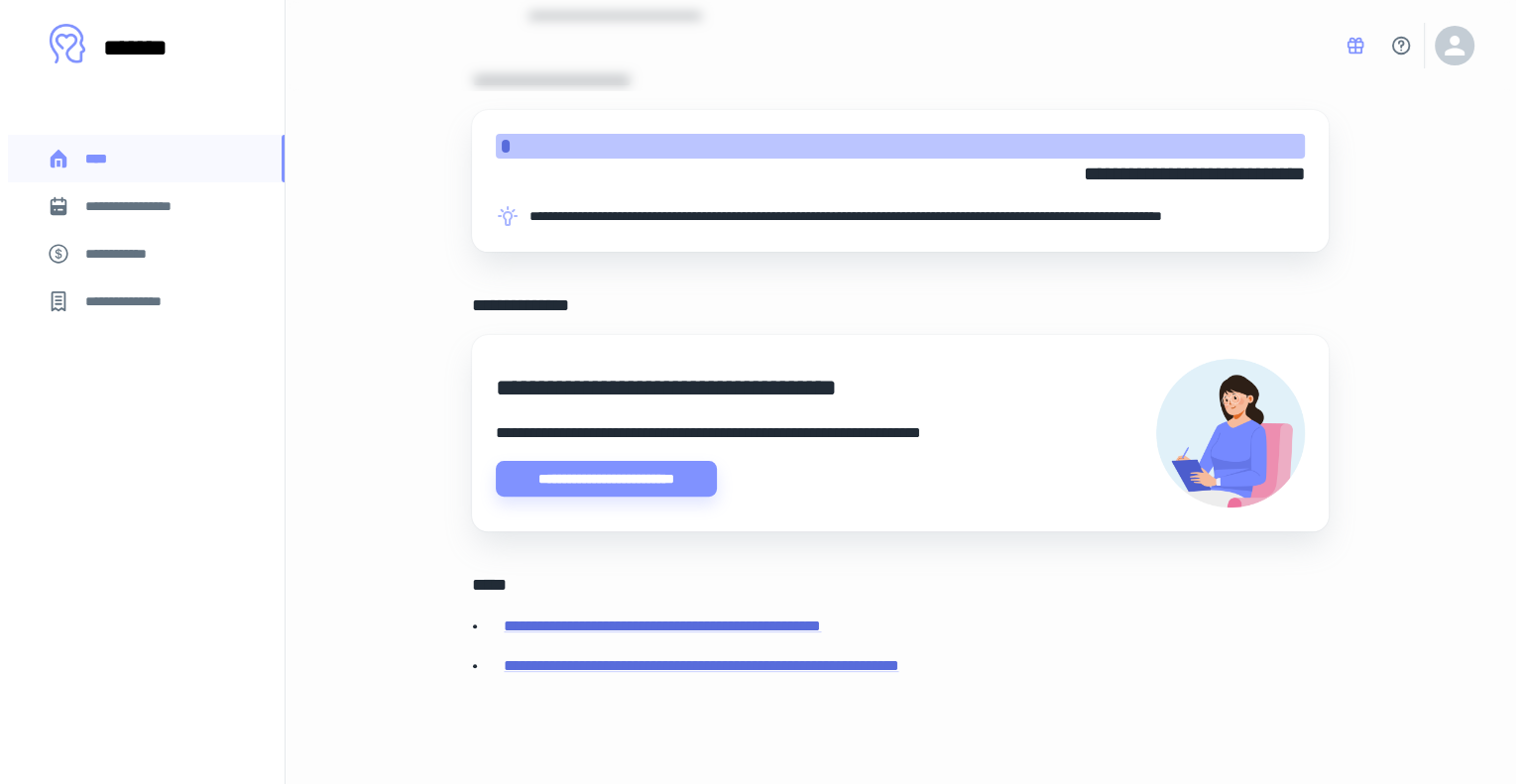 scroll, scrollTop: 454, scrollLeft: 0, axis: vertical 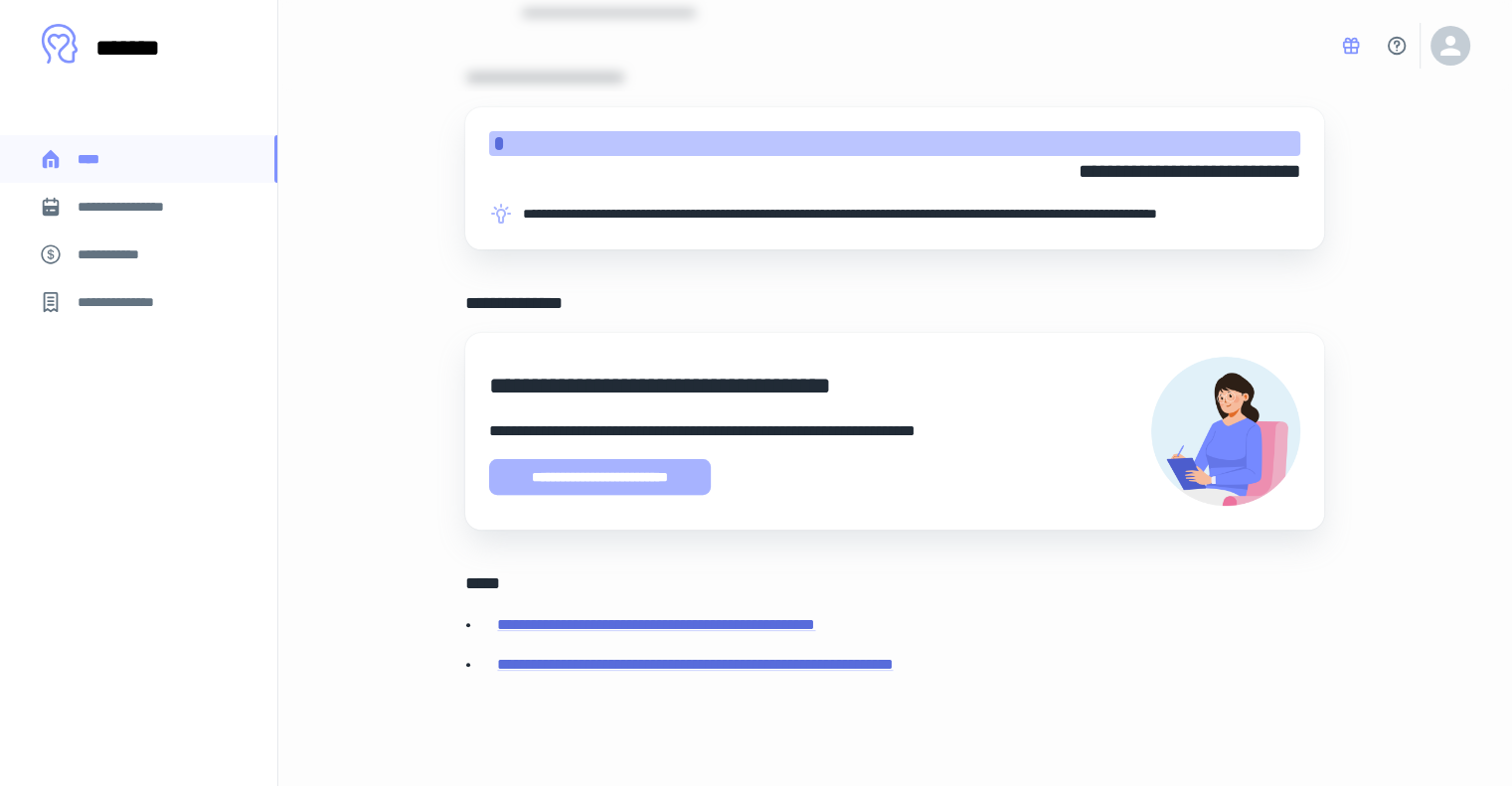 click on "**********" at bounding box center (599, 477) 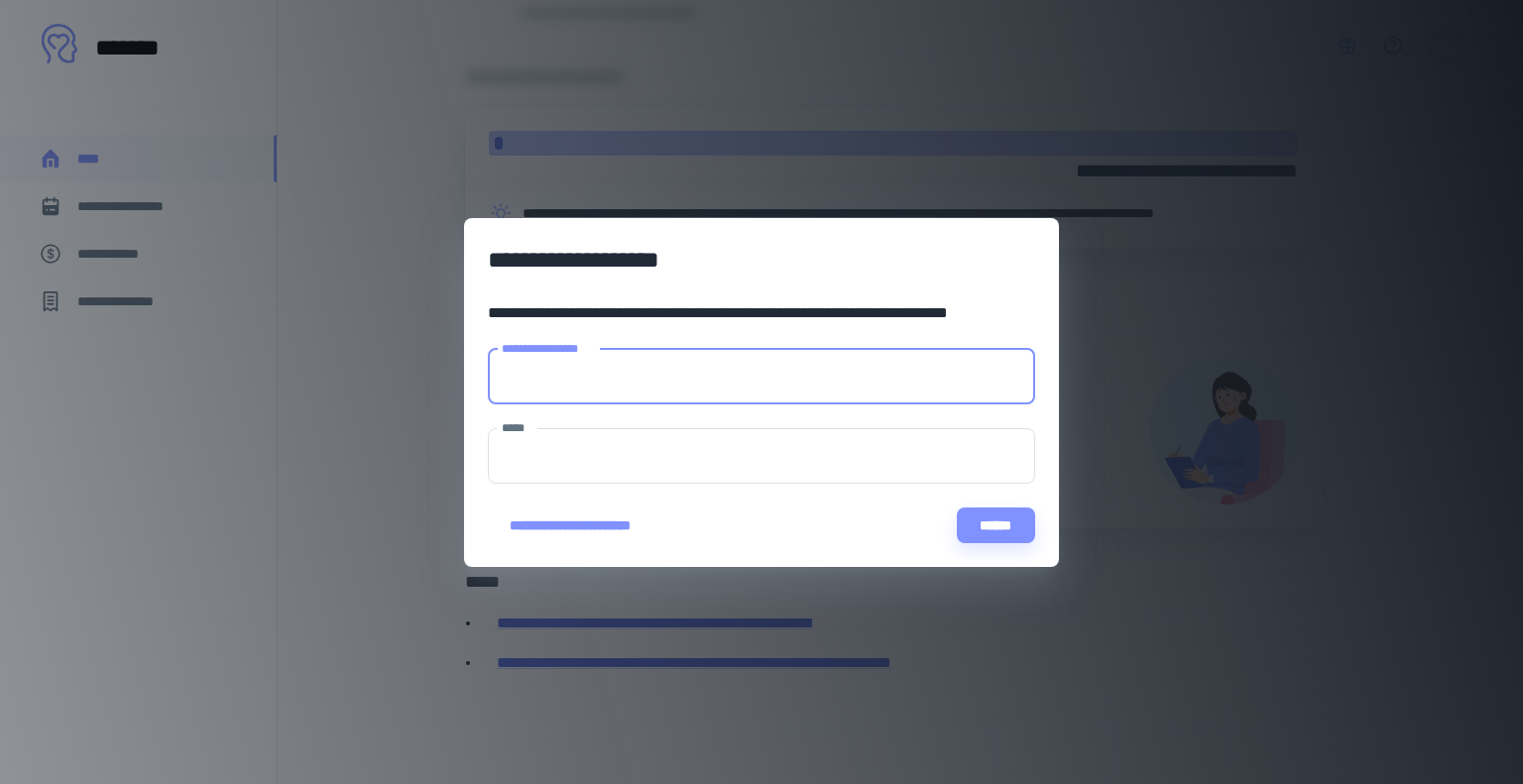 click on "**********" at bounding box center (762, 377) 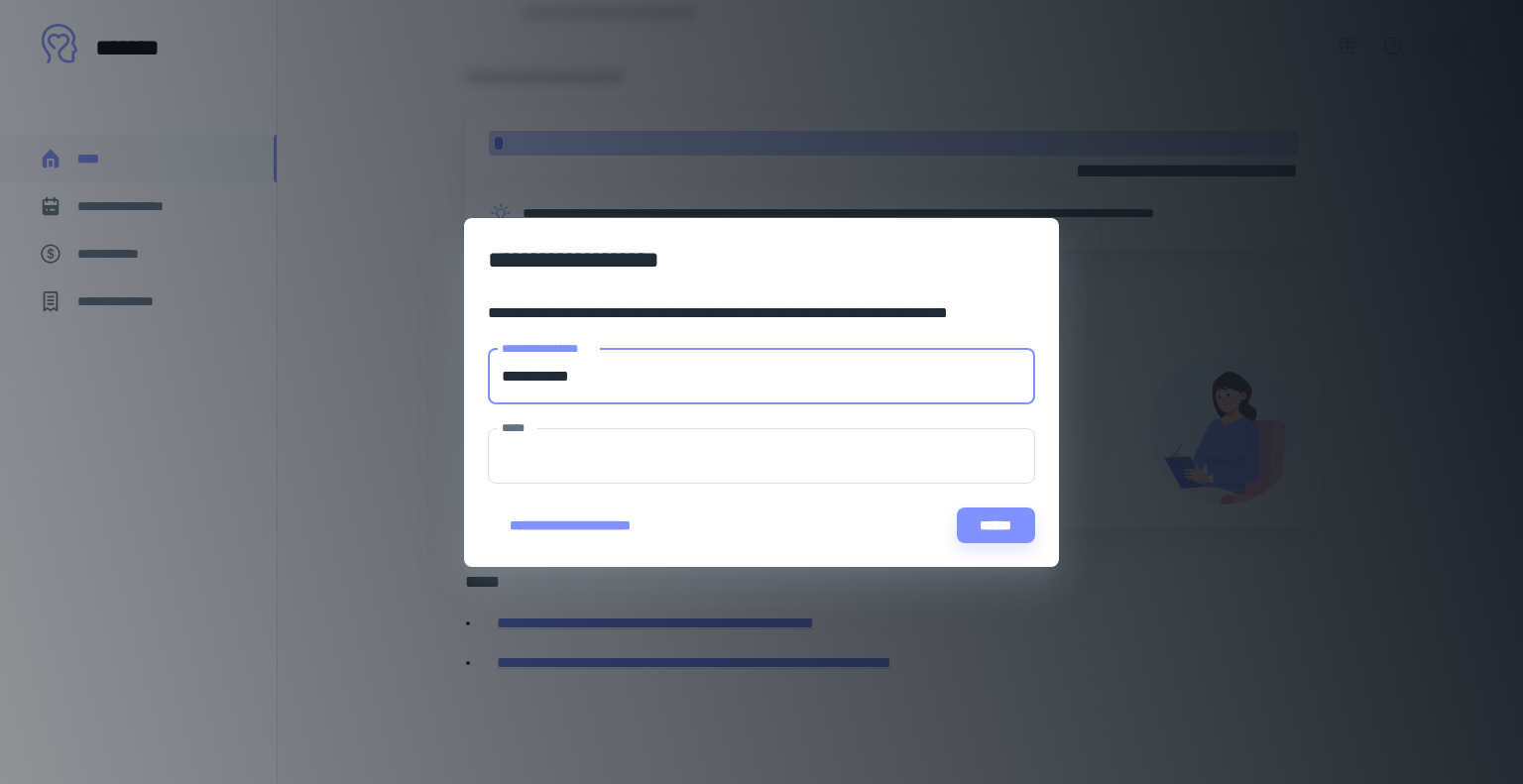 type on "**********" 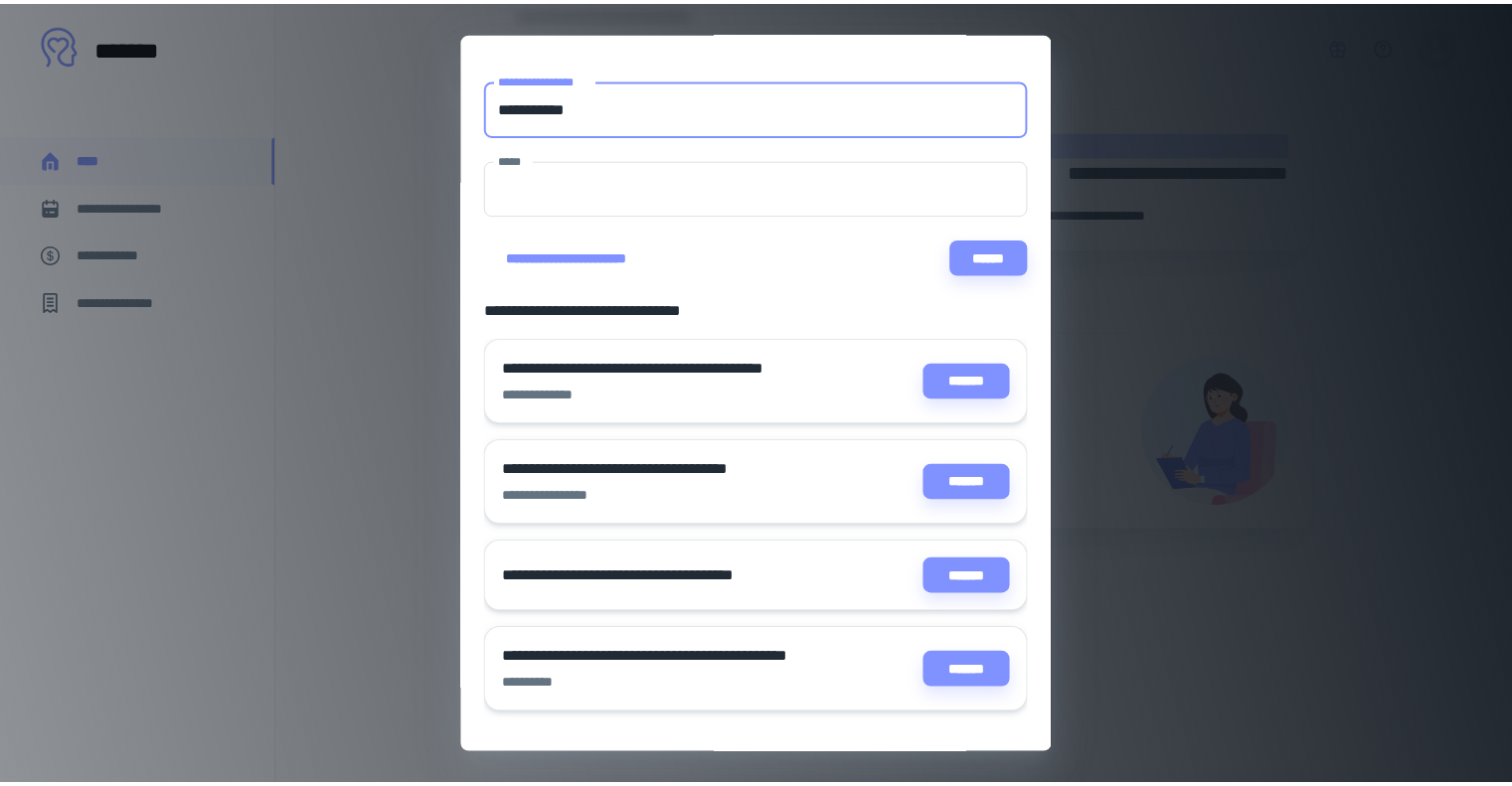 scroll, scrollTop: 0, scrollLeft: 0, axis: both 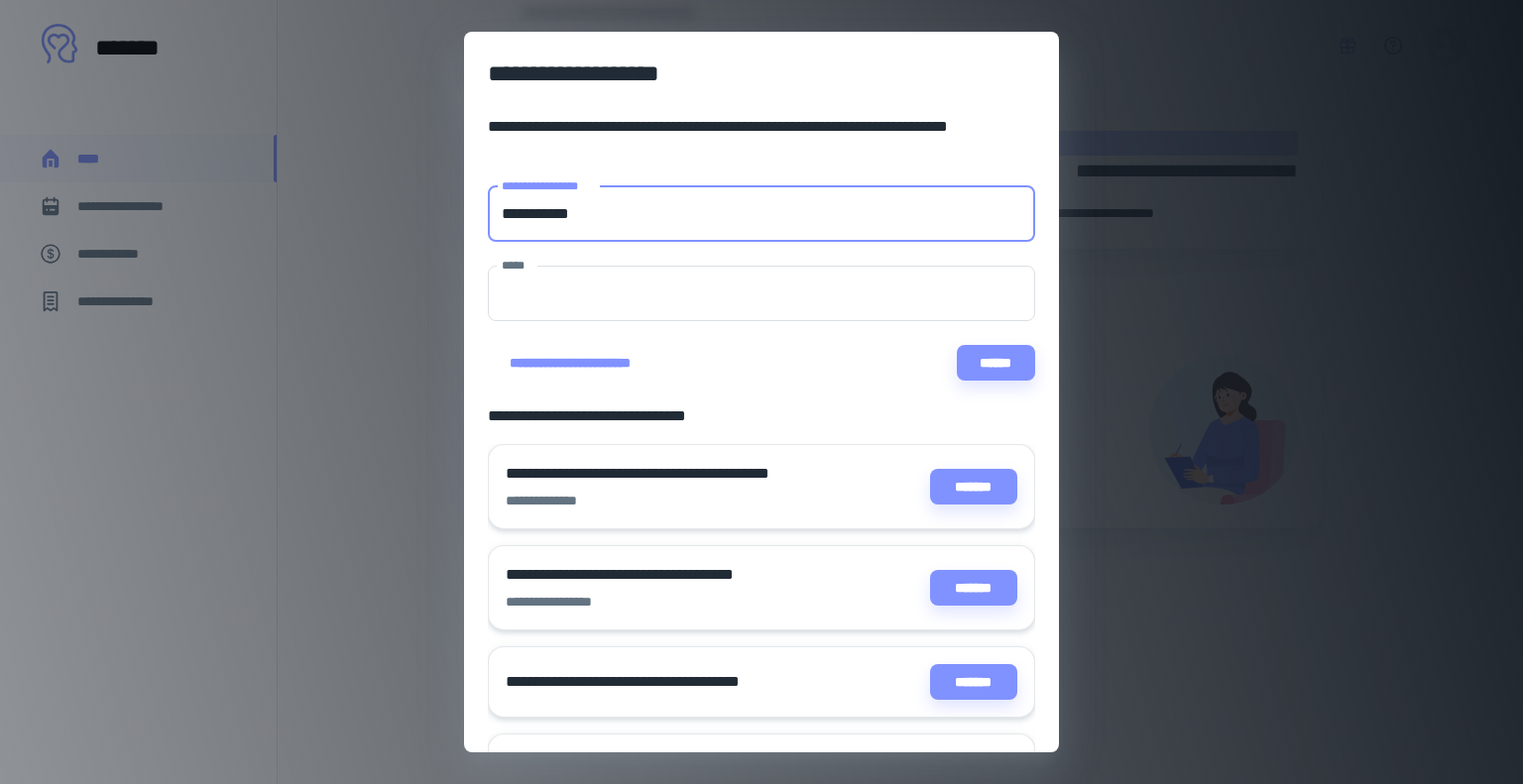 click on "**********" at bounding box center [762, 392] 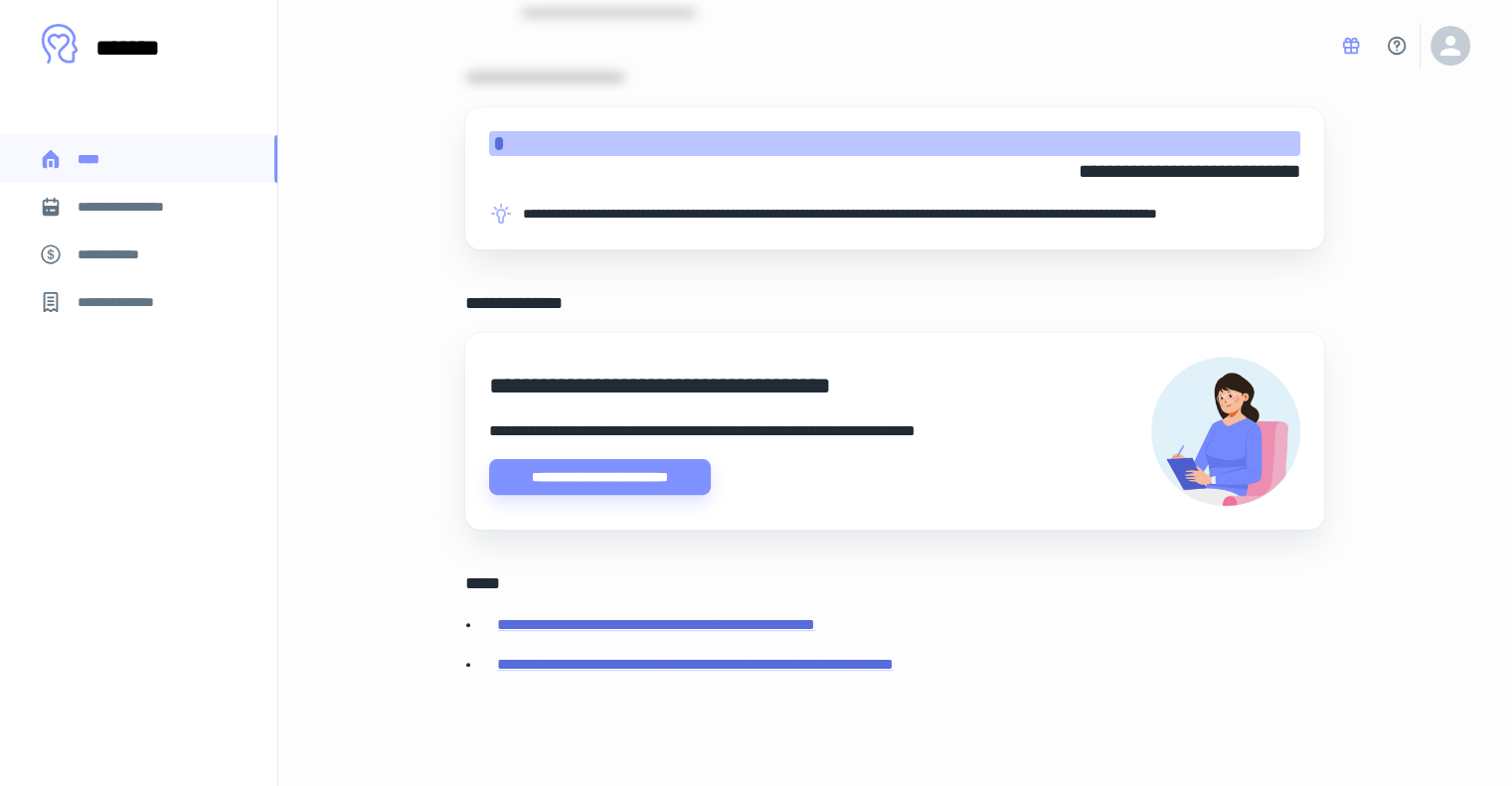 scroll, scrollTop: 0, scrollLeft: 0, axis: both 